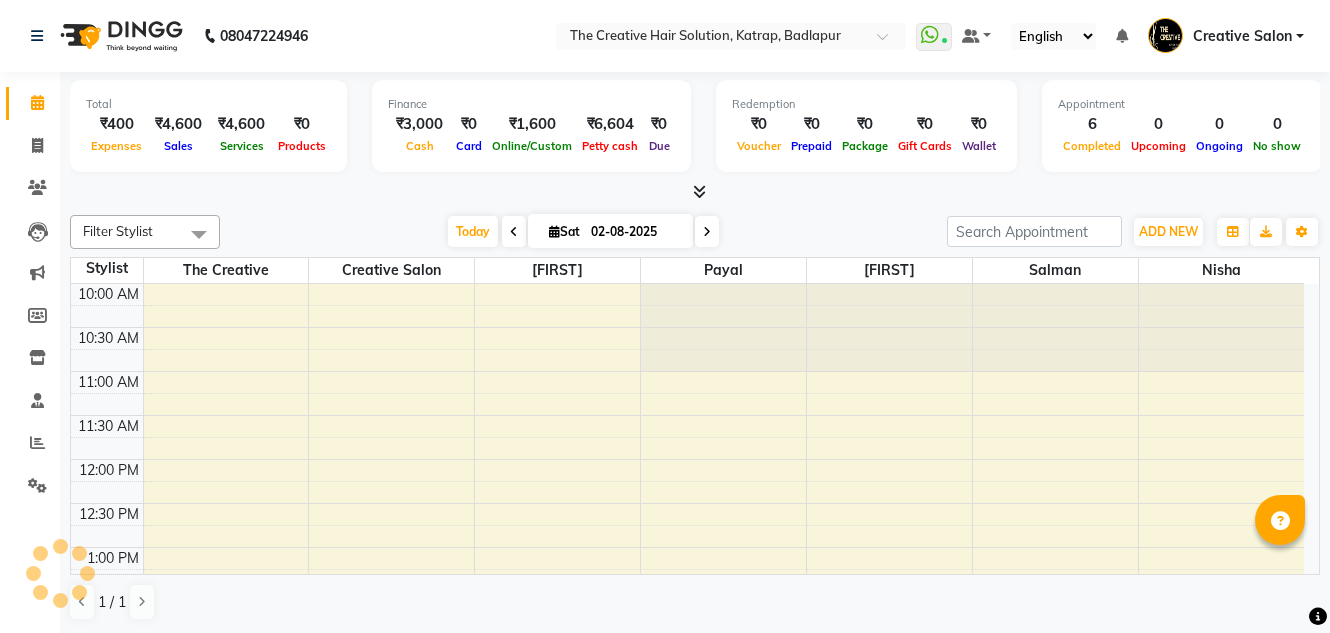 scroll, scrollTop: 0, scrollLeft: 0, axis: both 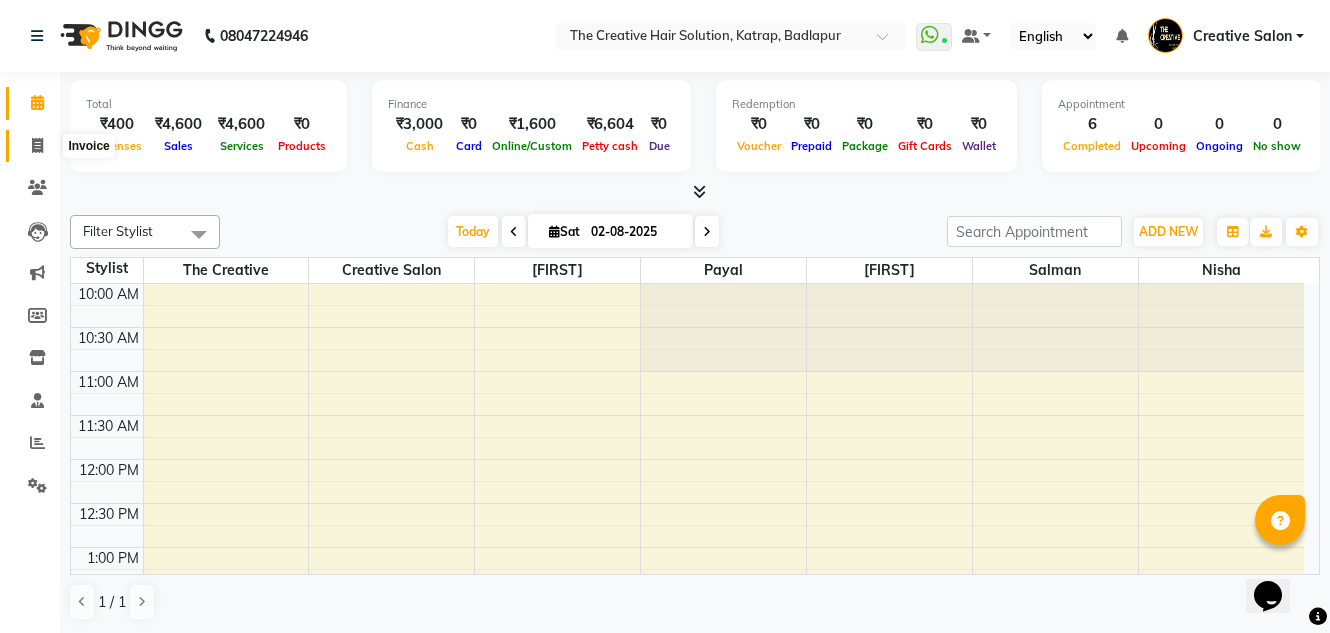 click 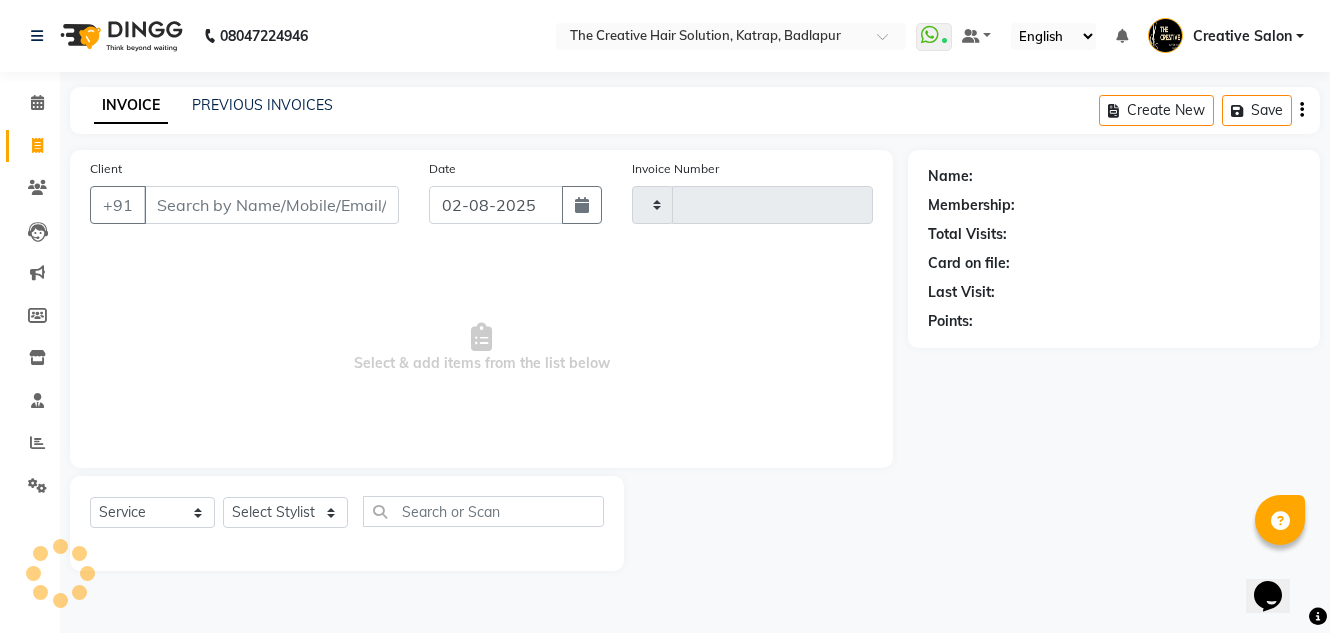 type on "1105" 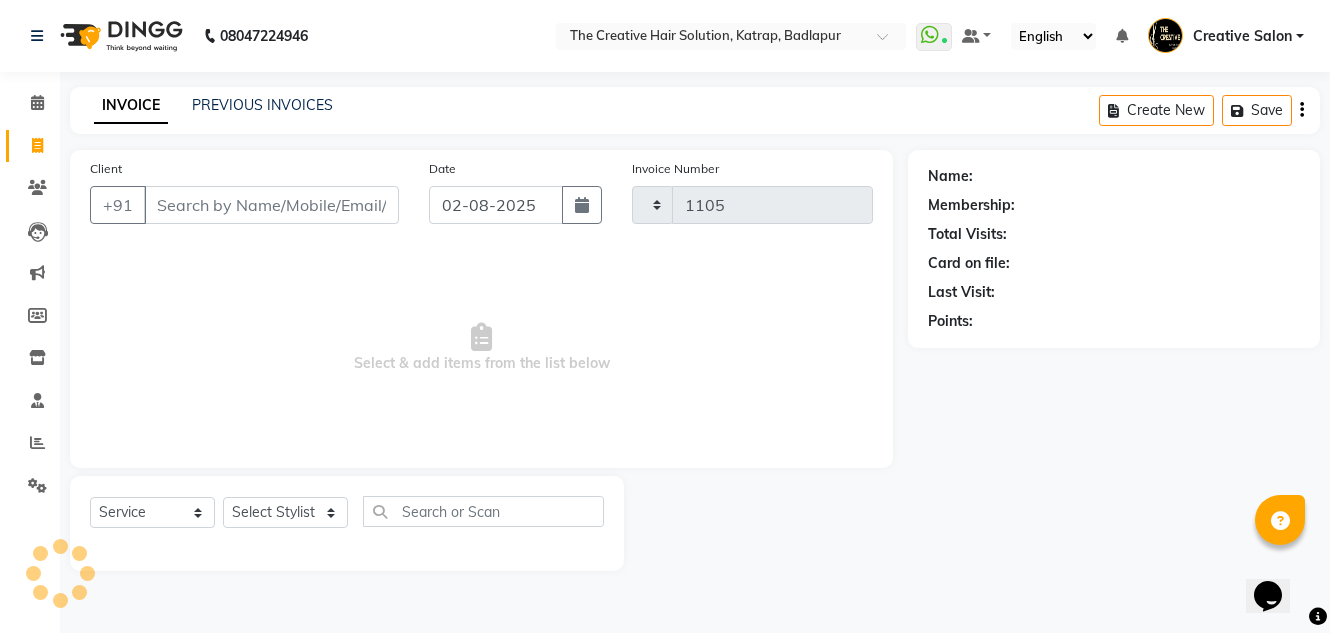select on "527" 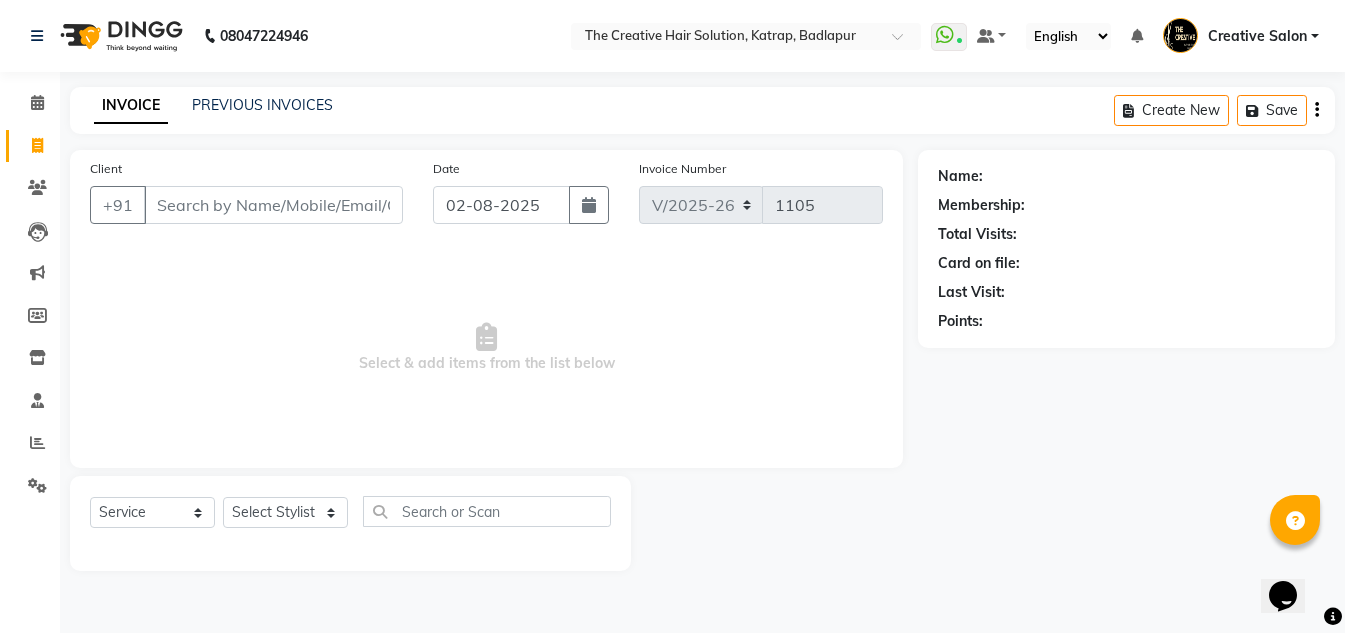 click on "Client" at bounding box center (273, 205) 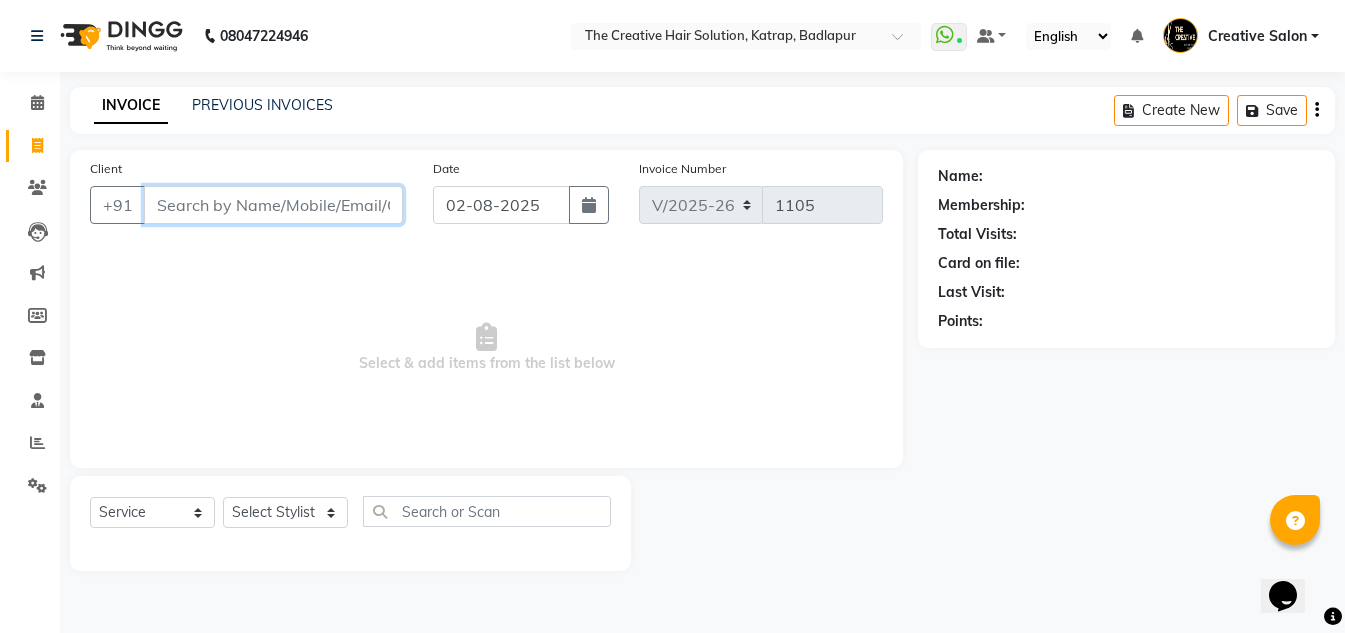 click on "Client" at bounding box center [273, 205] 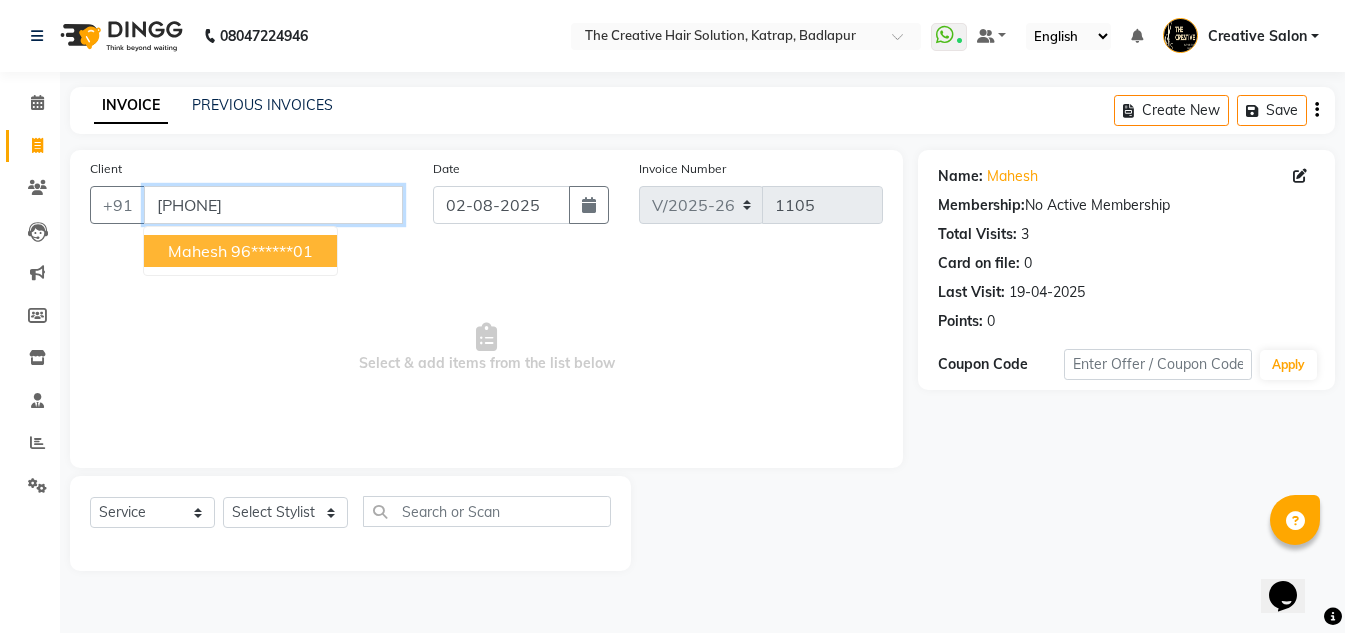 click on "9629391901" at bounding box center (273, 205) 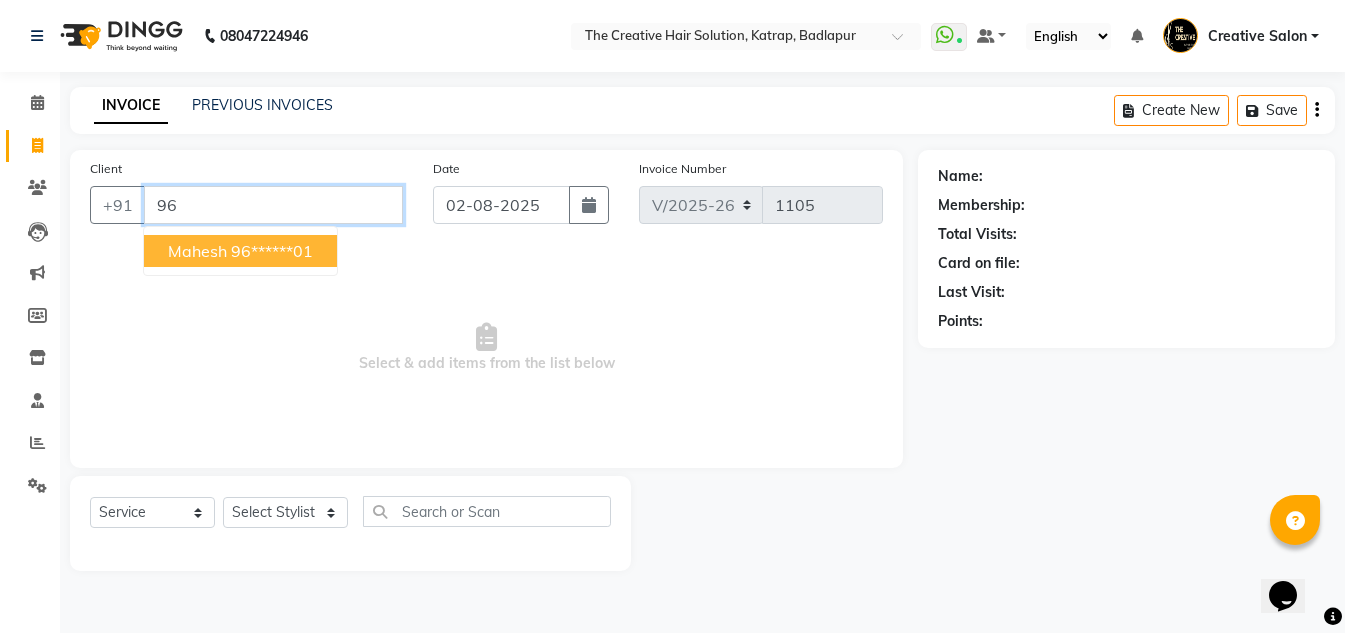 type on "9" 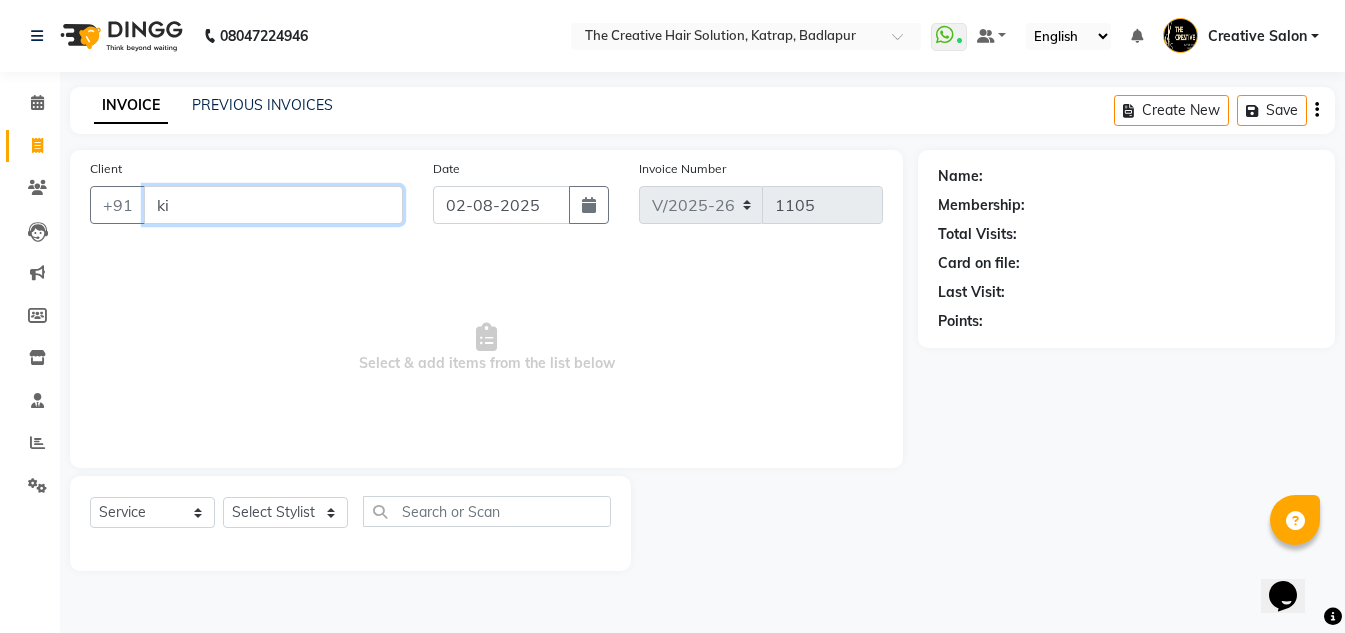 type on "k" 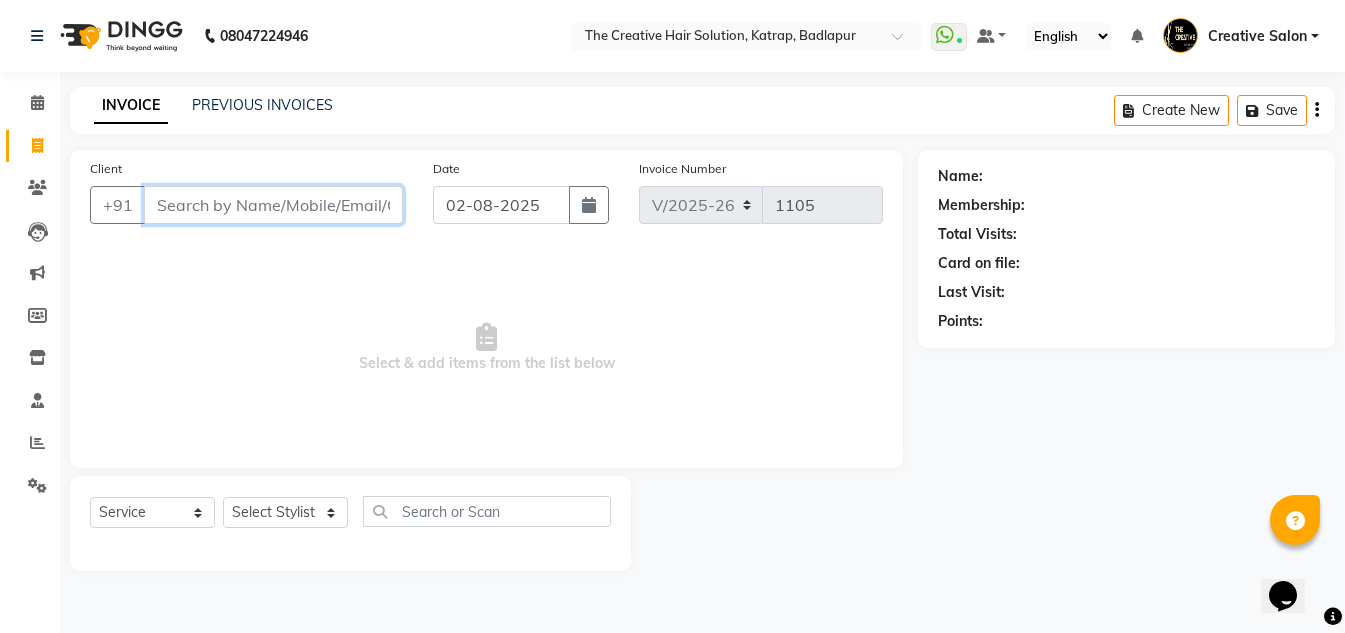 click on "Client" at bounding box center (273, 205) 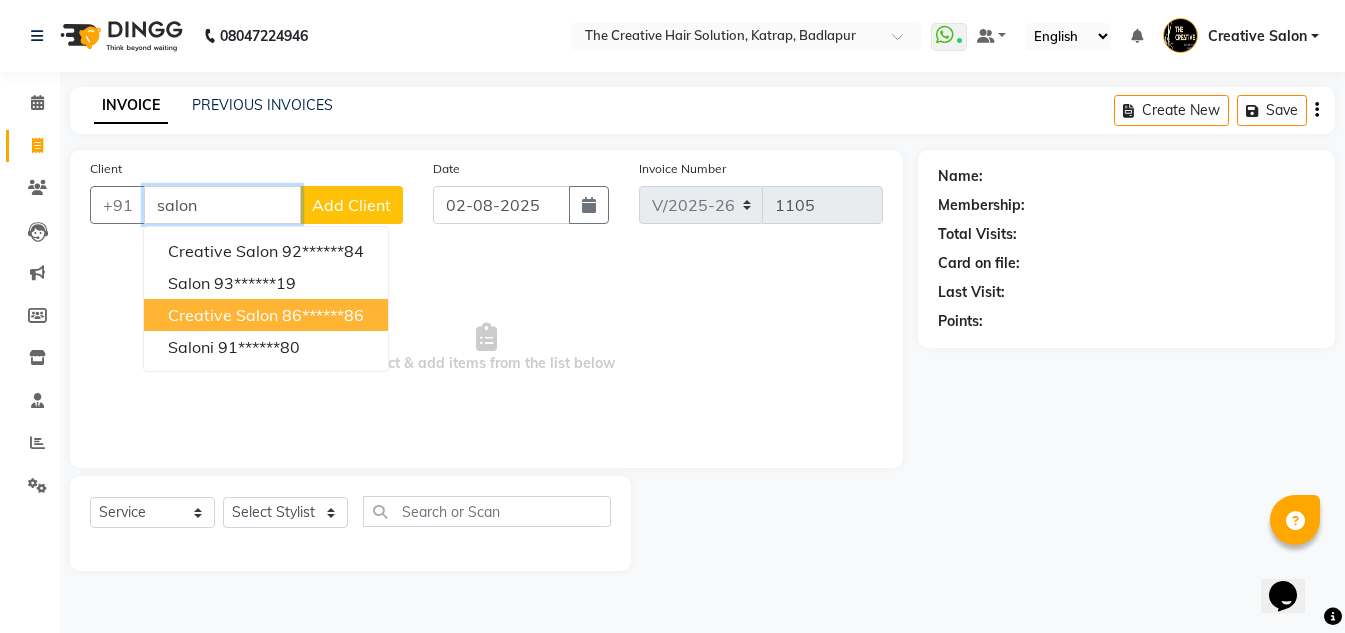 click on "creative salon" at bounding box center (223, 315) 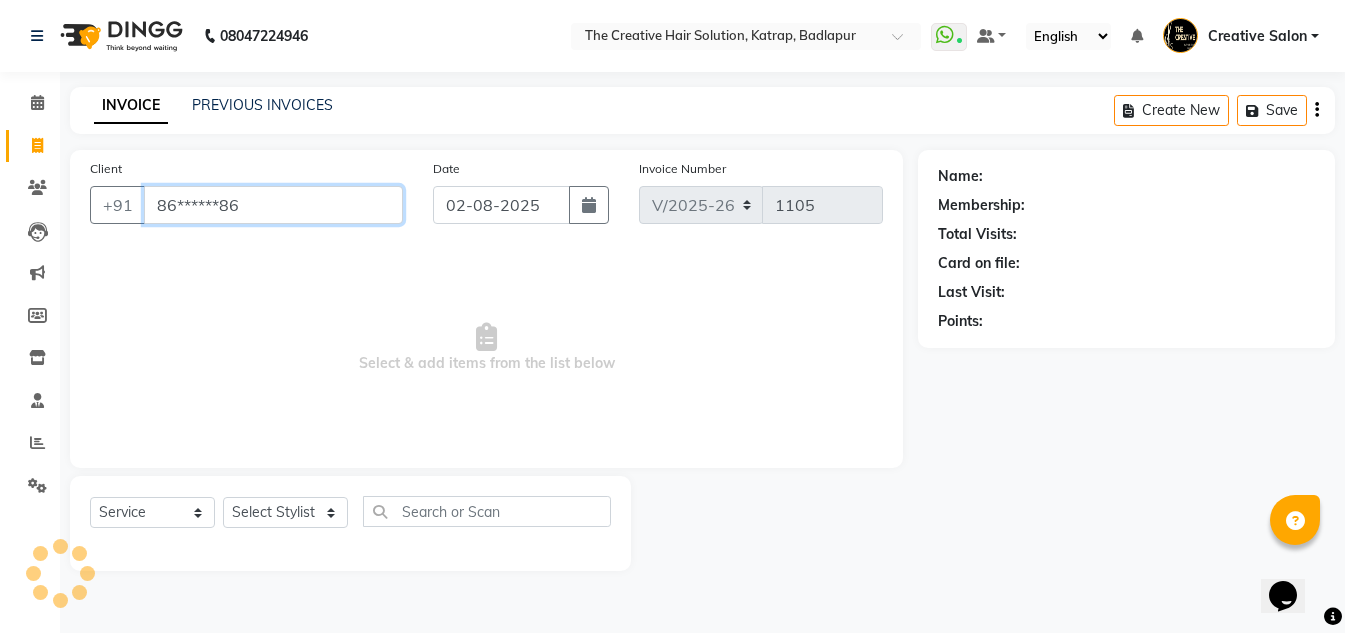 type on "86******86" 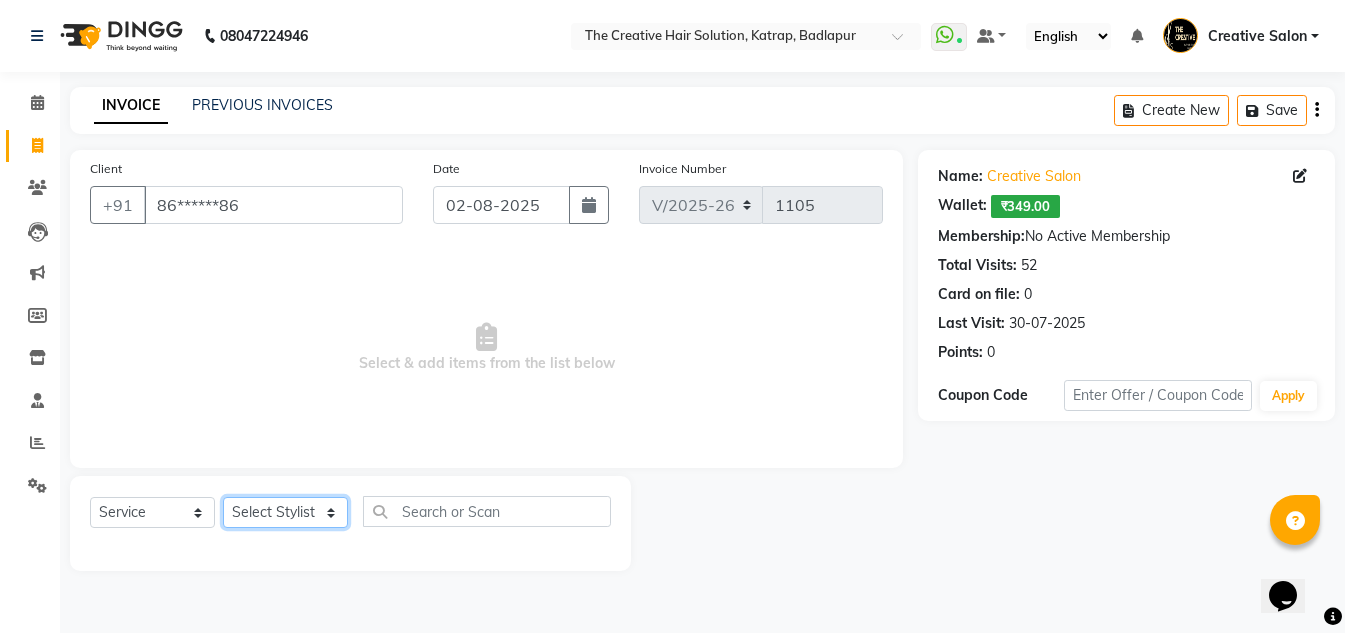 click on "Select Stylist Creative Salon Hashan Kam wali Nisha Payal salman the creative" 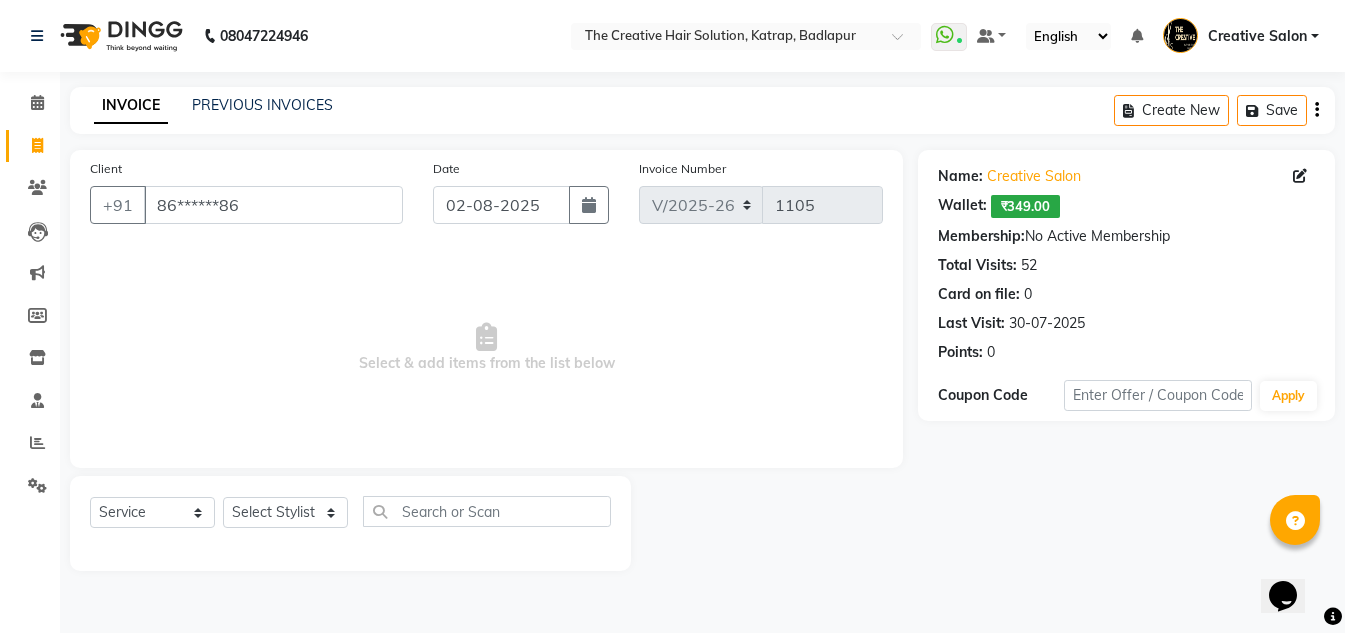 click on "₹349.00" 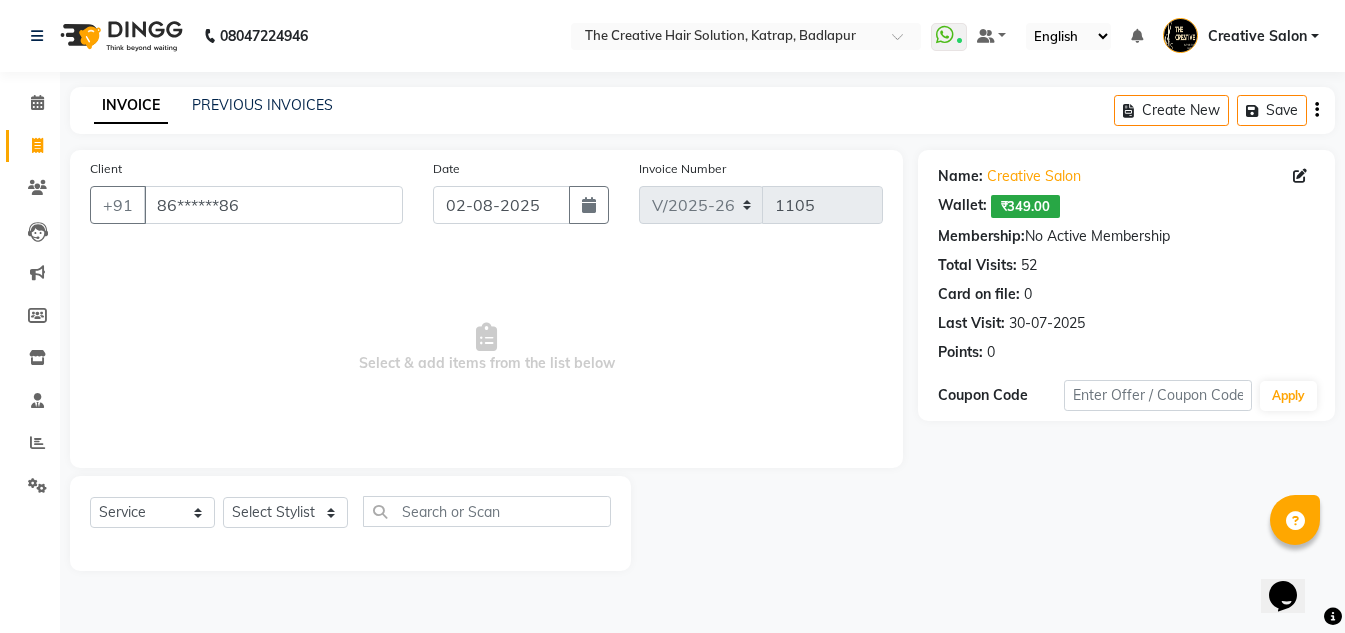 click on "₹349.00" 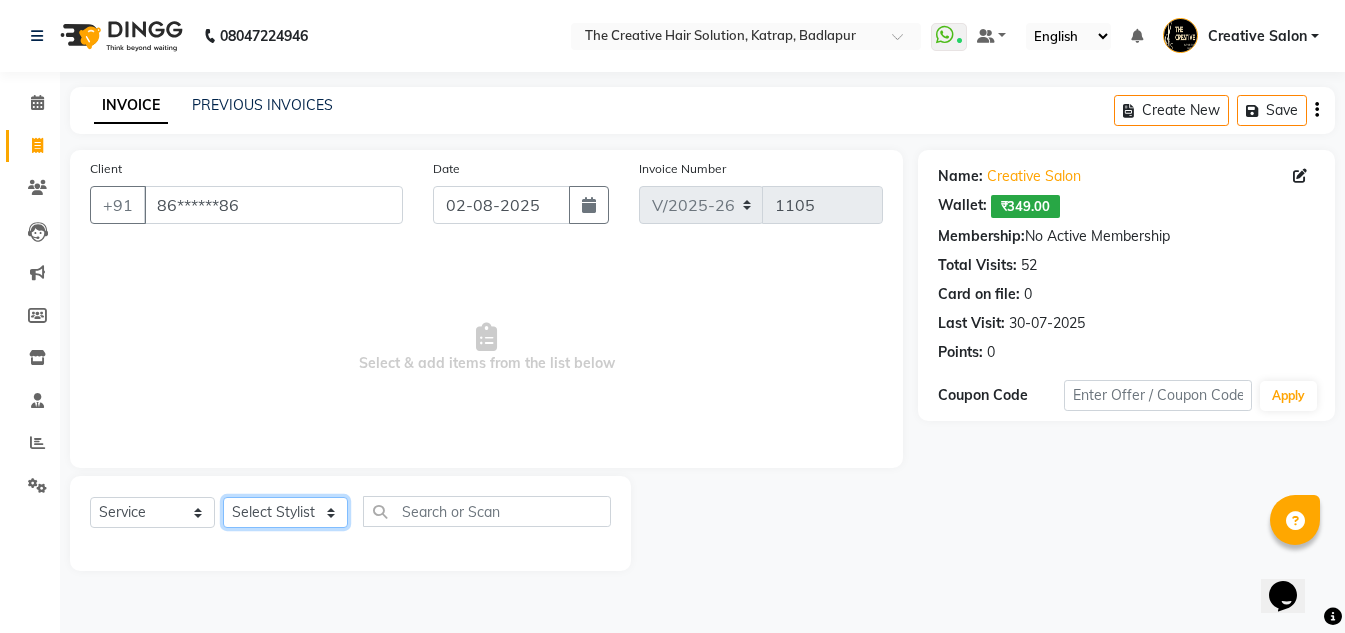 click on "Select Stylist Creative Salon Hashan Kam wali Nisha Payal salman the creative" 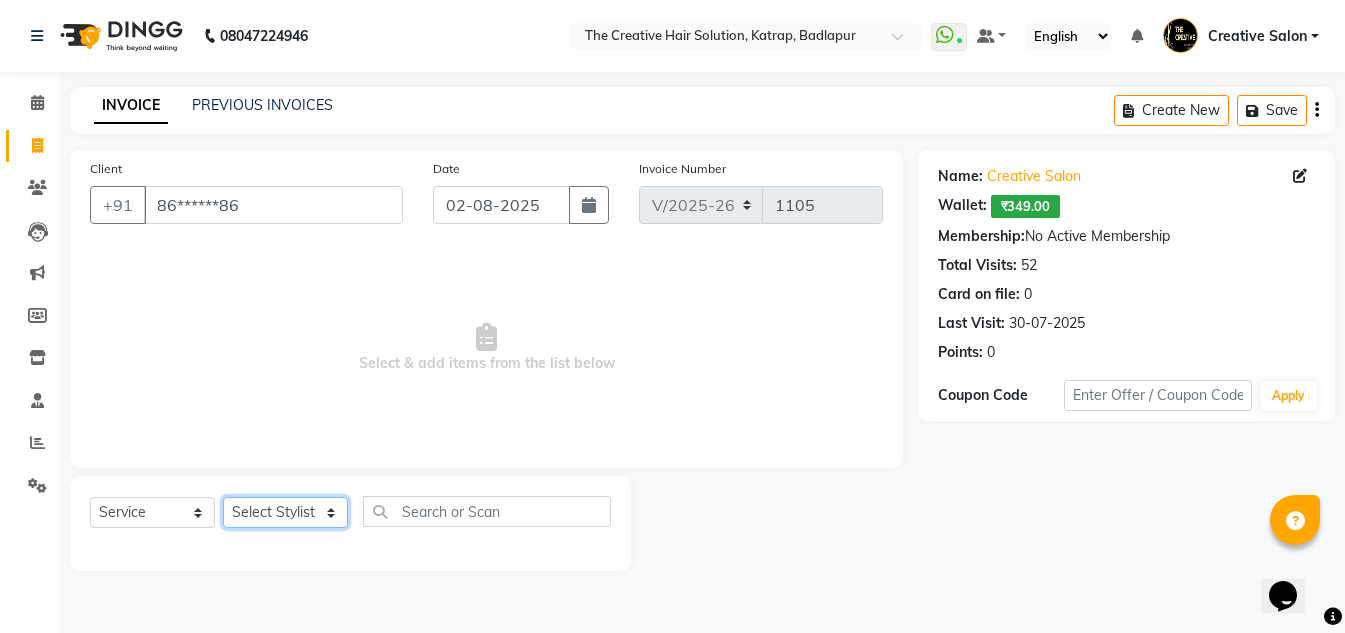 select on "61536" 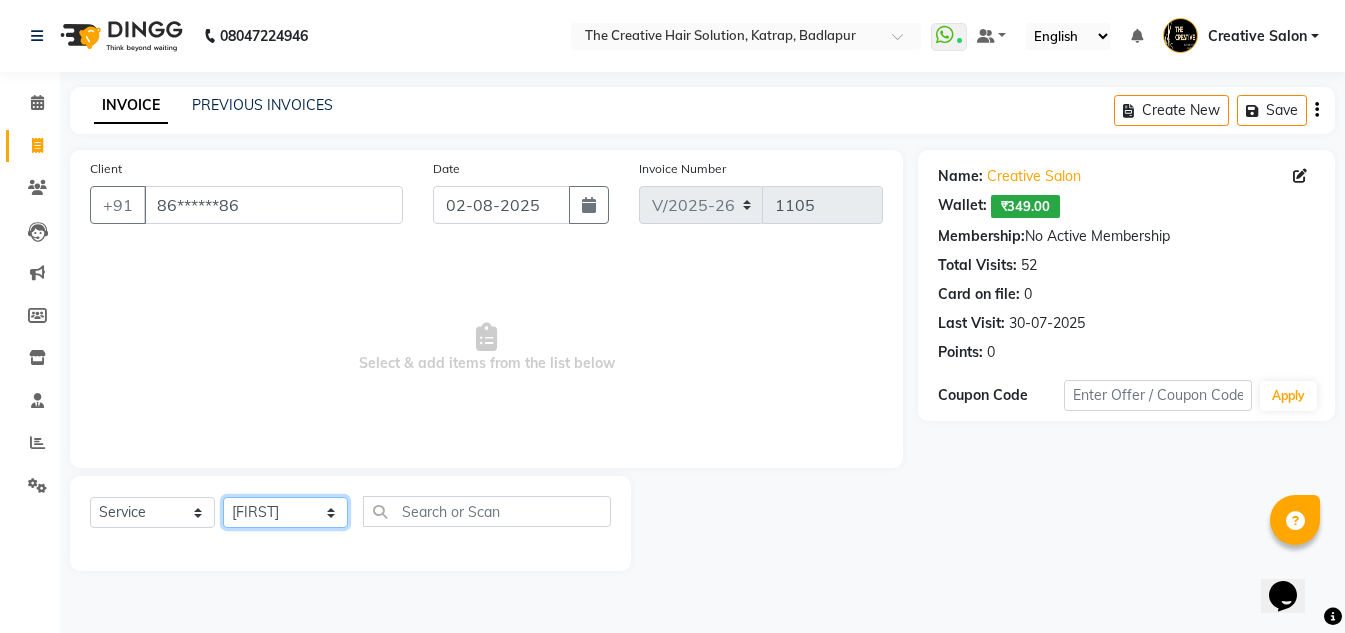 click on "Select Stylist Creative Salon Hashan Kam wali Nisha Payal salman the creative" 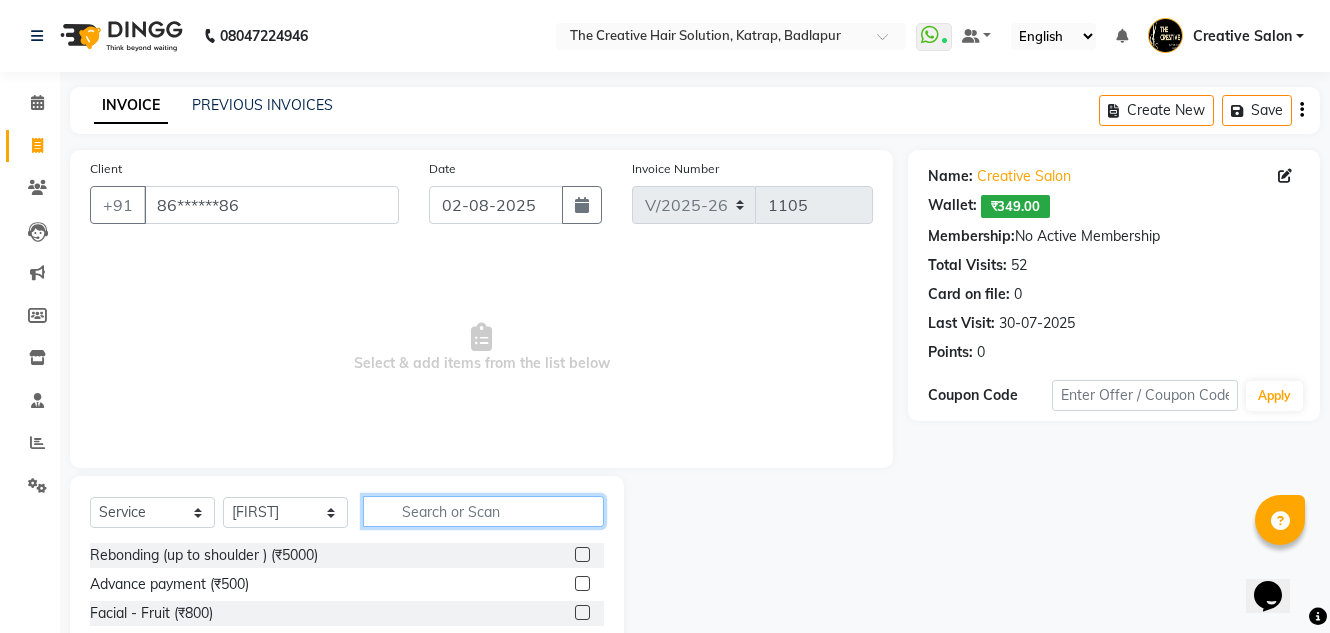 click 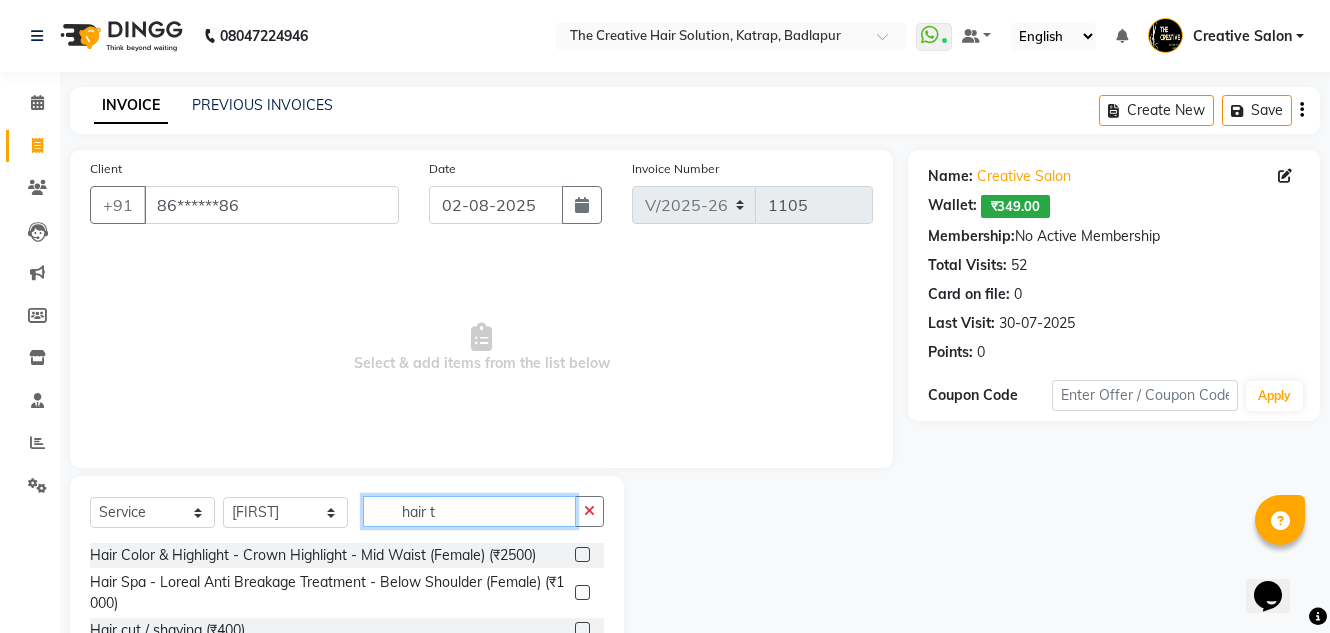 scroll, scrollTop: 168, scrollLeft: 0, axis: vertical 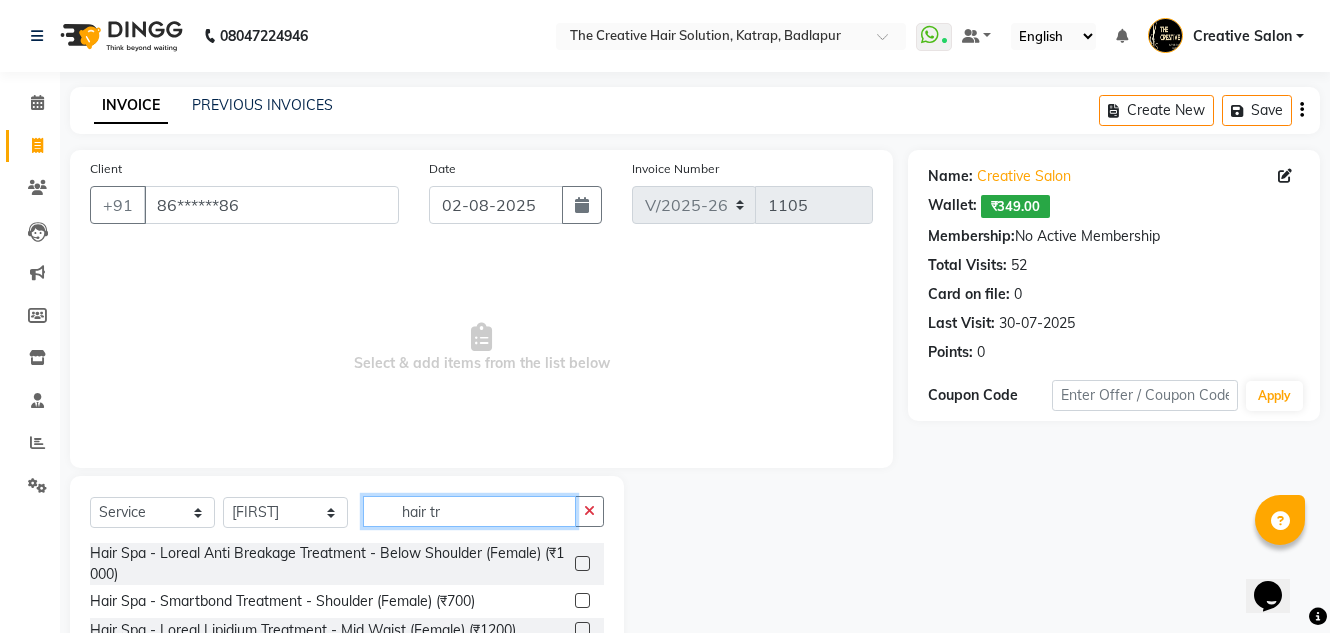 type on "hair tr" 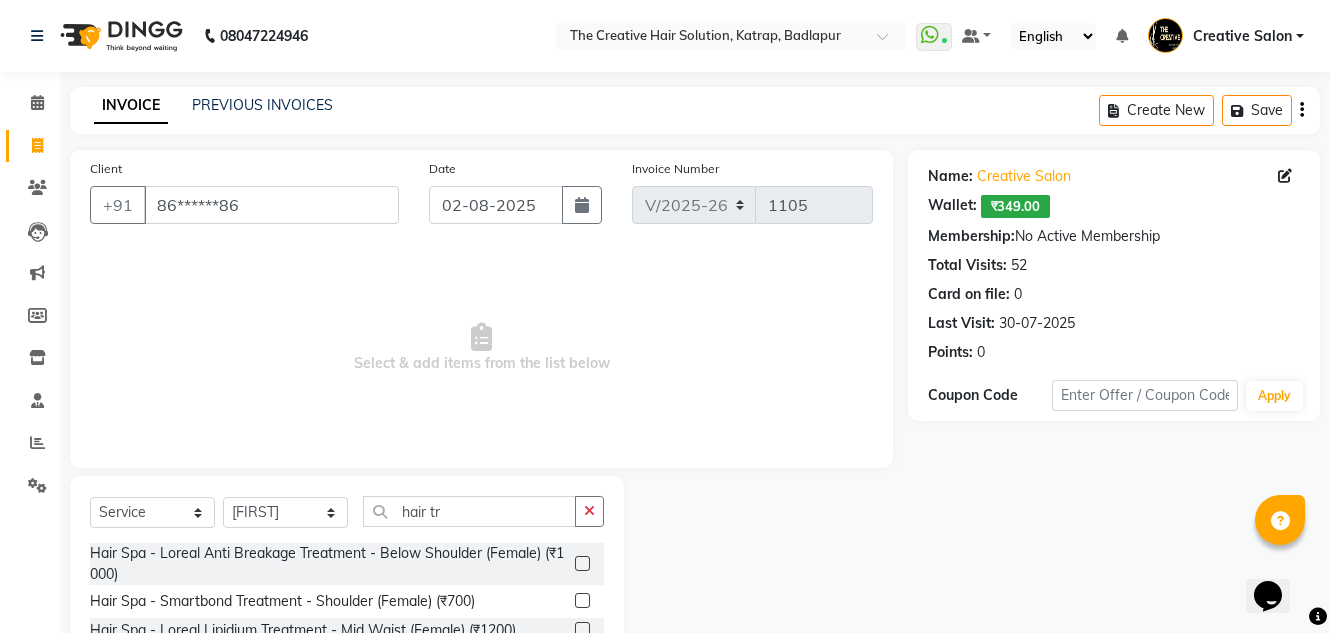 click on "Select  Service  Product  Membership  Package Voucher Prepaid Gift Card  Select Stylist Creative Salon Hashan Kam wali Nisha Payal salman the creative hair tr" 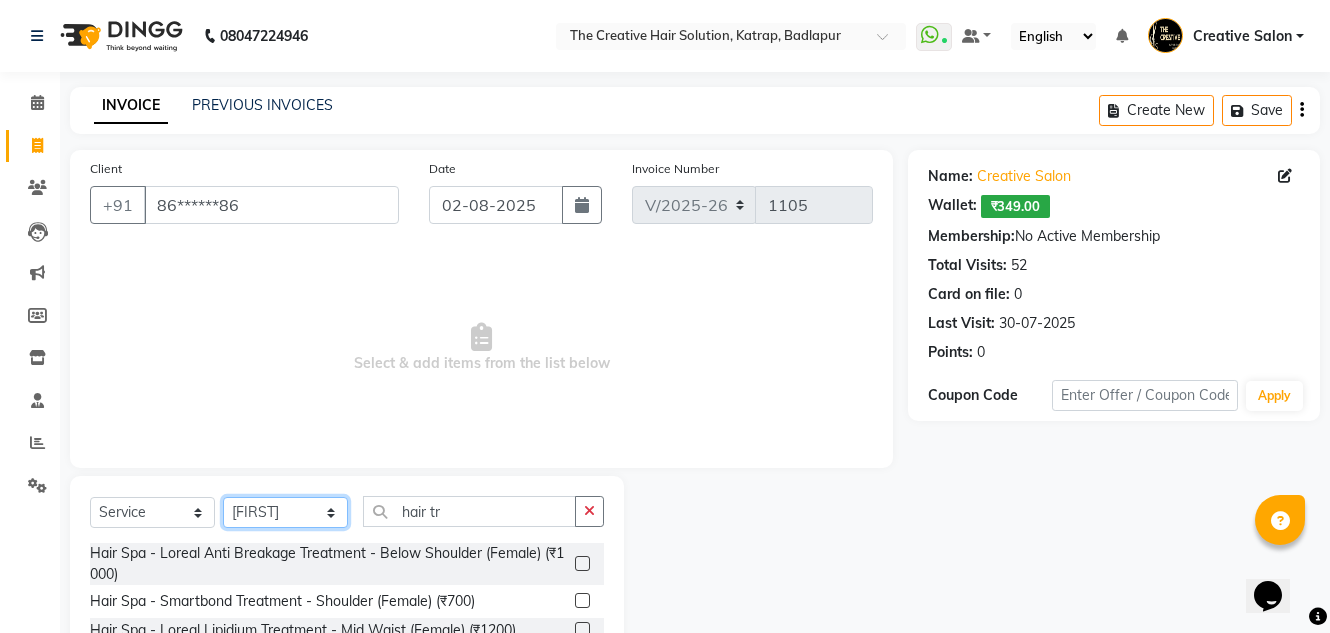 click on "Select Stylist Creative Salon Hashan Kam wali Nisha Payal salman the creative" 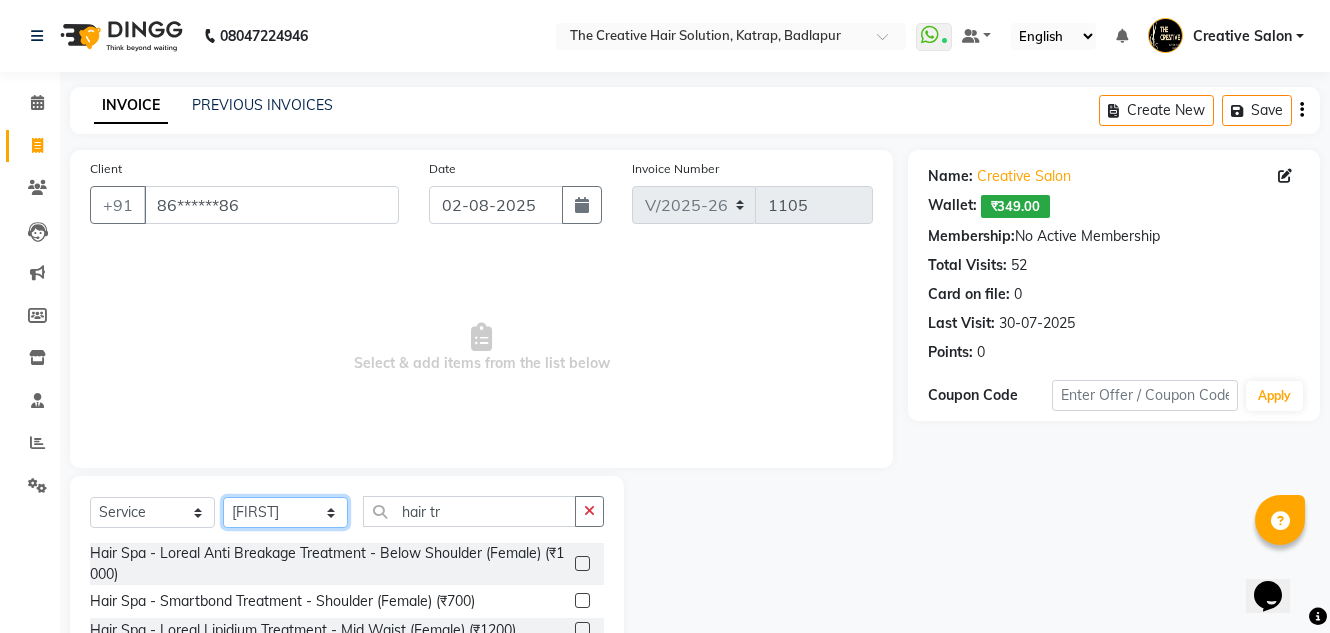 select on "10933" 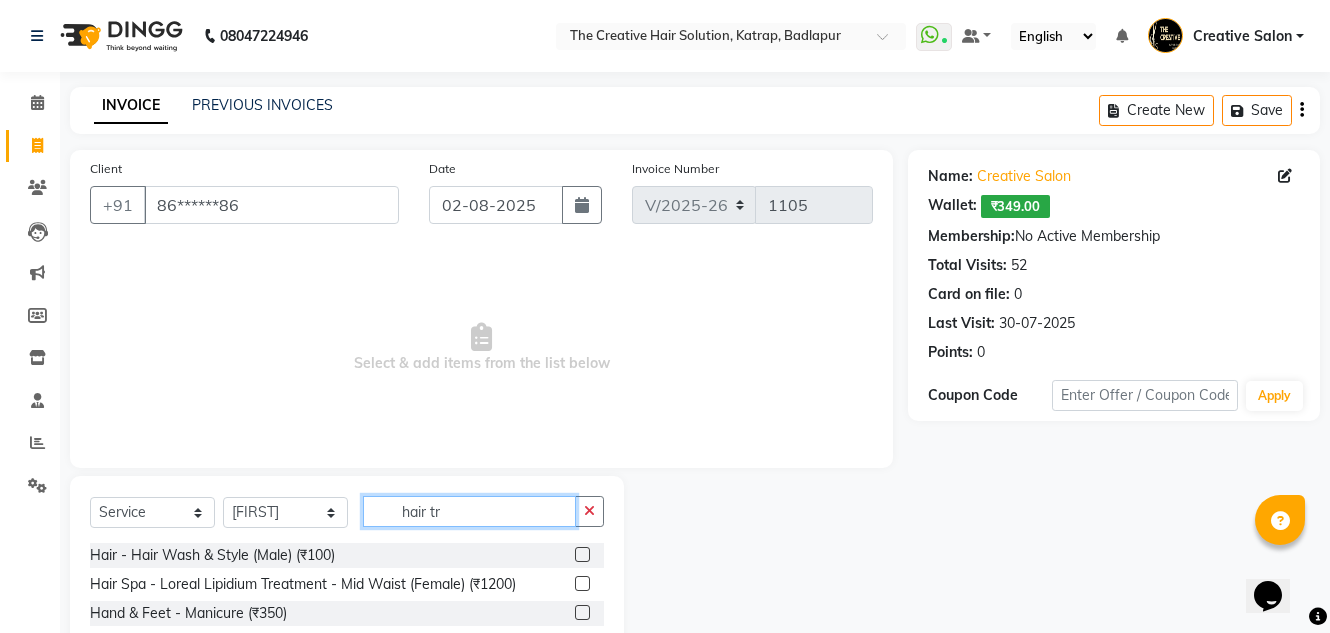 click on "hair tr" 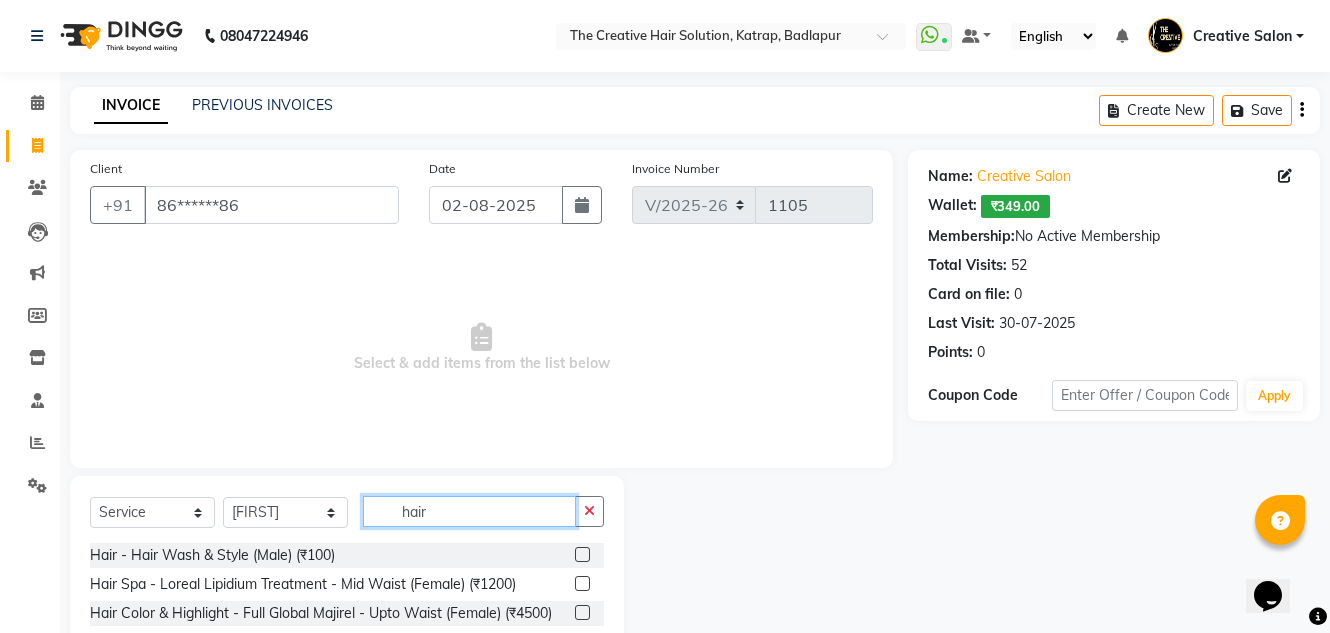 scroll, scrollTop: 168, scrollLeft: 0, axis: vertical 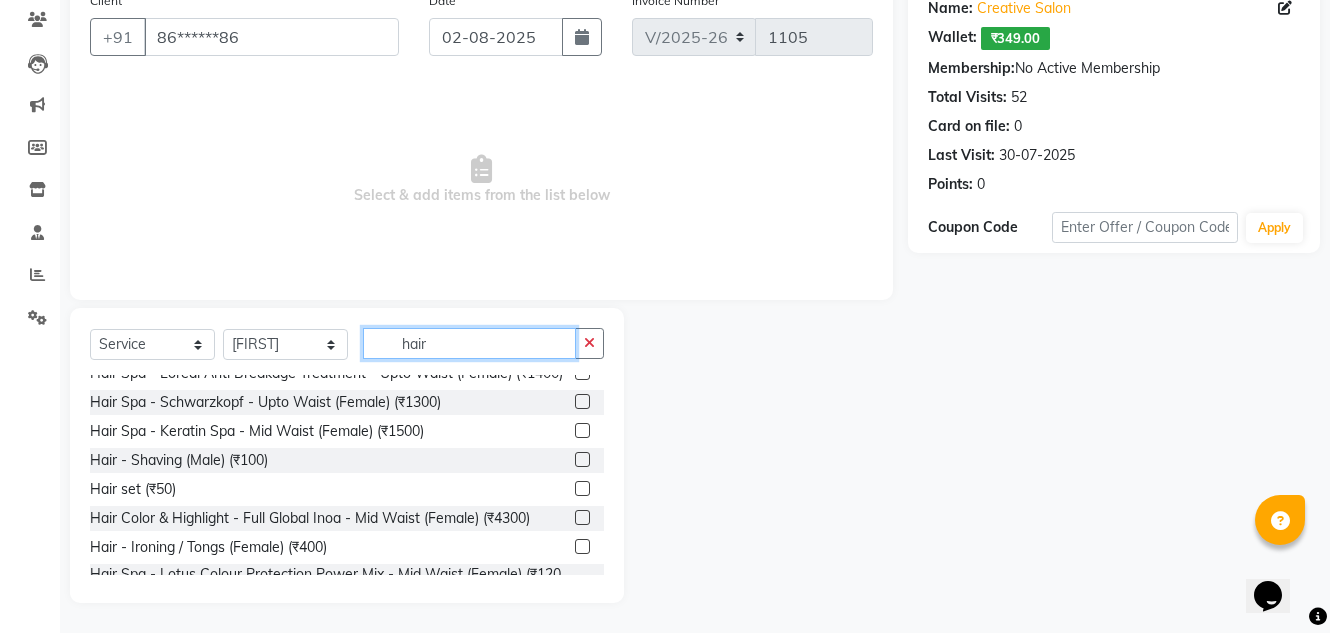 type on "hair" 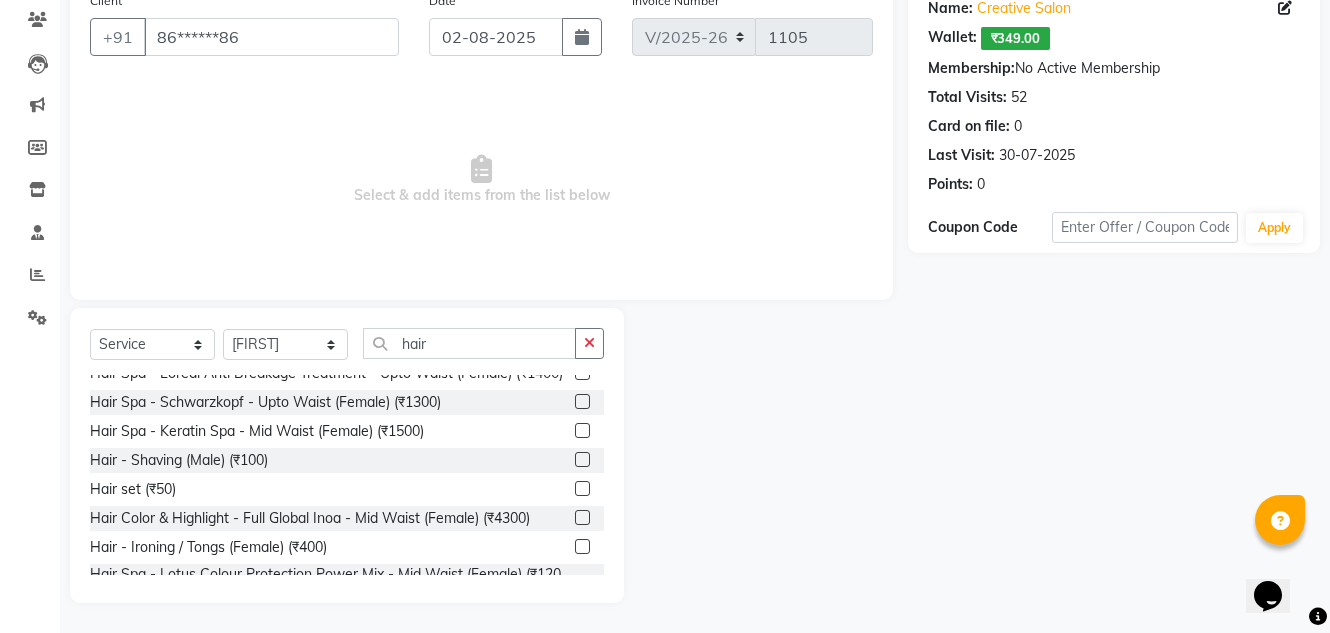 click 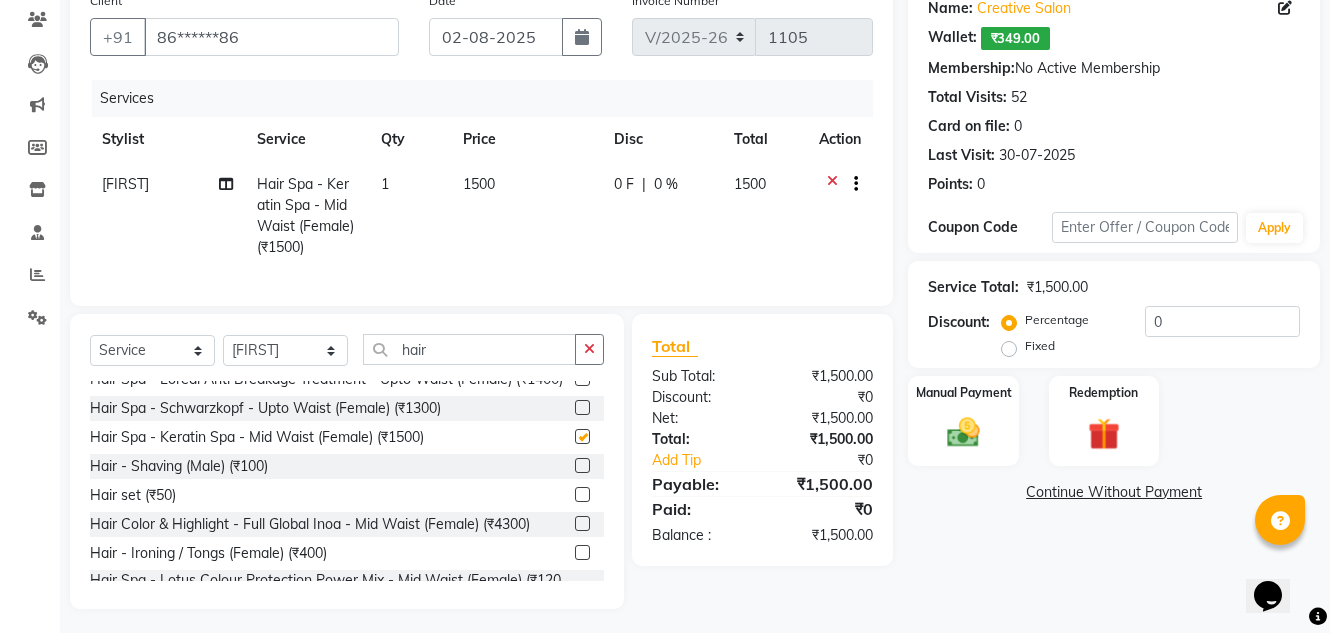 checkbox on "false" 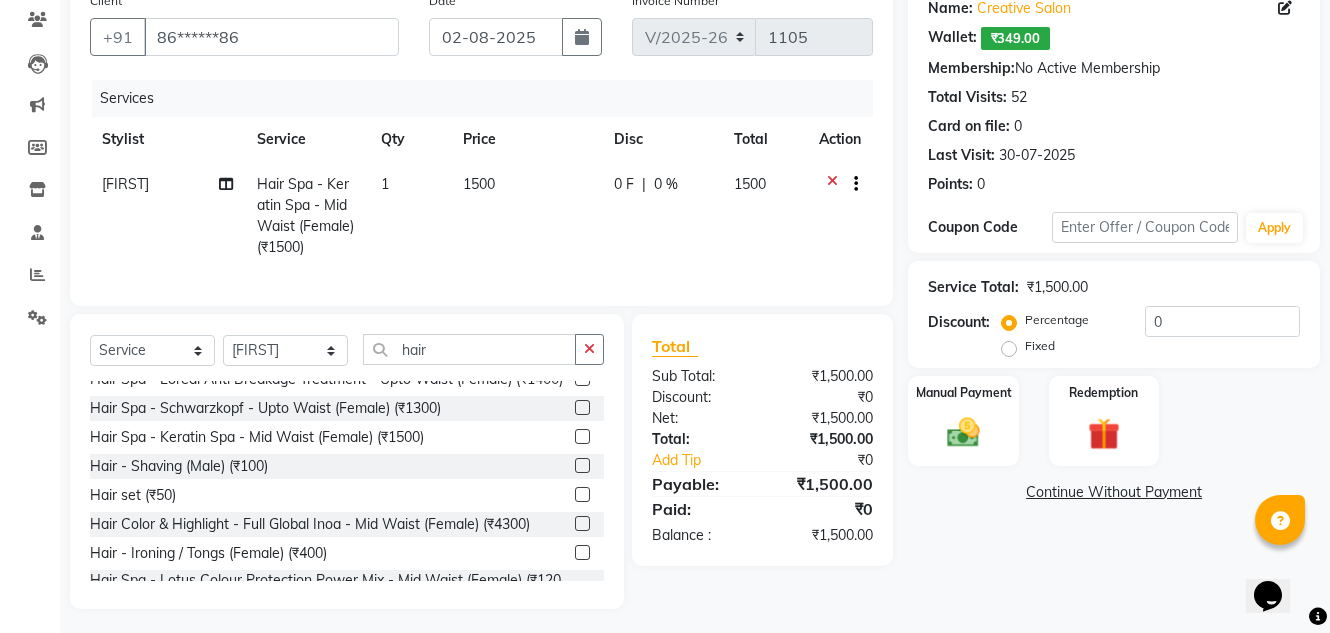 drag, startPoint x: 496, startPoint y: 156, endPoint x: 490, endPoint y: 171, distance: 16.155495 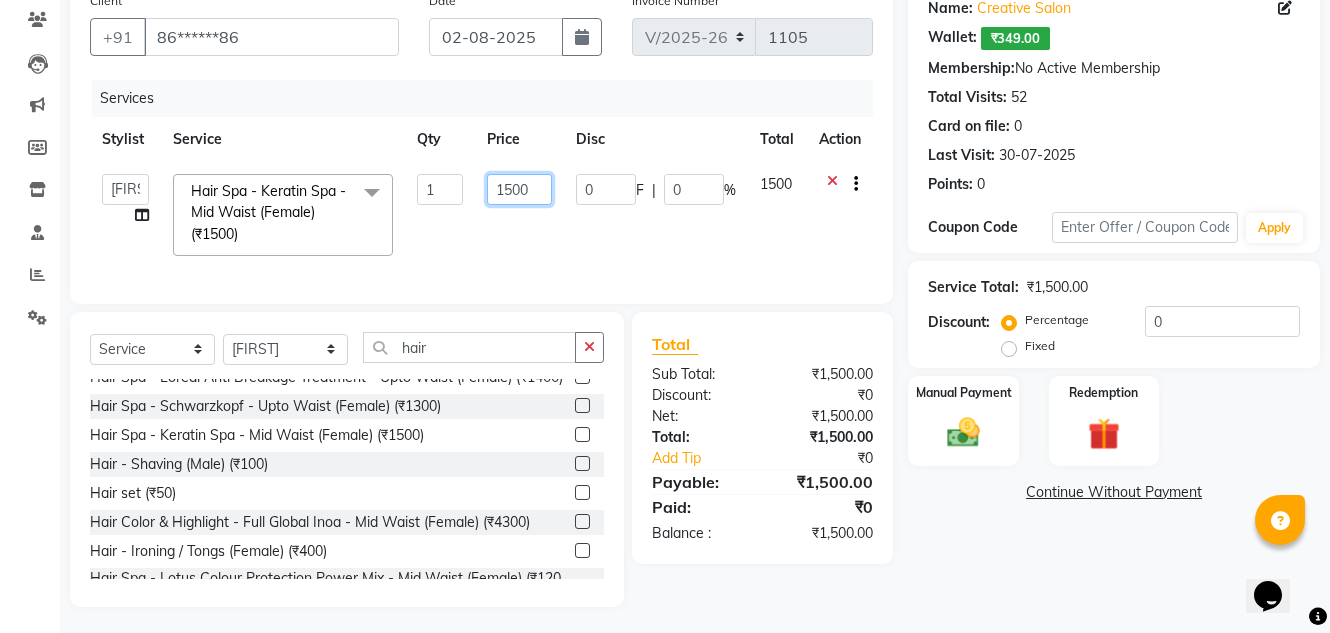 click on "1500" 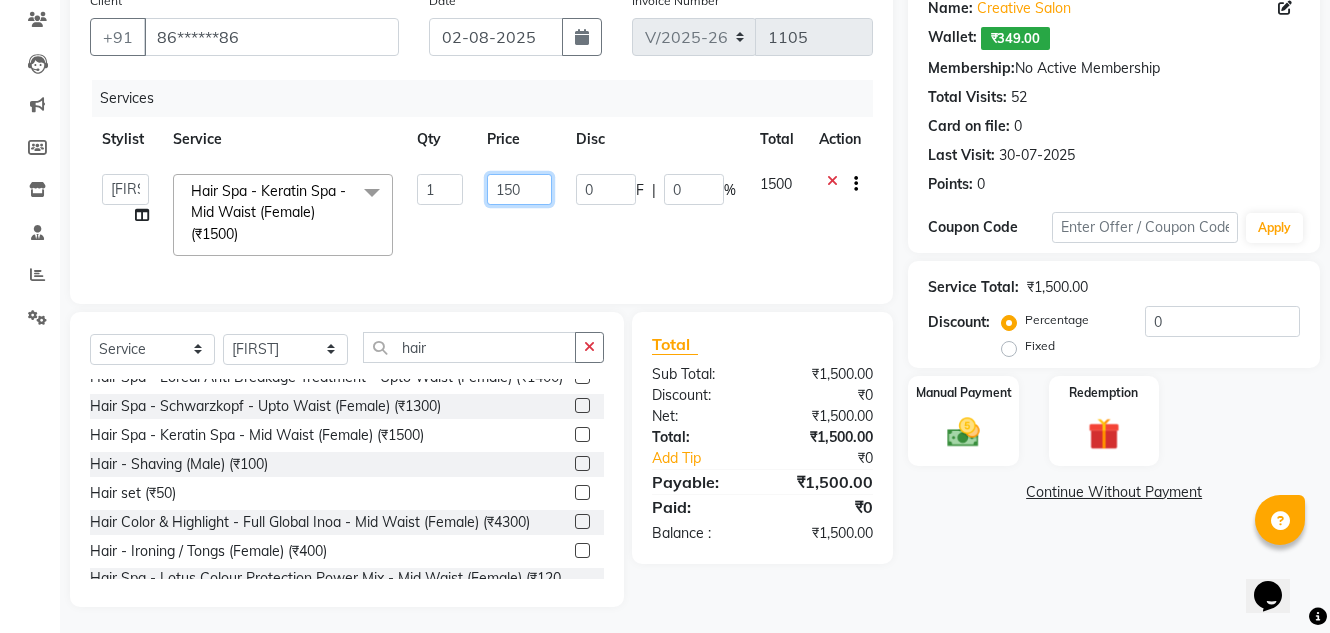 type on "1550" 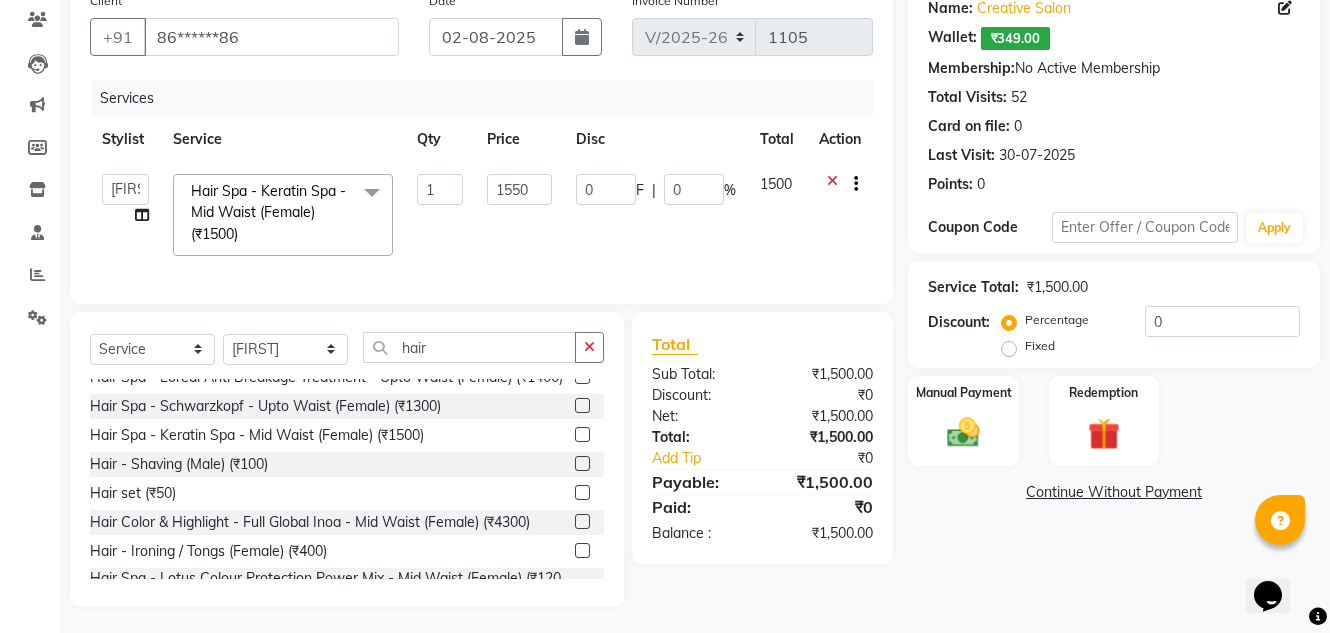 click on "Services Stylist Service Qty Price Disc Total Action  Creative Salon   Hashan   Kam wali   Nisha   Payal   salman   the creative  Hair Spa - Keratin Spa - Mid Waist (Female) (₹1500)  x Hair - Hair Wash & Style (Male) (₹100) Hair Spa - Loreal Lipidium Treatment - Mid Waist (Female) (₹1200) Hand & Feet - Manicure (₹350) Hair Color & Highlight - Full Global Majirel - Upto Waist (Female) (₹4500) Cleanup - Mineral Boost Sensi Cleanup (₹750) Bio plastia ( up to neck ) (₹2500) Rebonding ( below shoulder ) (₹6000) Hair - Beard (Male) (₹100) Scrubing (₹2000) Hair Spa - Loreal Instant Repair Power Mix - Below Shoulder (Female) (₹1000) Full Arms D-tan (₹600) Nano plastia ( Below waist ) (₹7000) Eyebrows (₹50) Keratin Treatment - Below Shoulder (Female) (₹3000) Normal  makeup (man) (₹200) Hair Spa - Smartbond Treatment - Below Shoulder (Female) (₹1000) Advance Facial - Ultra Detox (₹4500) Keratin (mens) (₹1500) apply nai paint (₹50) Staightening ( up to shoulder ) (₹4500) 1 1550" 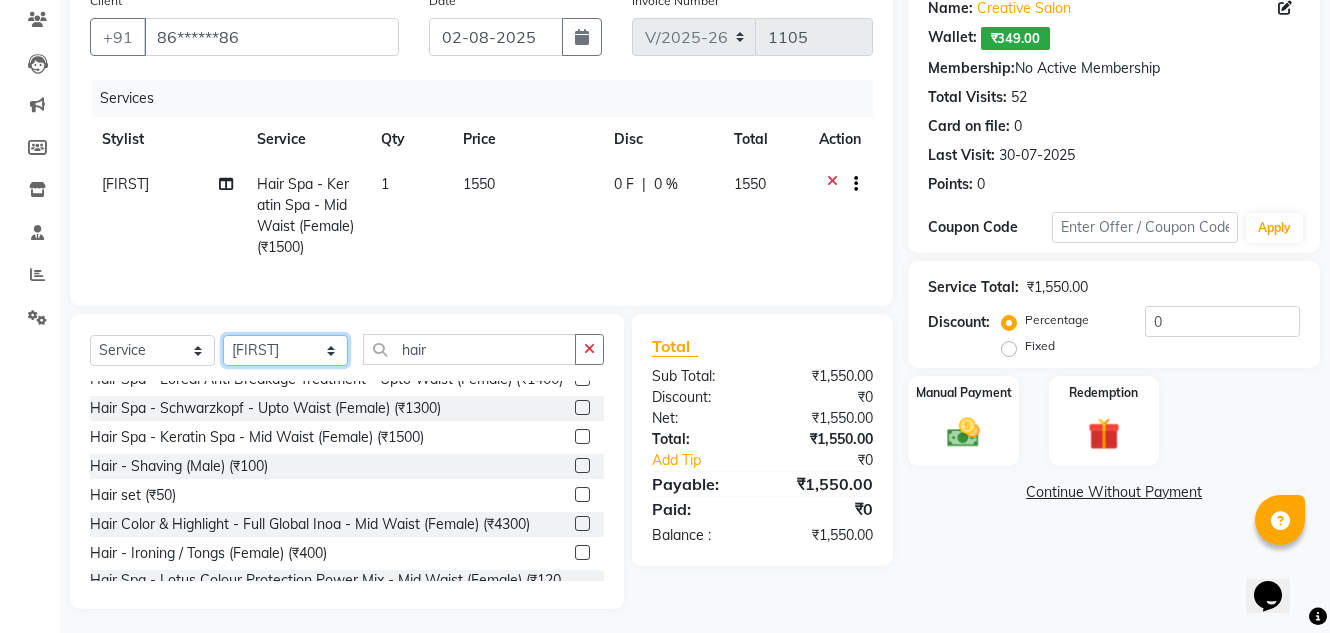 click on "Select Stylist Creative Salon Hashan Kam wali Nisha Payal salman the creative" 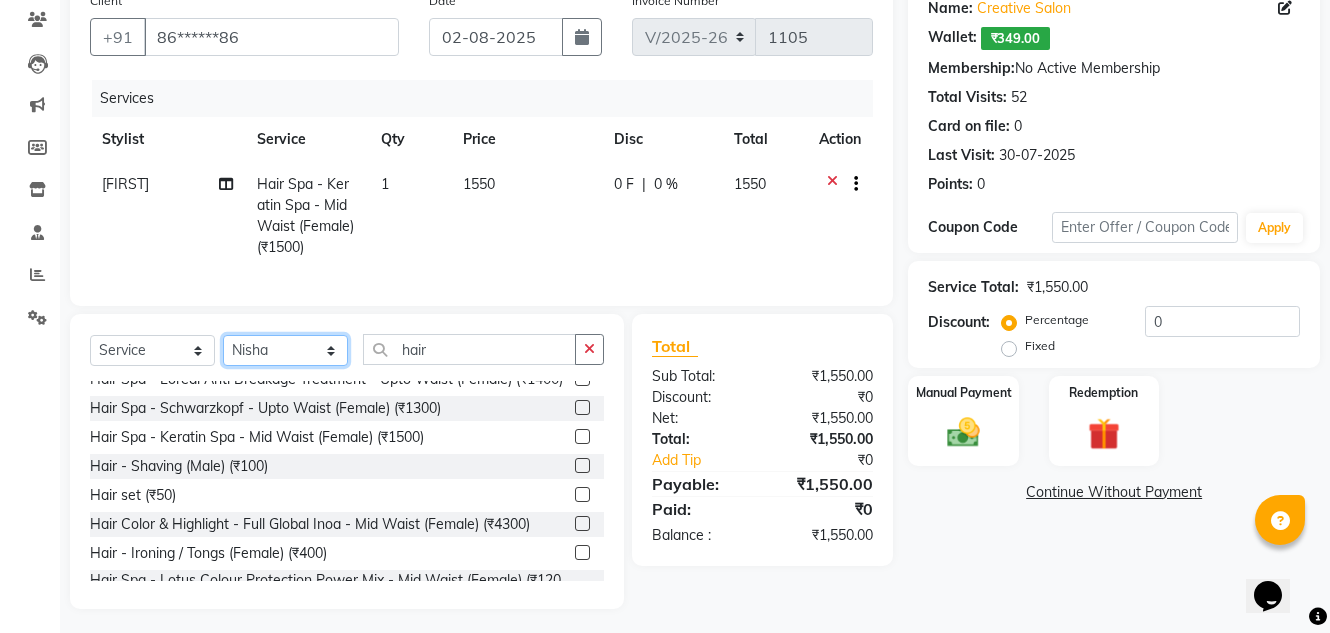 click on "Select Stylist Creative Salon Hashan Kam wali Nisha Payal salman the creative" 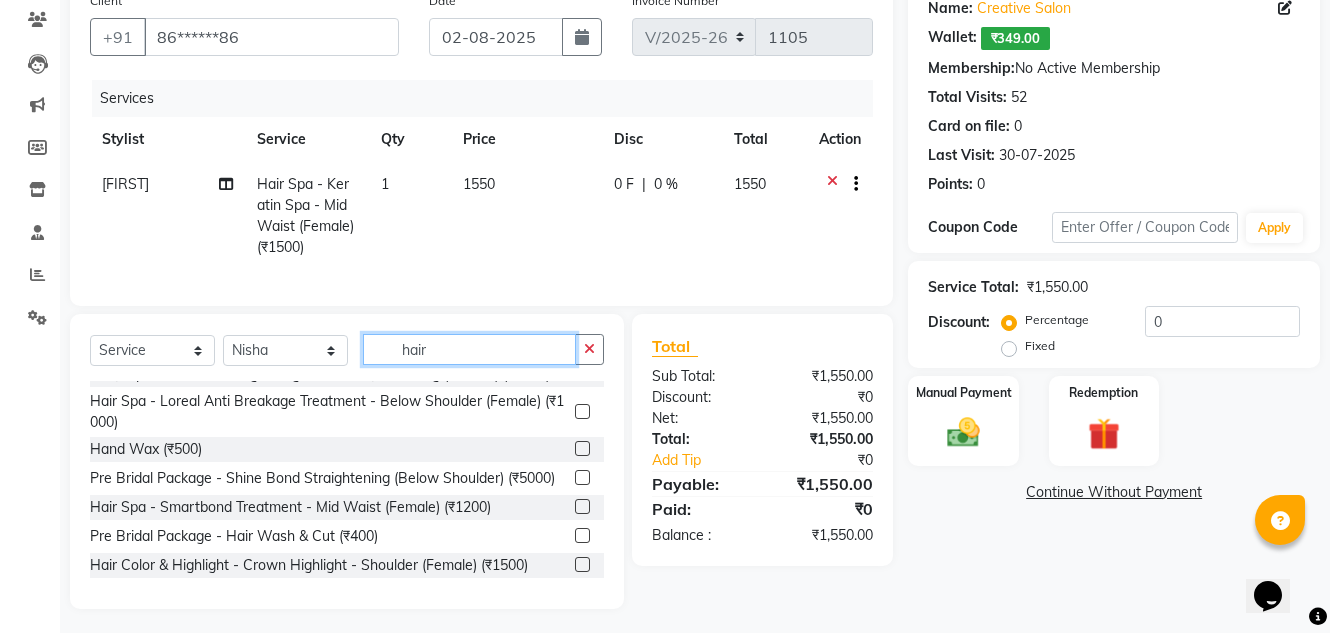 click on "hair" 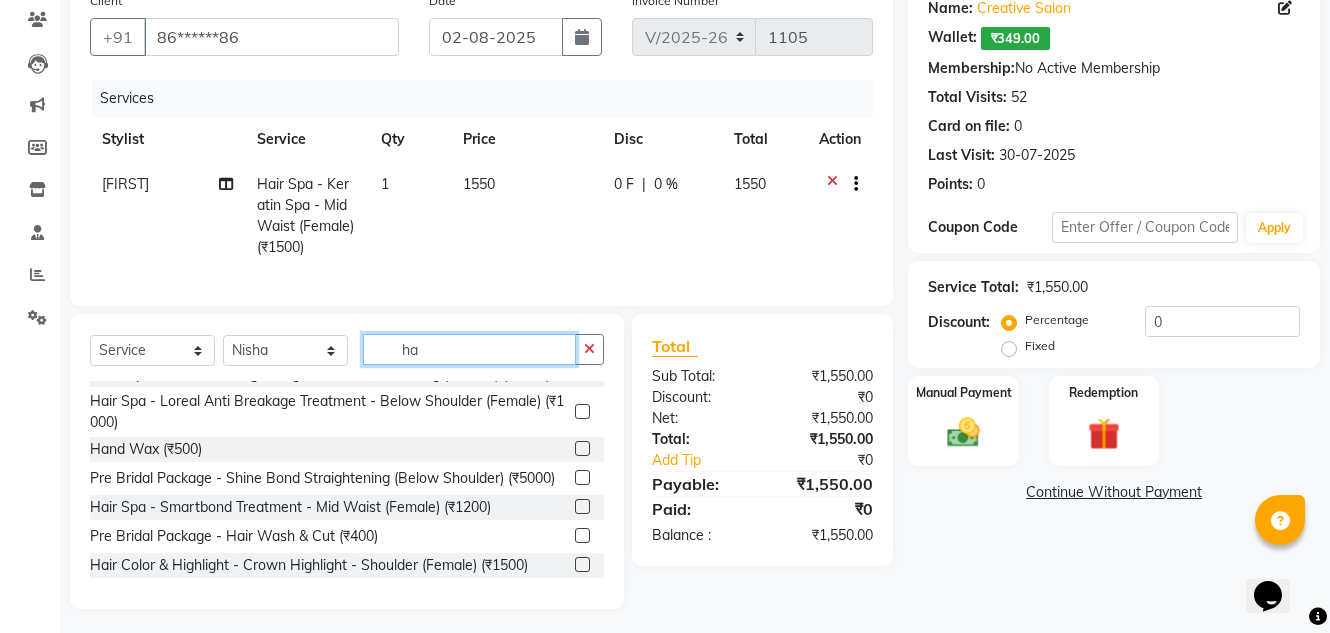type on "h" 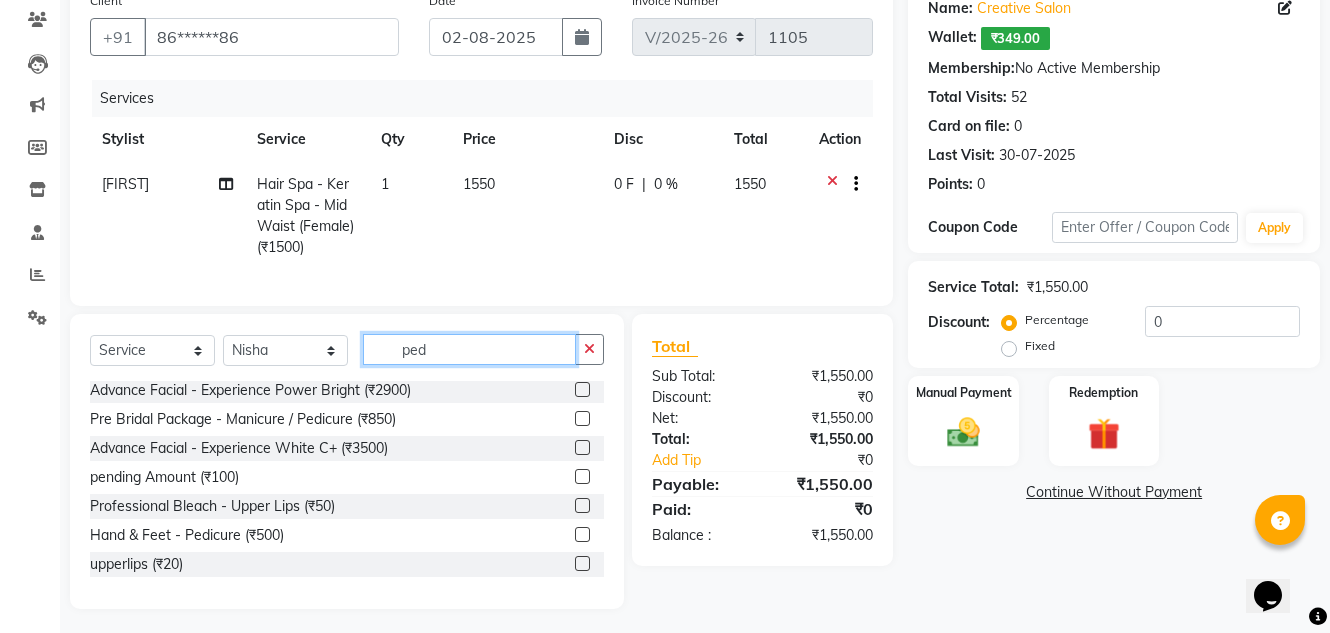 scroll, scrollTop: 0, scrollLeft: 0, axis: both 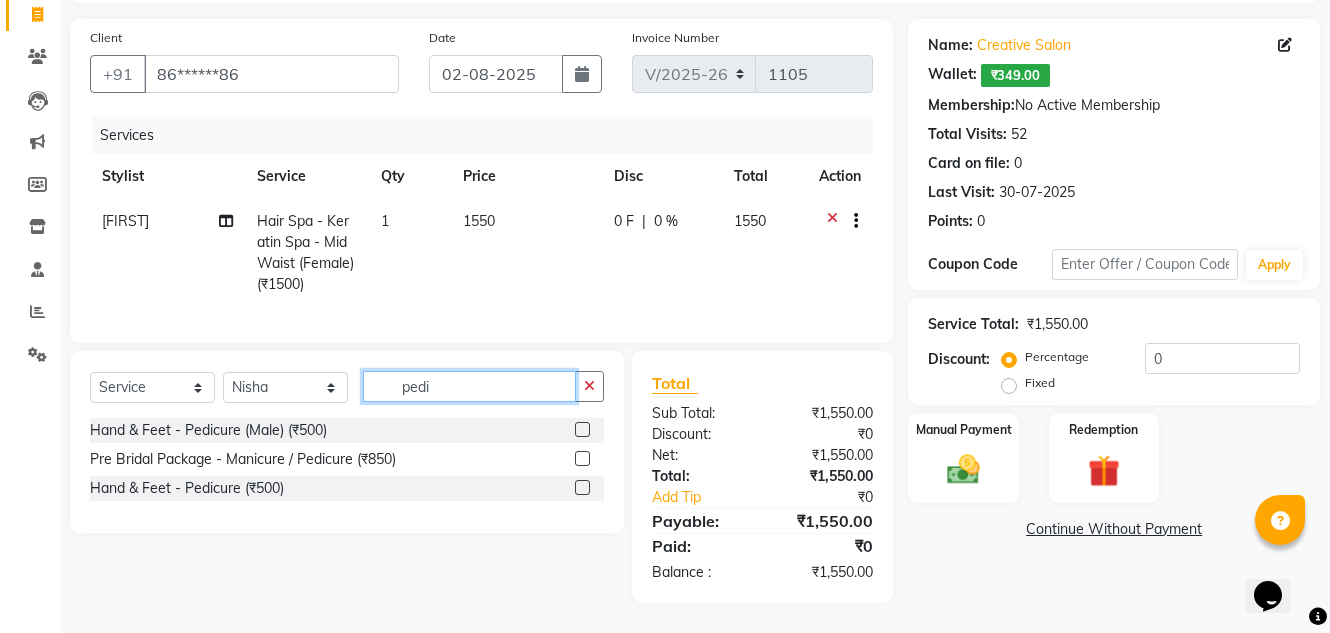 type on "pedi" 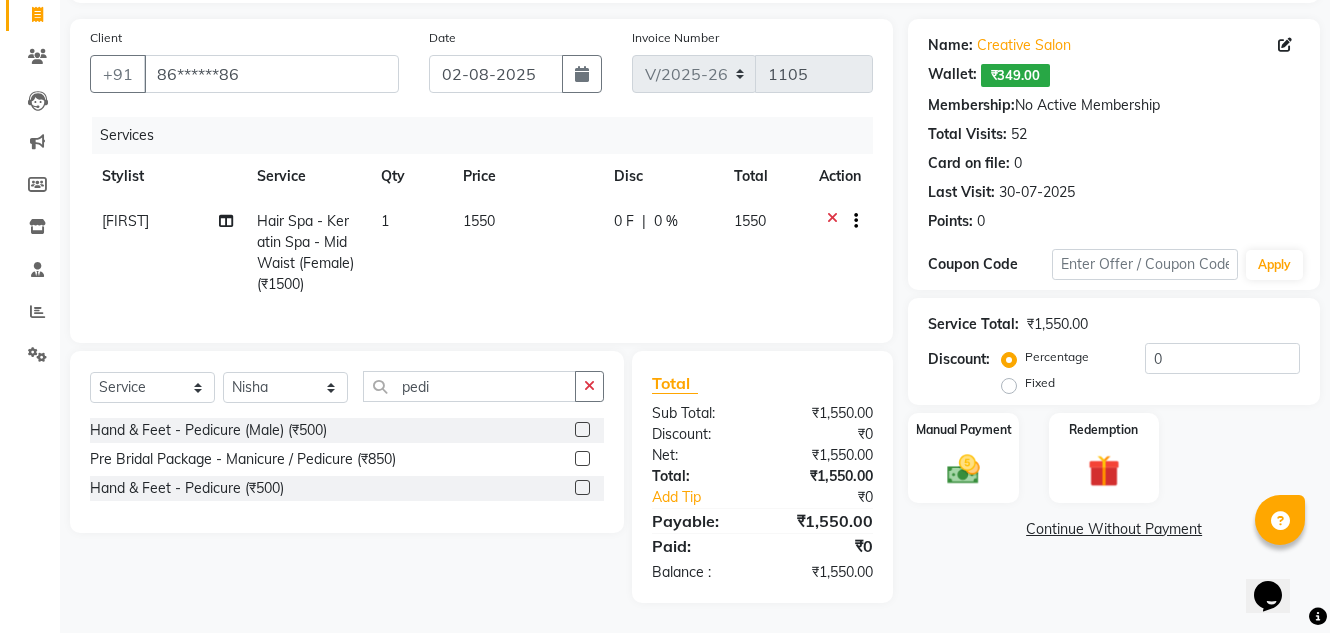 click 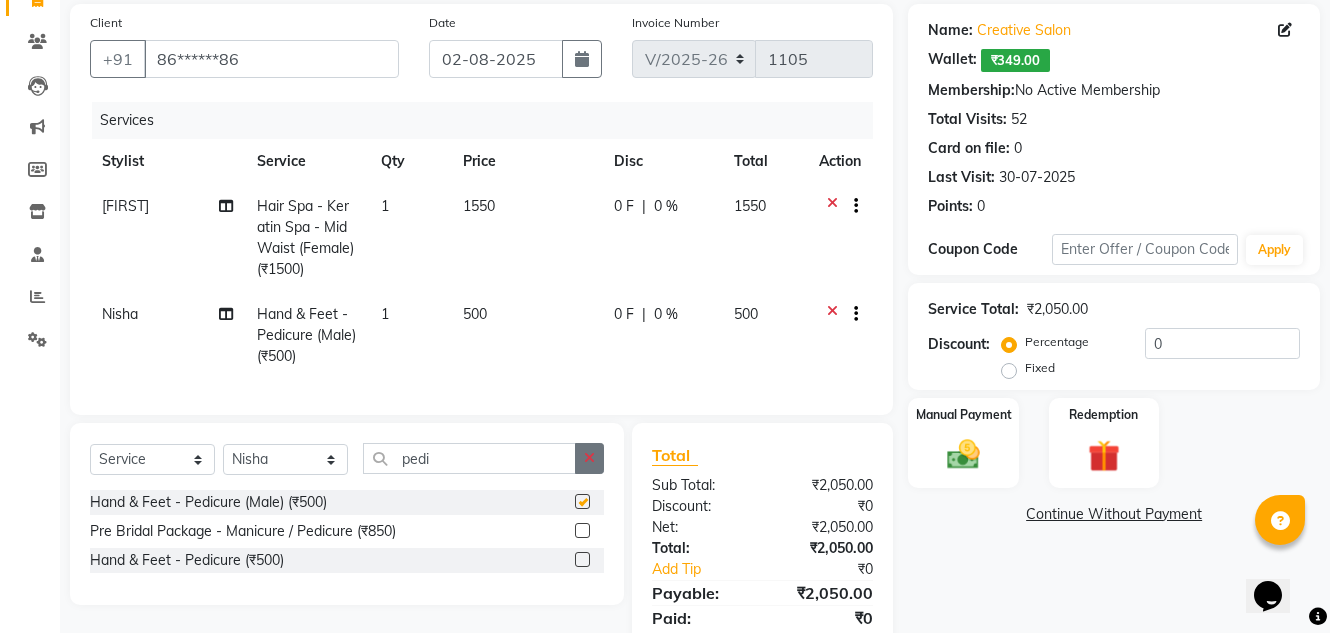 checkbox on "false" 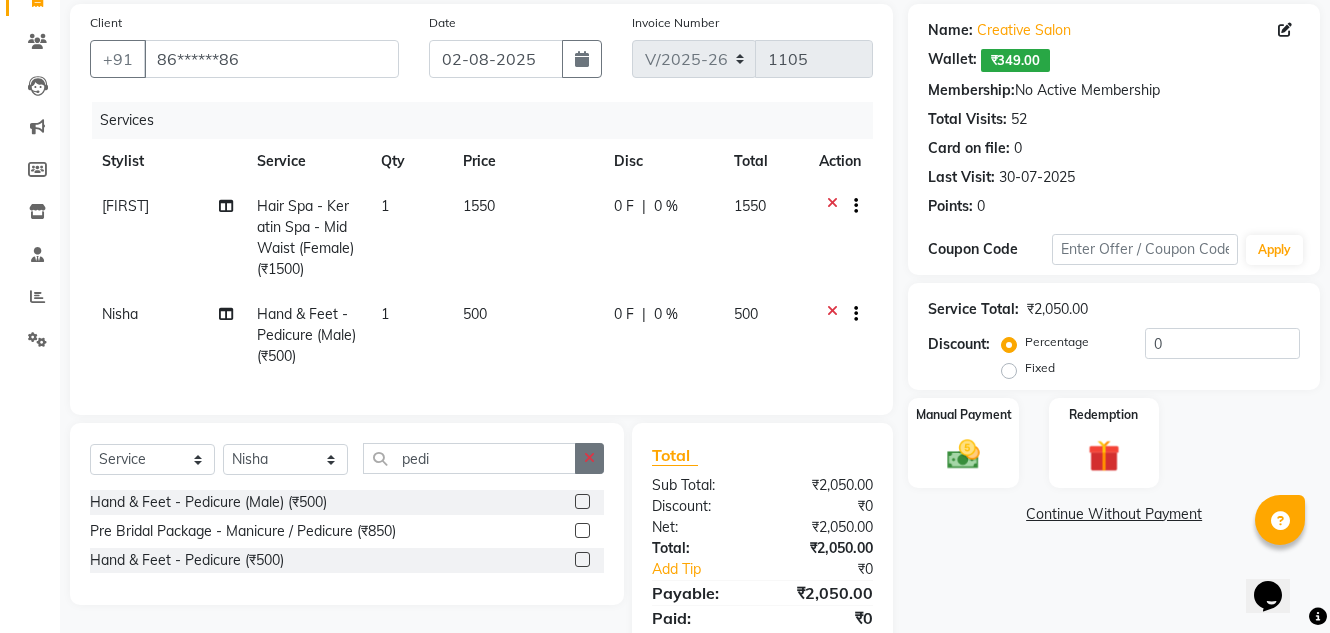 click 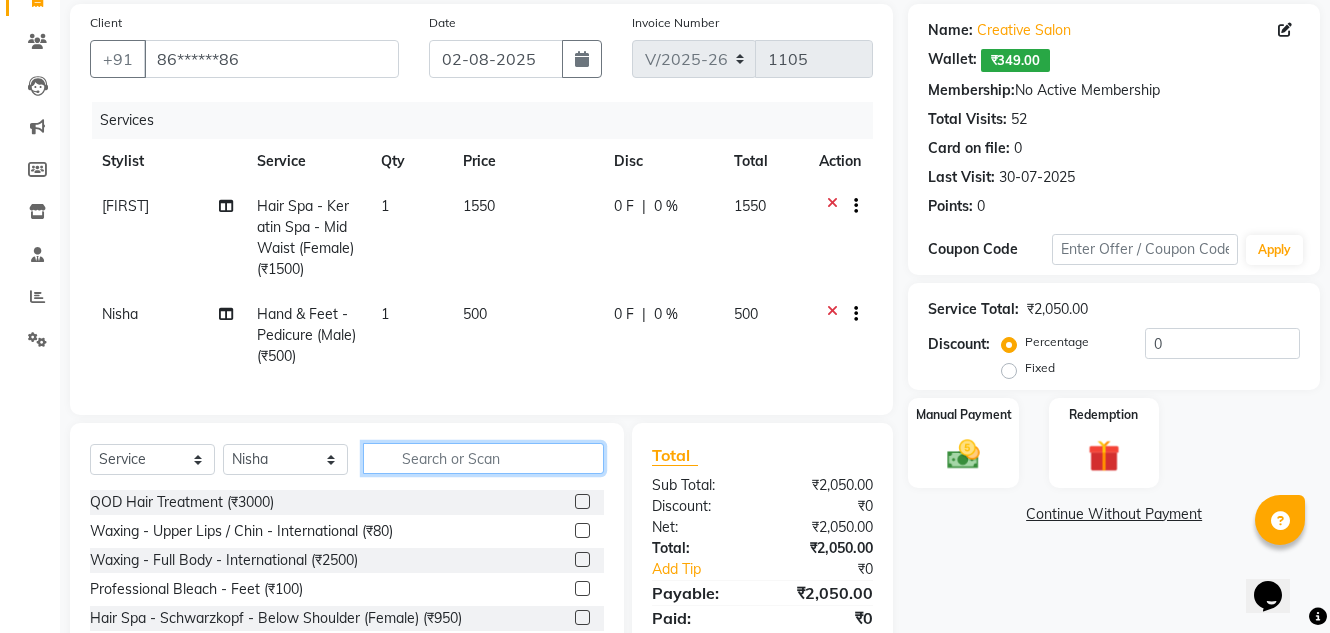 click 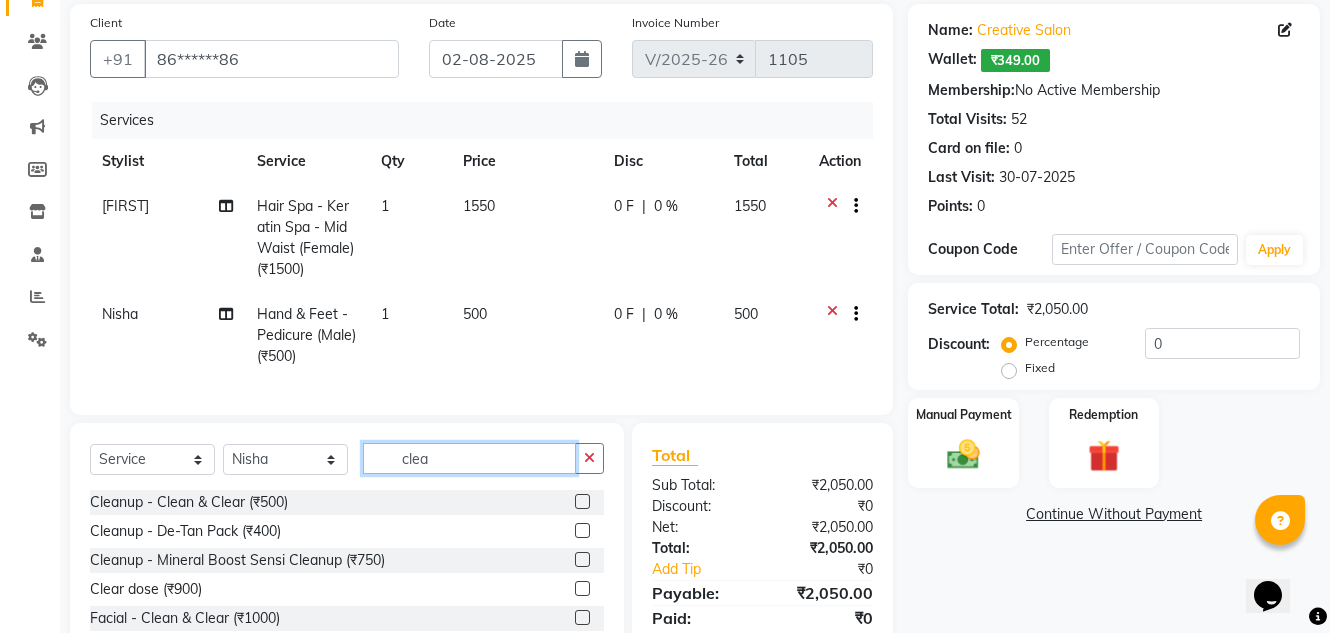 scroll, scrollTop: 233, scrollLeft: 0, axis: vertical 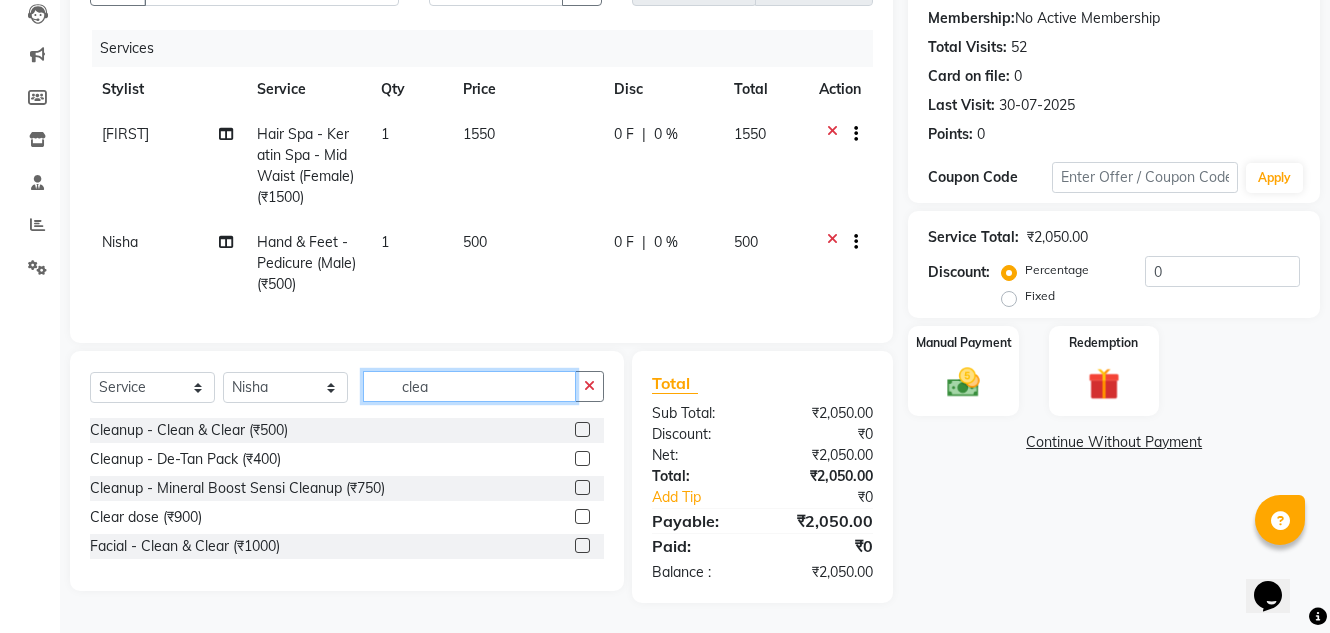 type on "clea" 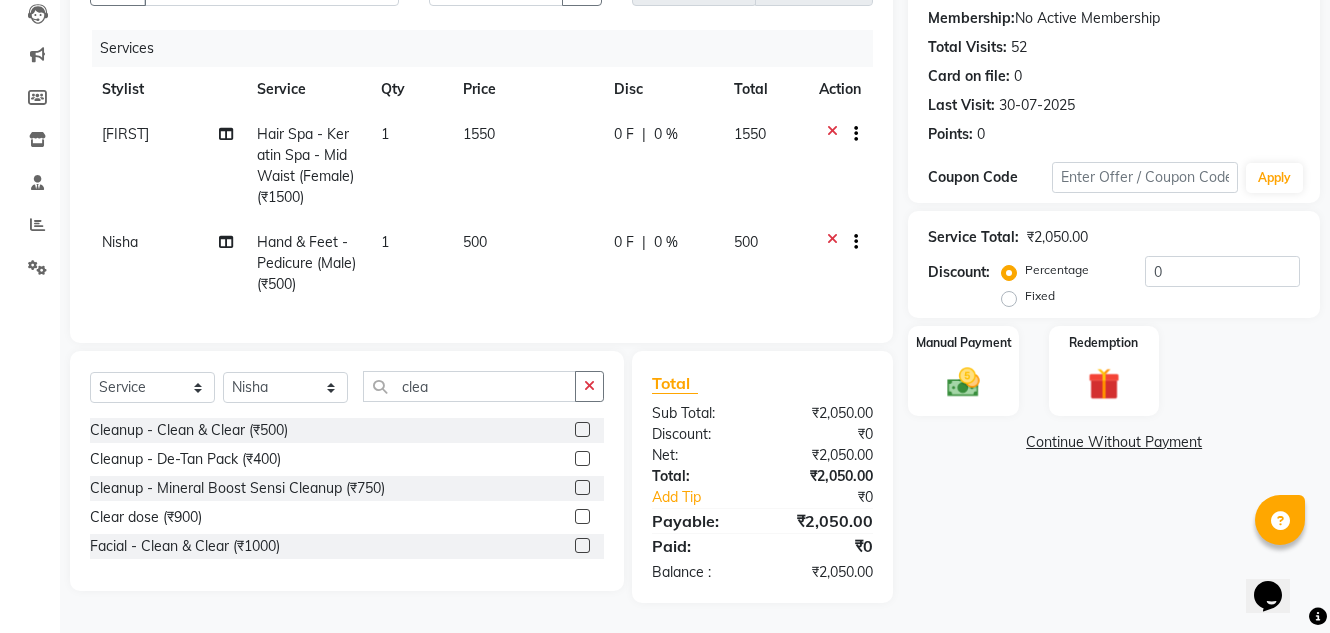 click 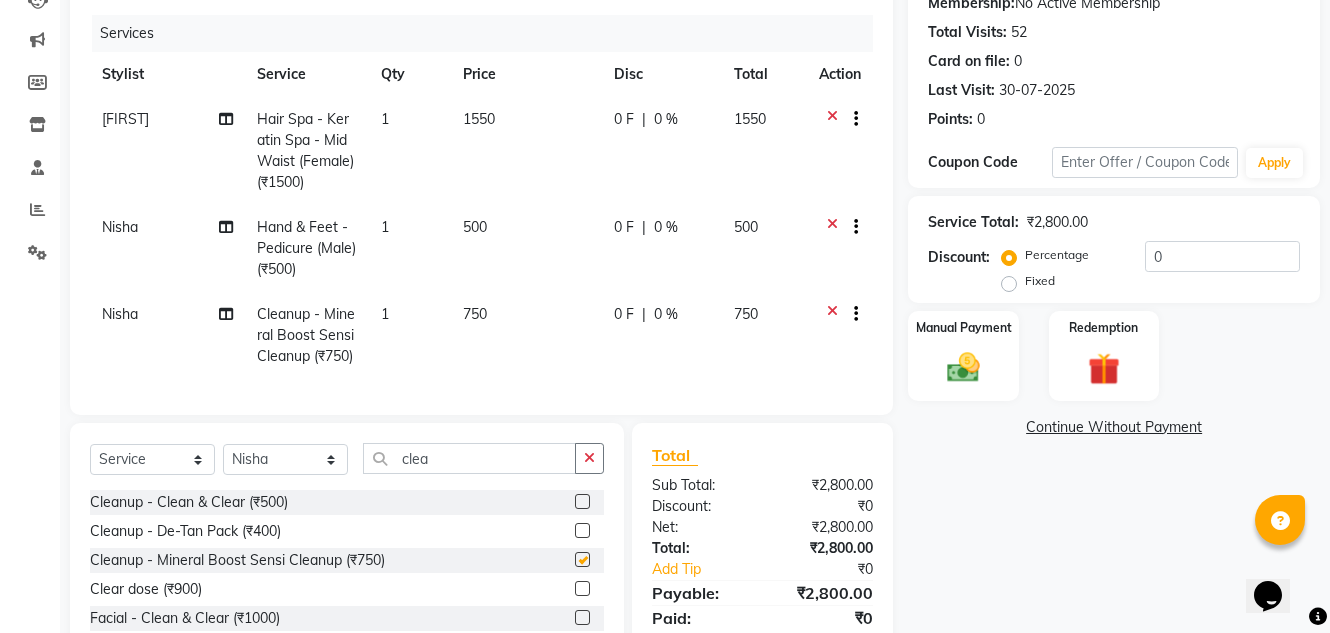 checkbox on "false" 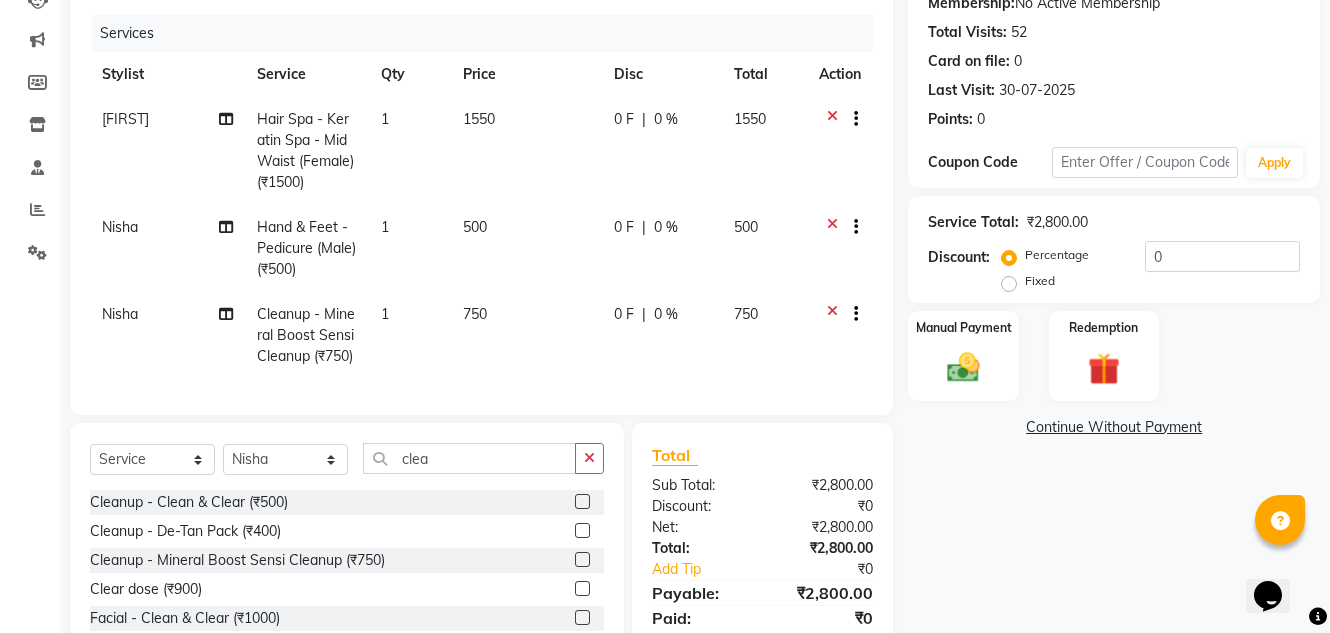 click on "750" 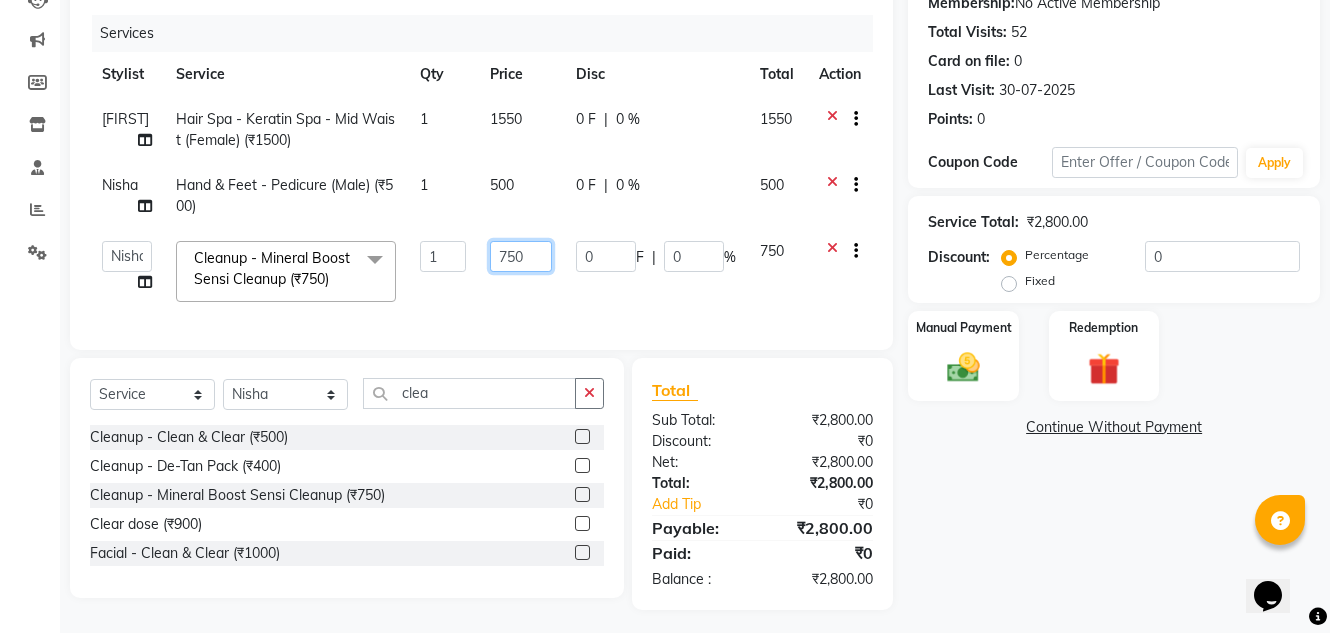 click on "750" 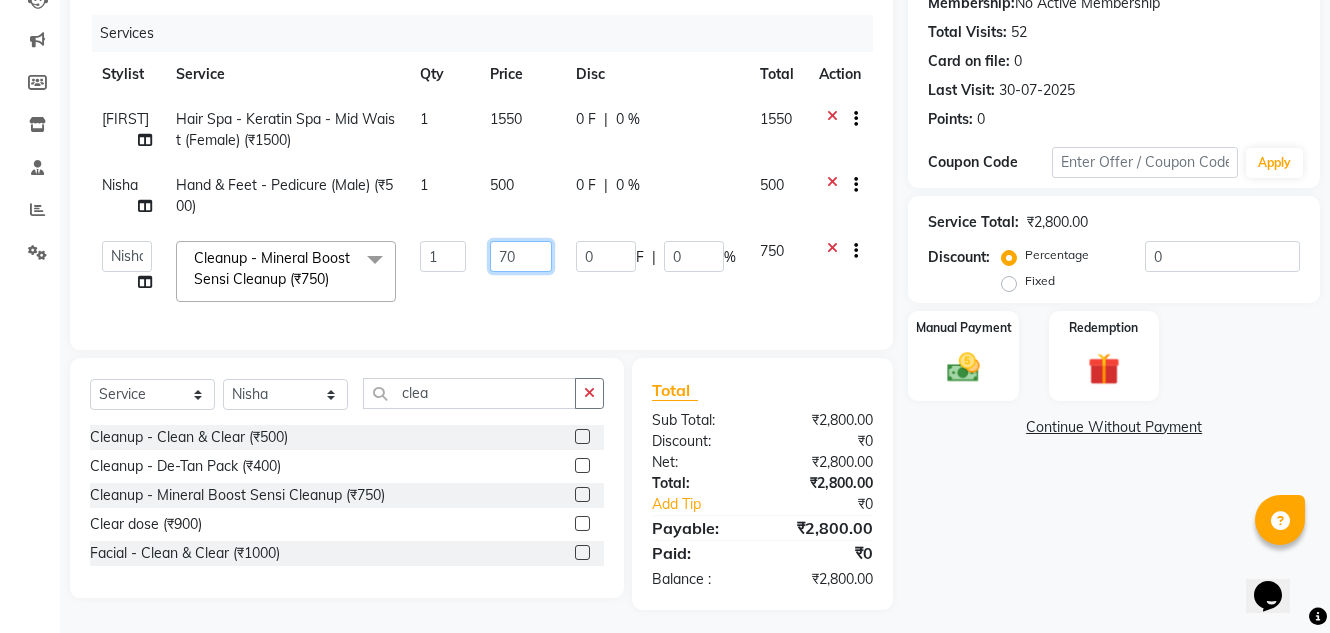 type on "700" 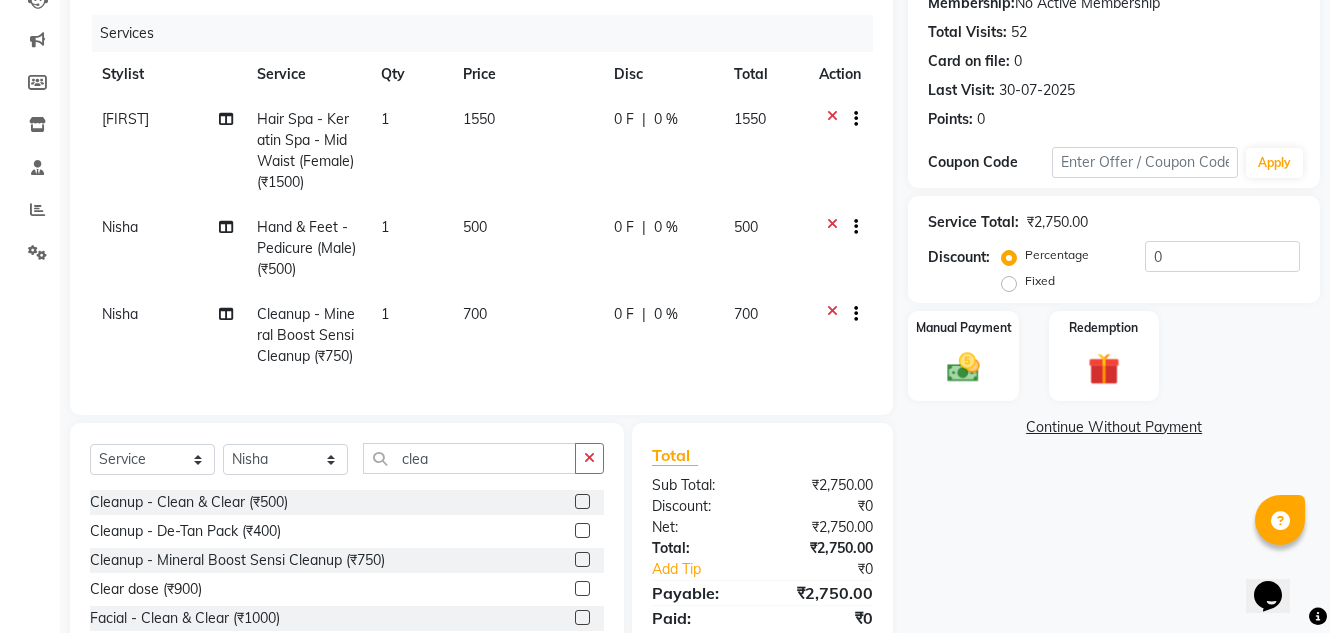 click on "Hashan Hair Spa - Keratin Spa - Mid Waist (Female) (₹1500) 1 1550 0 F | 0 % 1550 Nisha Hand & Feet - Pedicure (Male) (₹500) 1 500 0 F | 0 % 500 Nisha Cleanup - Mineral Boost Sensi Cleanup (₹750) 1 700 0 F | 0 % 700" 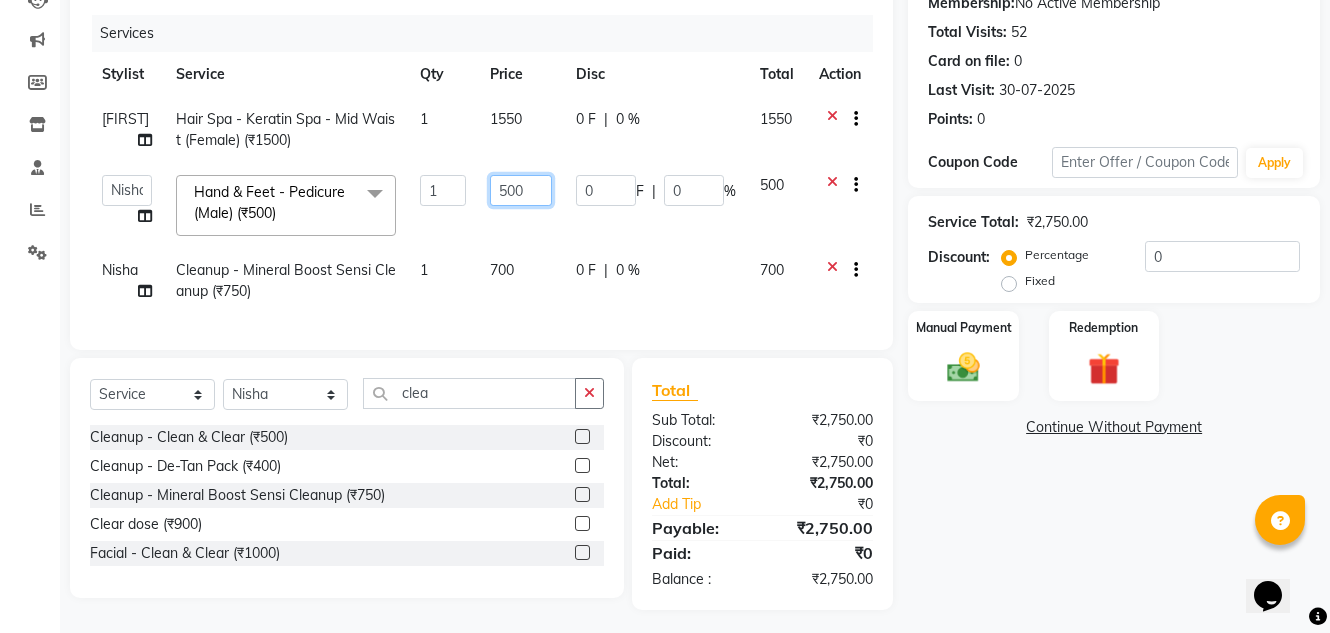 click on "500" 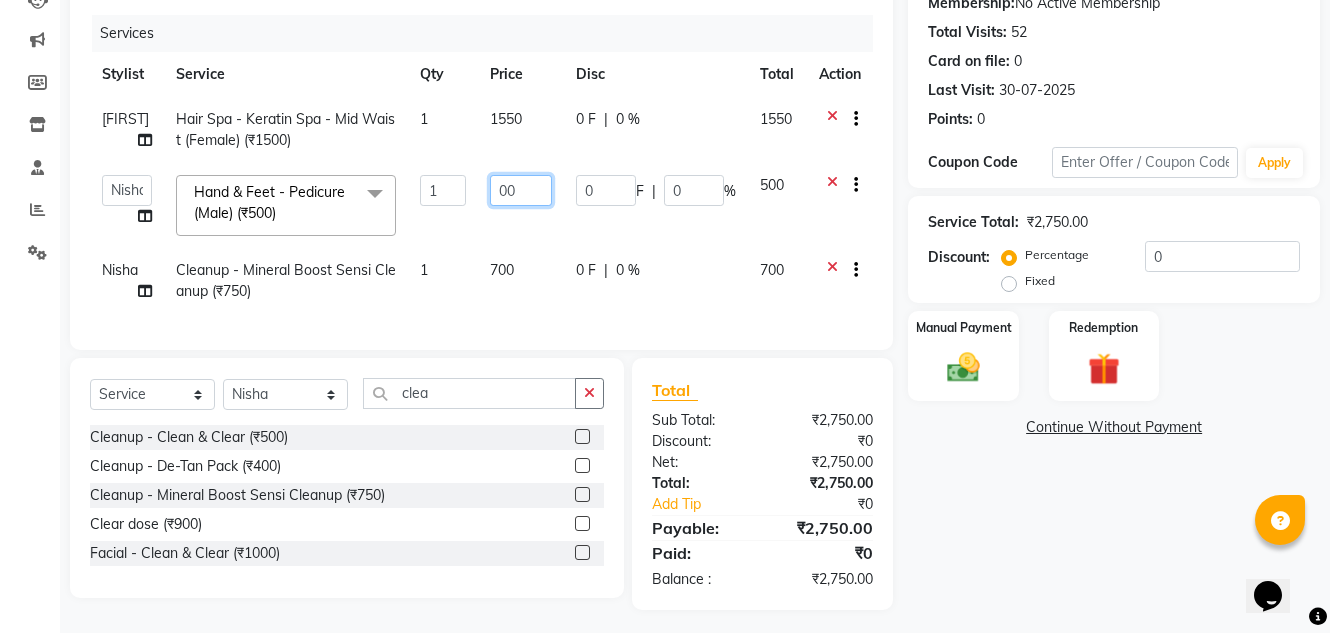 type on "600" 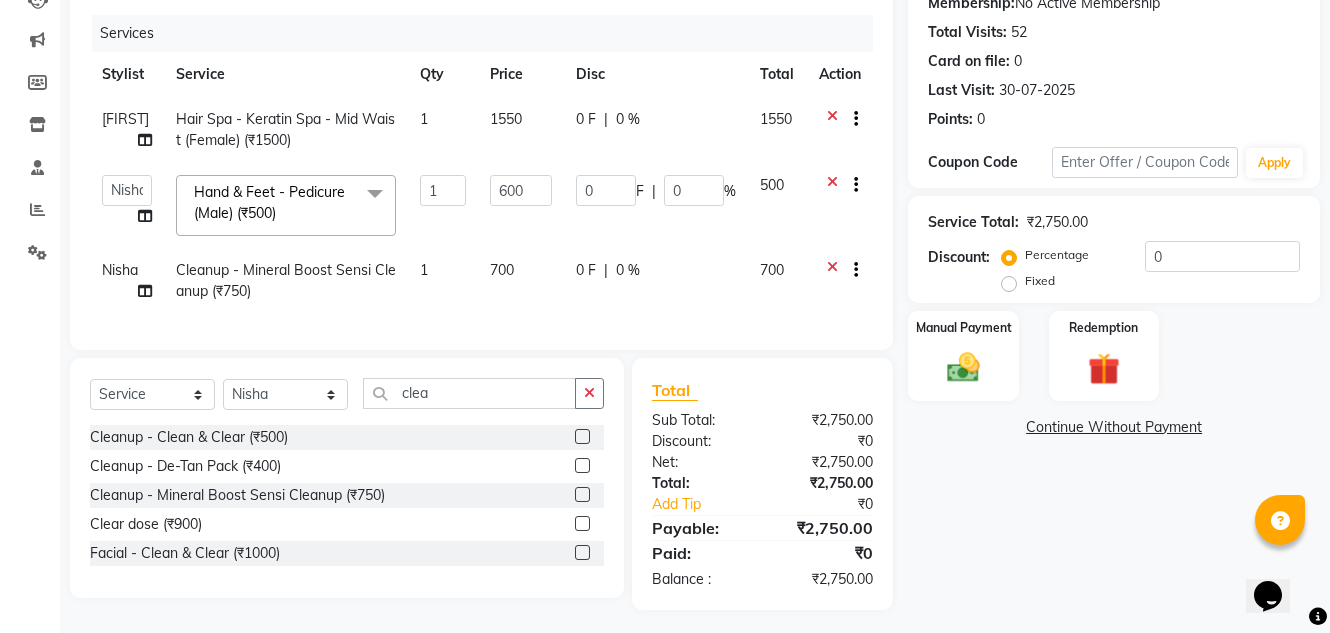 click on "Creative Salon   Hashan   Kam wali   Nisha   Payal   salman   the creative  Hand & Feet - Pedicure (Male) (₹500)  x QOD Hair Treatment (₹3000) Waxing - Upper Lips / Chin - International (₹80) Waxing - Full Body - International (₹2500) Professional Bleach - Feet (₹100) Hair Spa - Schwarzkopf - Below Shoulder (Female) (₹950) upper body triming (₹1000) chin (₹20) Waxing - Stomach - Normal (₹200) Hair Spa - Smartbond Treatment - Below Shoulder (Female) (₹1000) Hand & Feet - Pedicure (Male) (₹500) Hair Color & Highlight - Full Global Inoa - Upto Waist (Female) (₹4800) Flix cut (₹150) Hair - Haircut With Wash (Female) (₹700) Pro Advance Keratin Treatment - Below Shoulder (Female) (₹4000) Hair Spa - Lotus Colour Protection Power Mix - Below Shoulder (Female) (₹1000) Hair Color & Highlight - Full Global Majirel - Neck Length (Female) (₹1500) Body Spa & Head Massage - Signature Body Polishing (Female) (₹3000) Hand Wax (₹500) Pre Bridal Package - Hair Wash & Cut (₹400) 1 600 0" 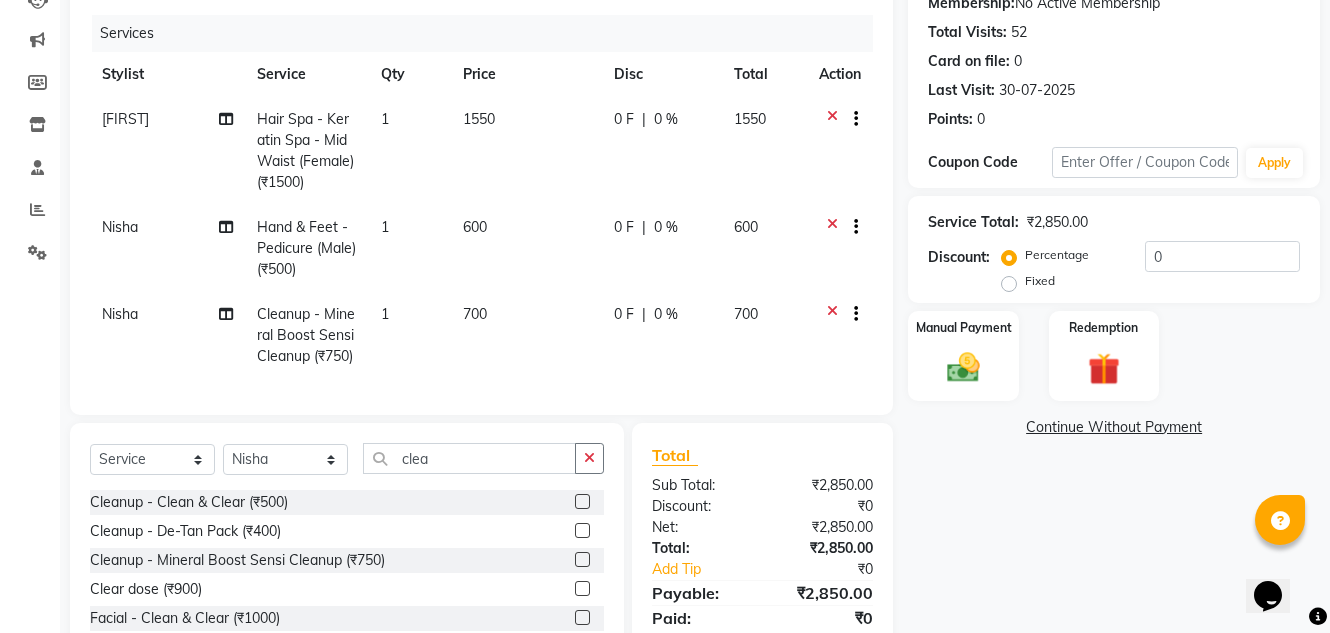 scroll, scrollTop: 341, scrollLeft: 0, axis: vertical 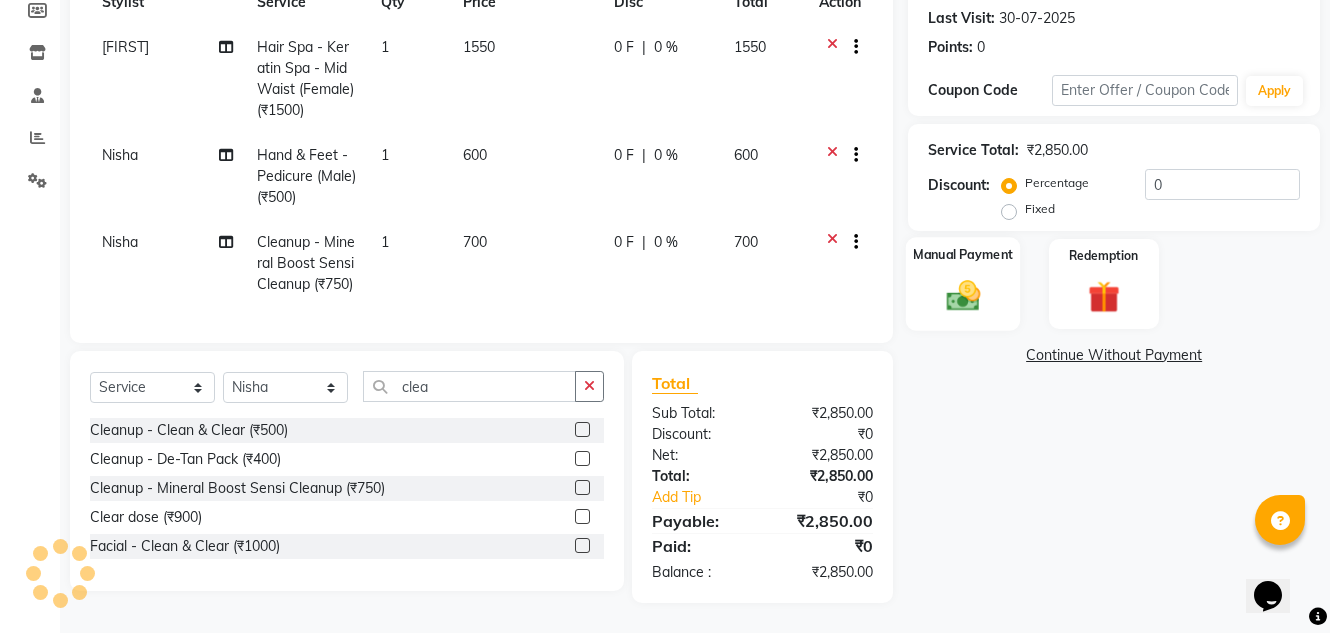click 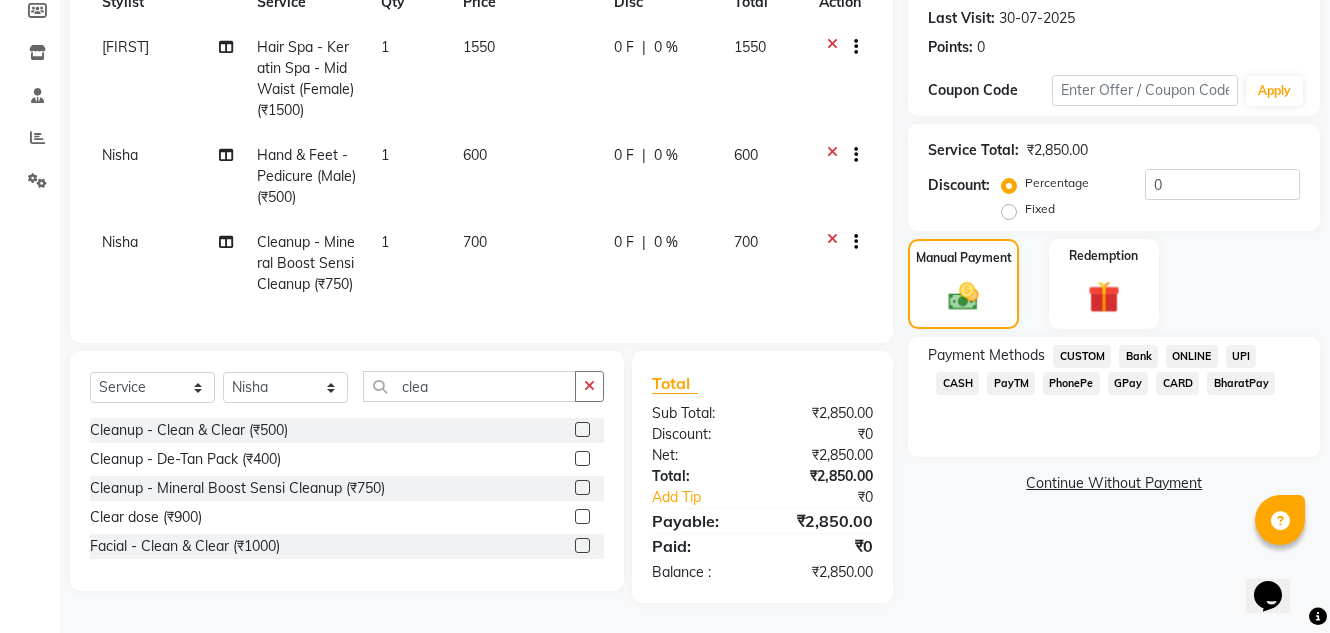 scroll, scrollTop: 341, scrollLeft: 0, axis: vertical 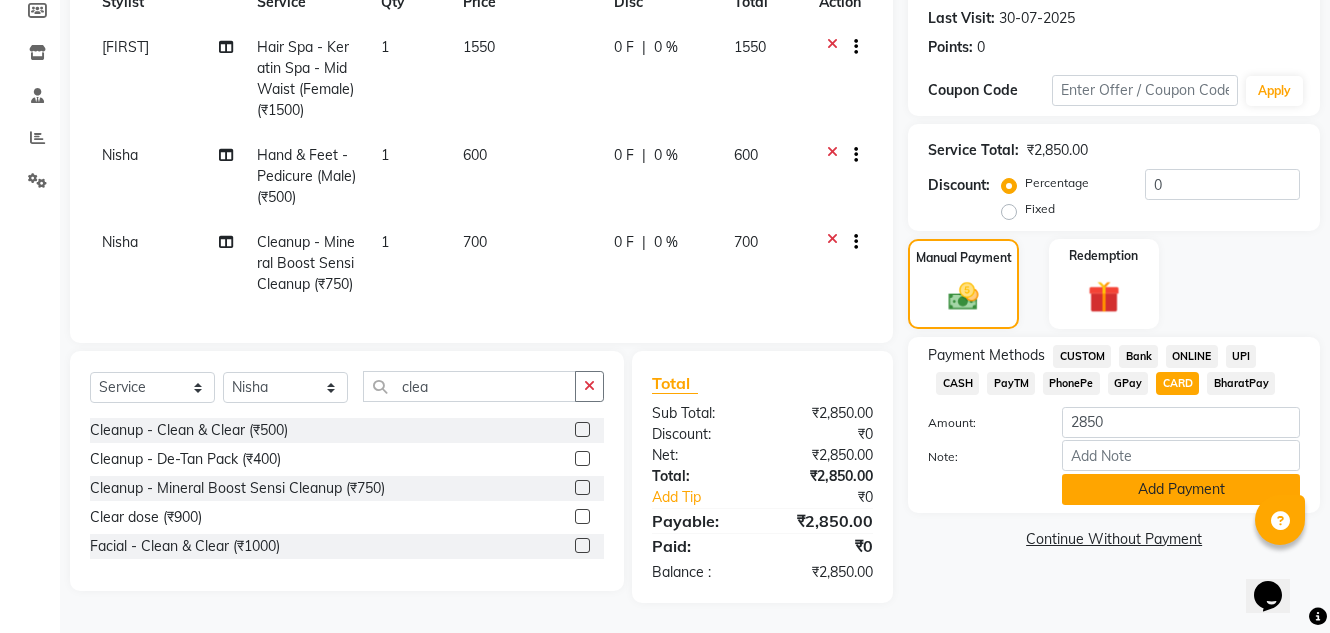 click on "Add Payment" 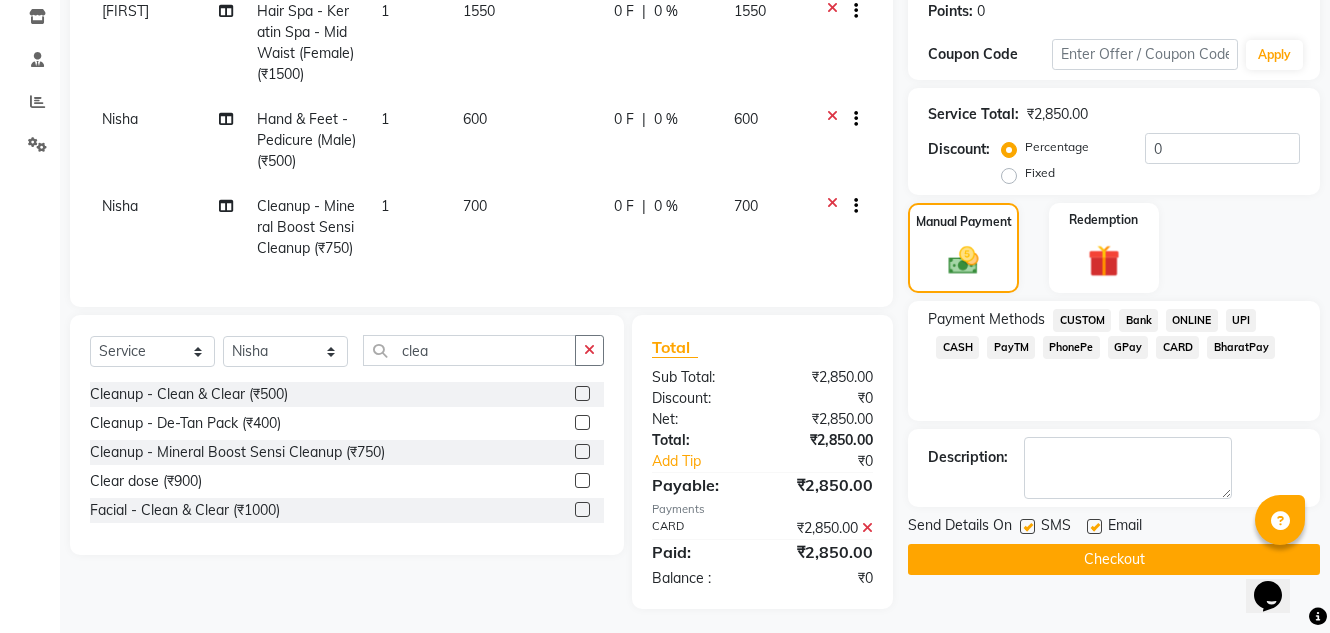 scroll, scrollTop: 383, scrollLeft: 0, axis: vertical 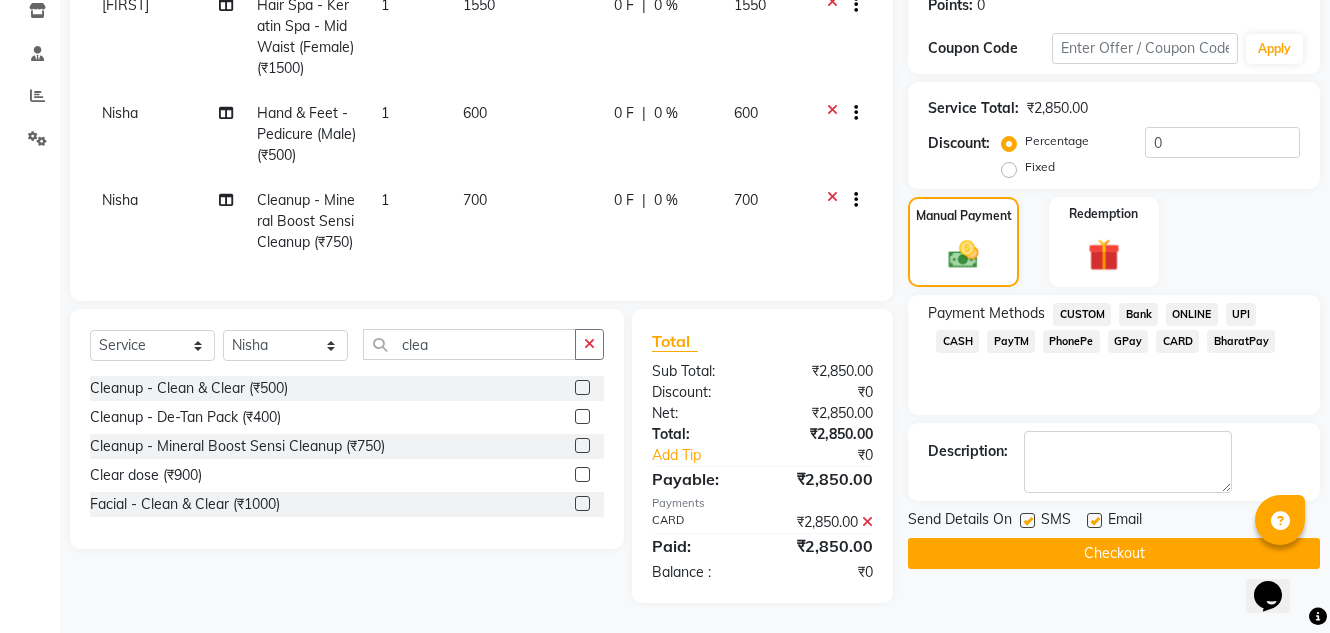 click 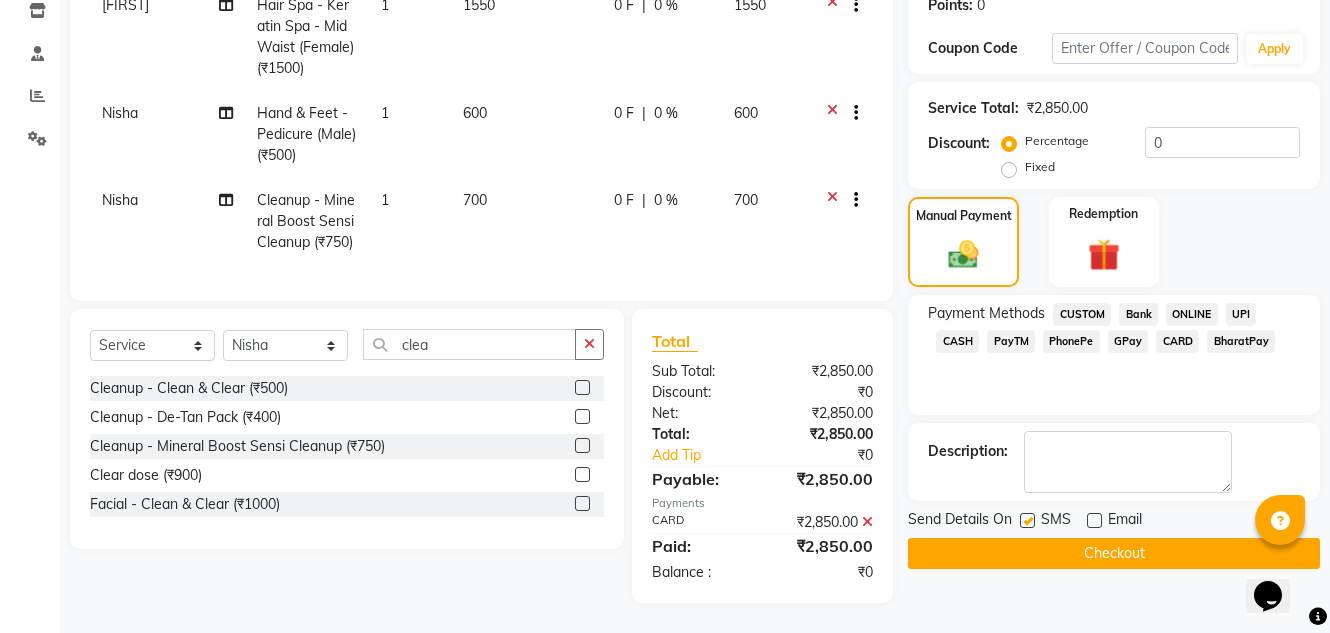 click on "Checkout" 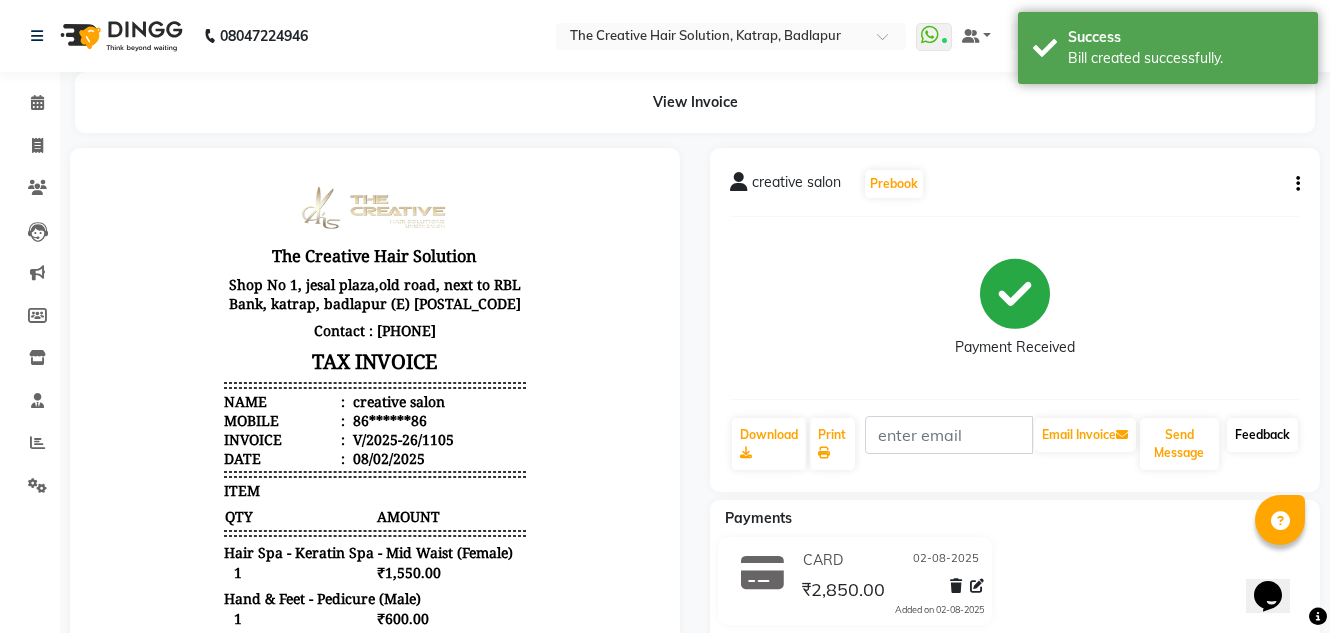 scroll, scrollTop: 0, scrollLeft: 0, axis: both 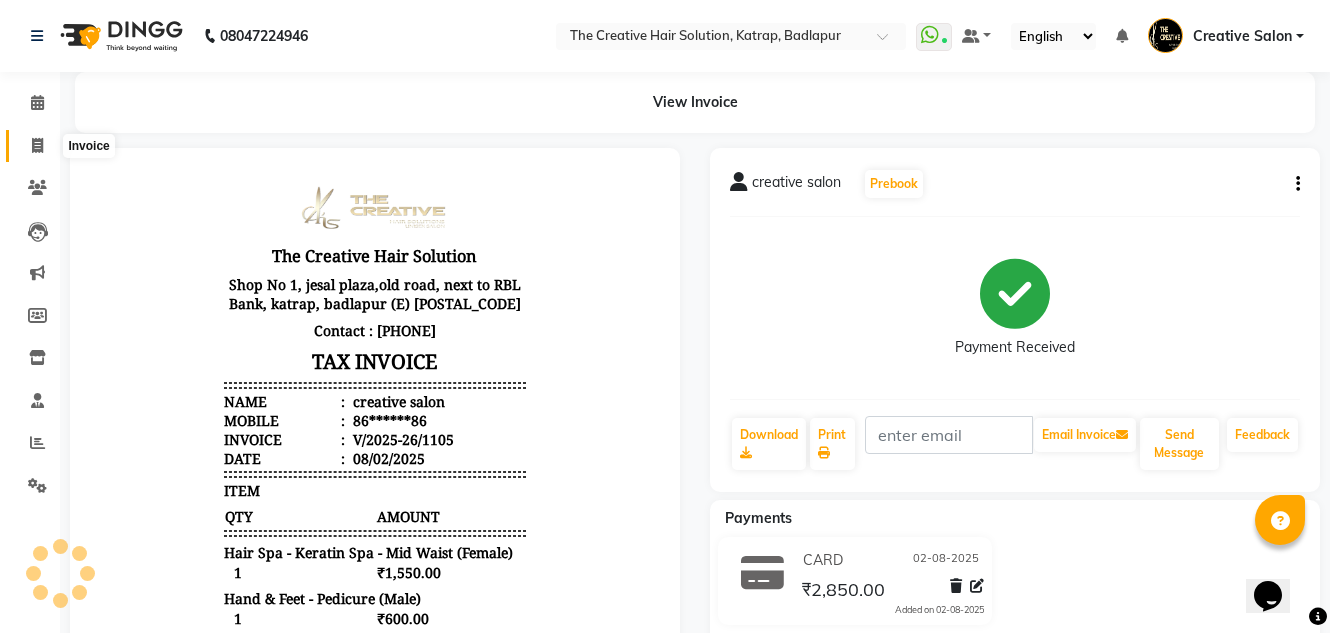 click 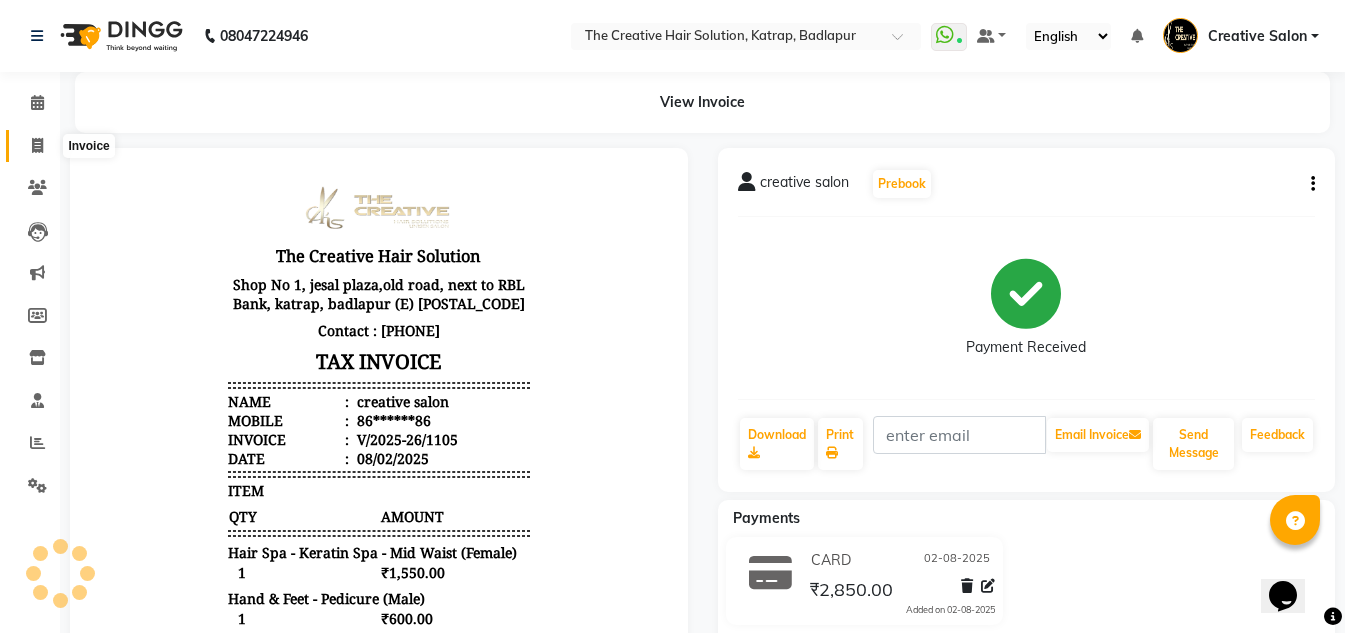 select on "527" 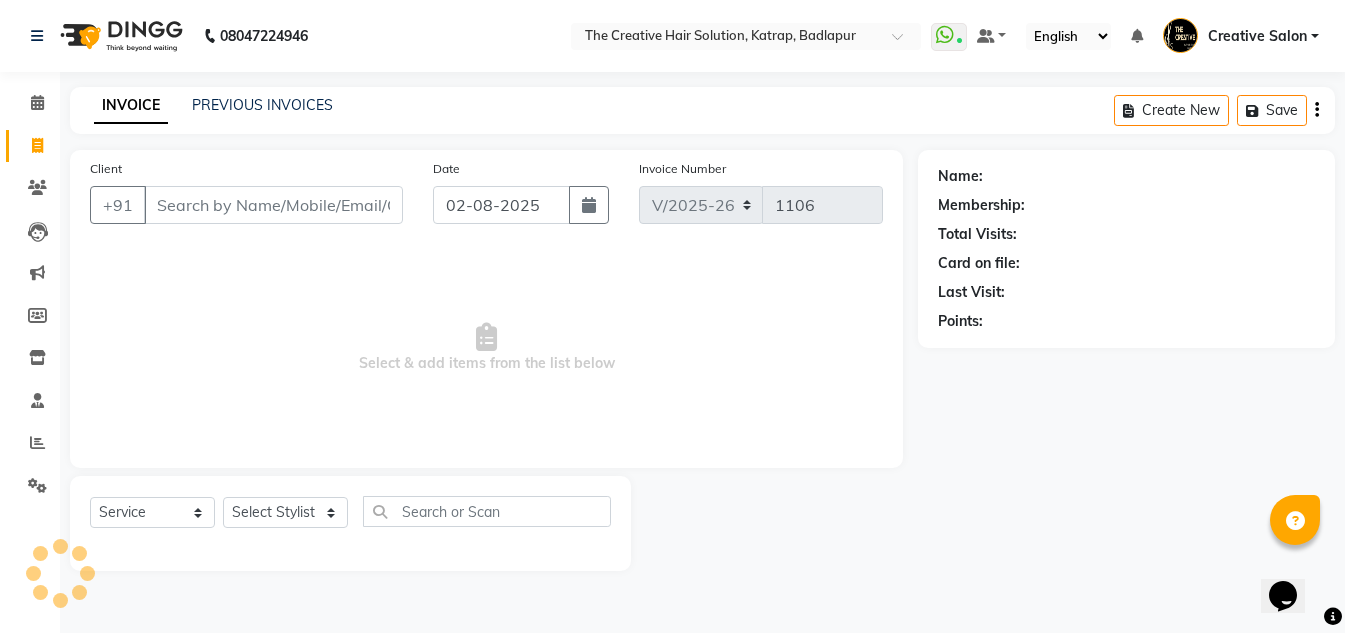 click on "Client" at bounding box center [273, 205] 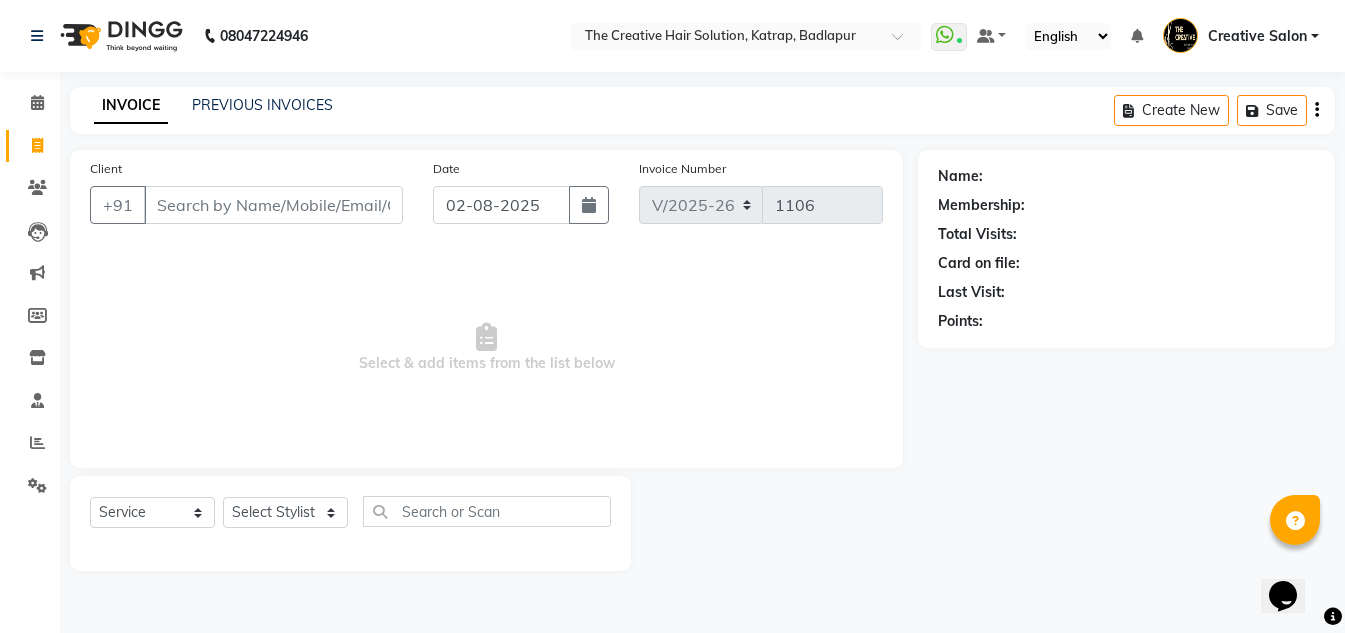 type on "t" 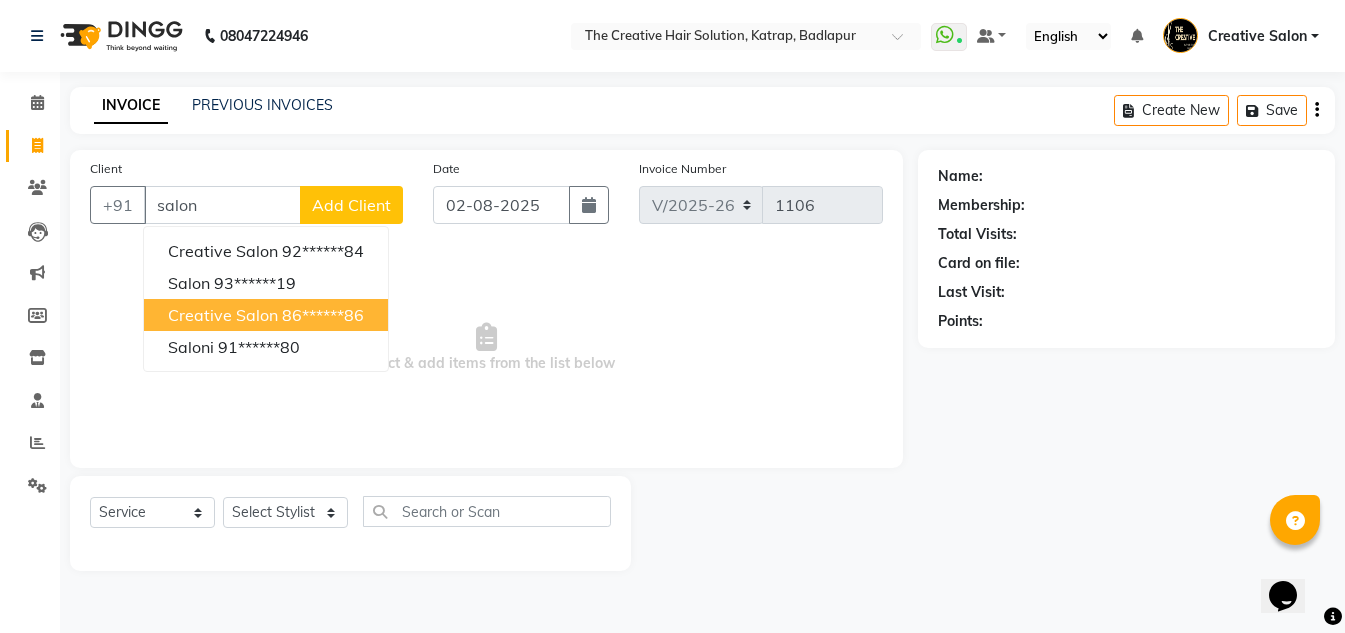 click on "86******86" at bounding box center (323, 315) 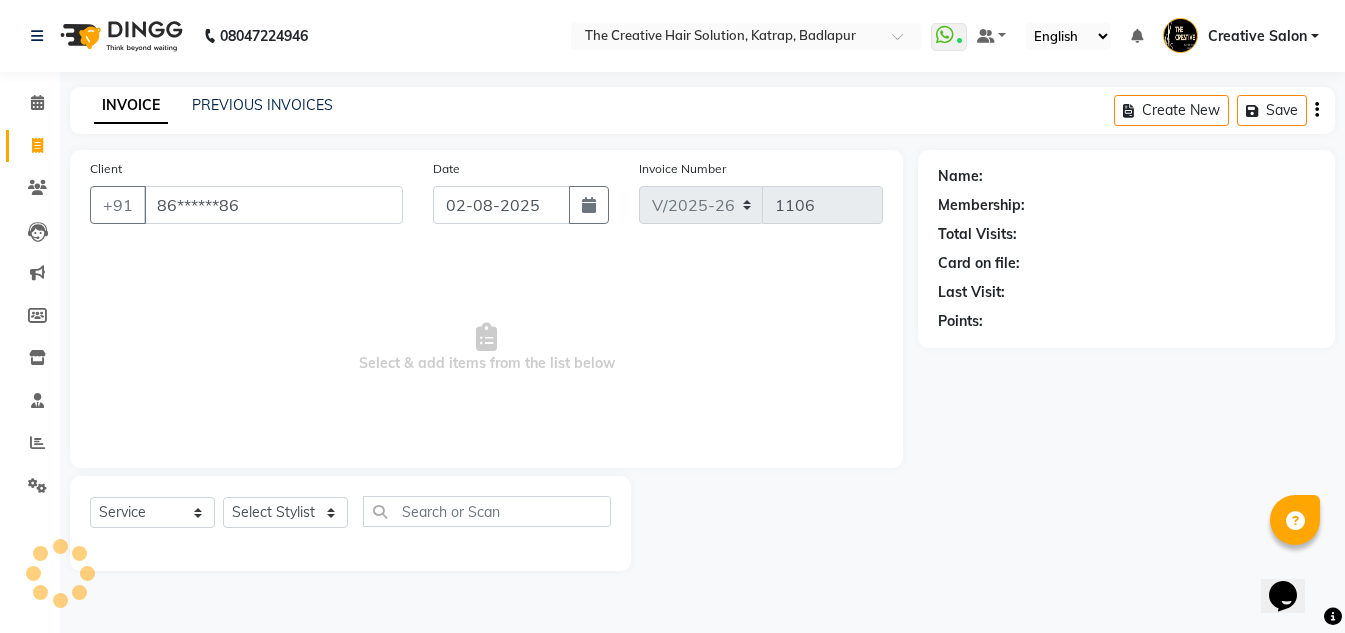 type on "86******86" 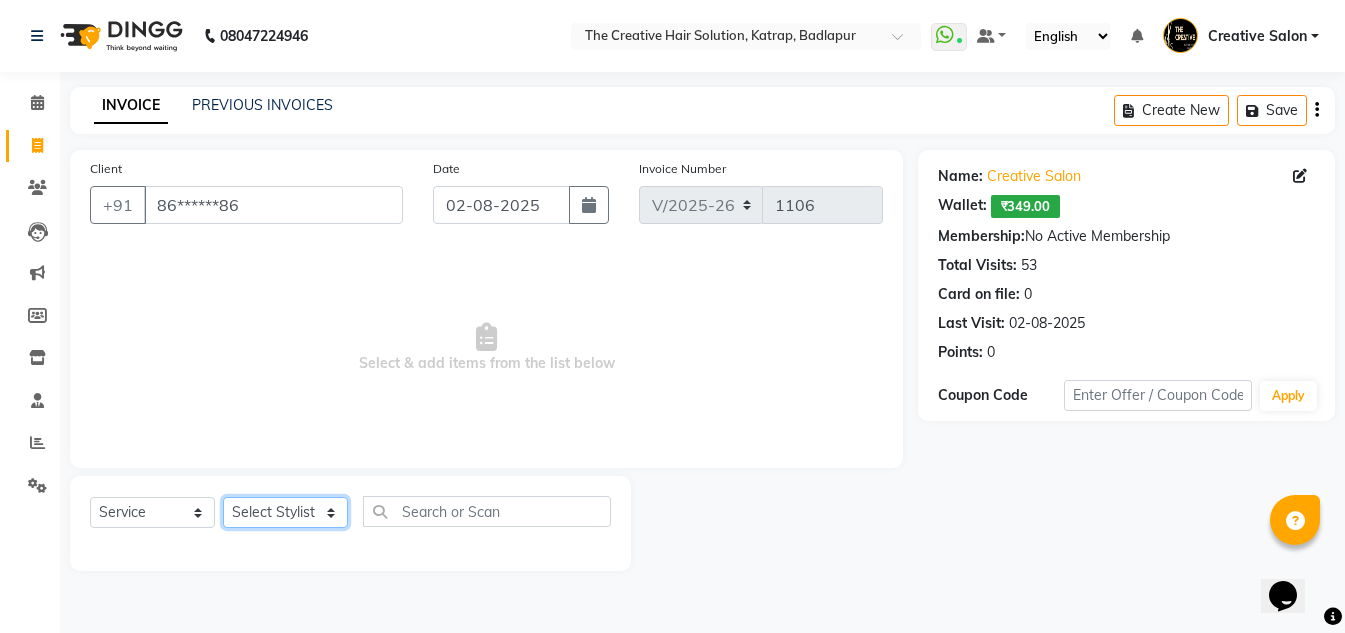 click on "Select Stylist Creative Salon Hashan Kam wali Nisha Payal salman the creative" 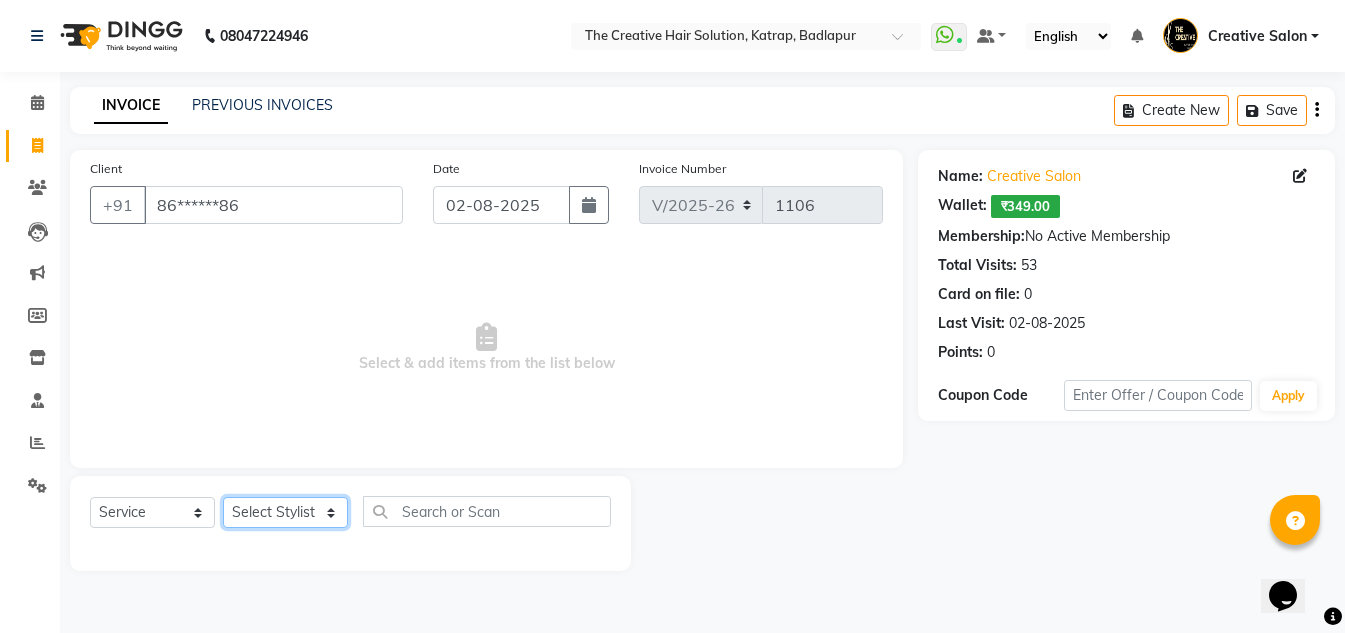 select on "86827" 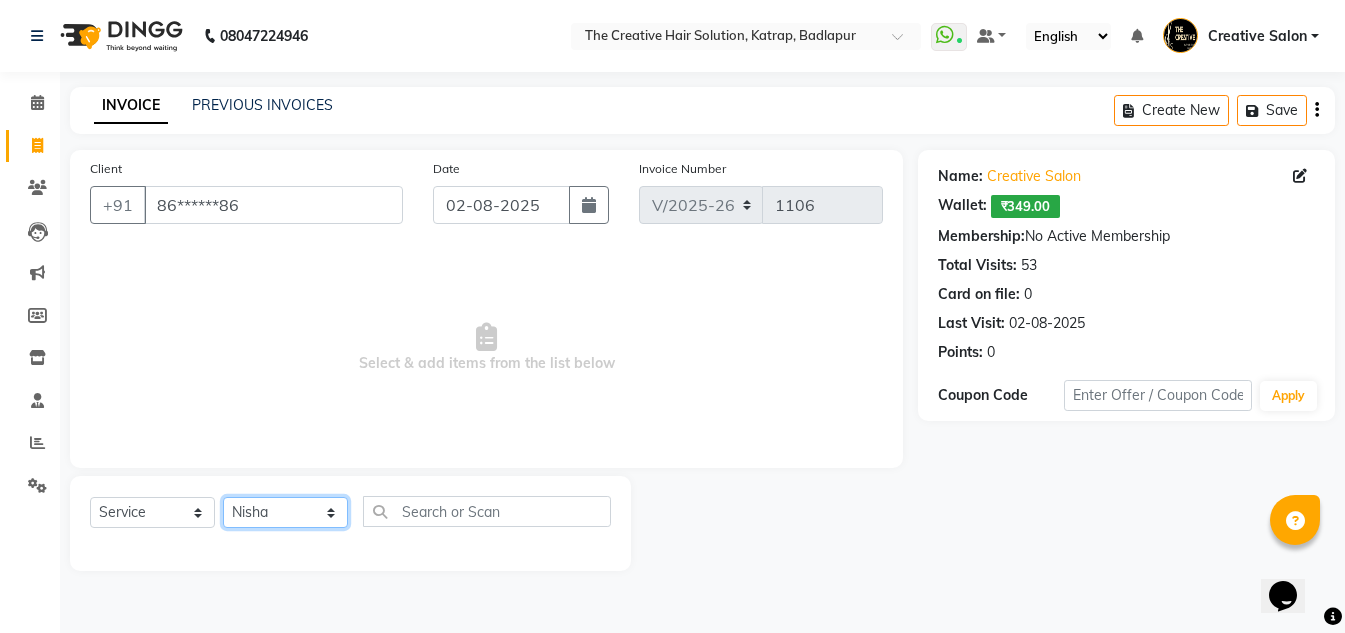 click on "Select Stylist Creative Salon Hashan Kam wali Nisha Payal salman the creative" 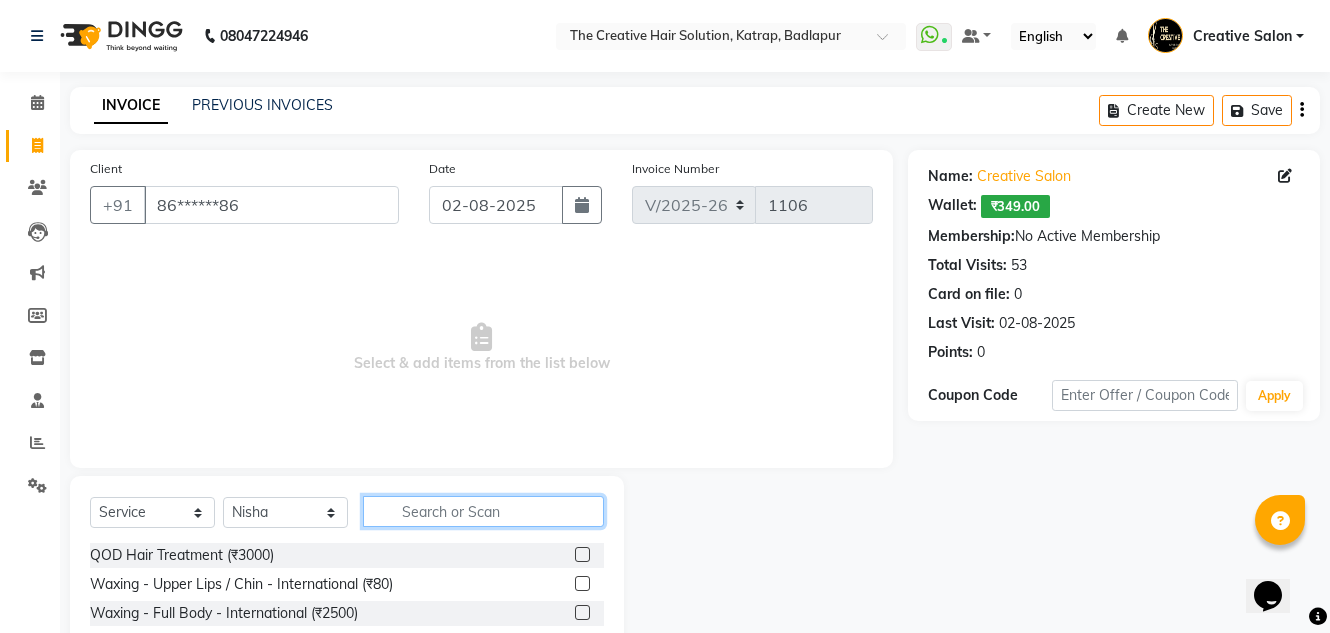click 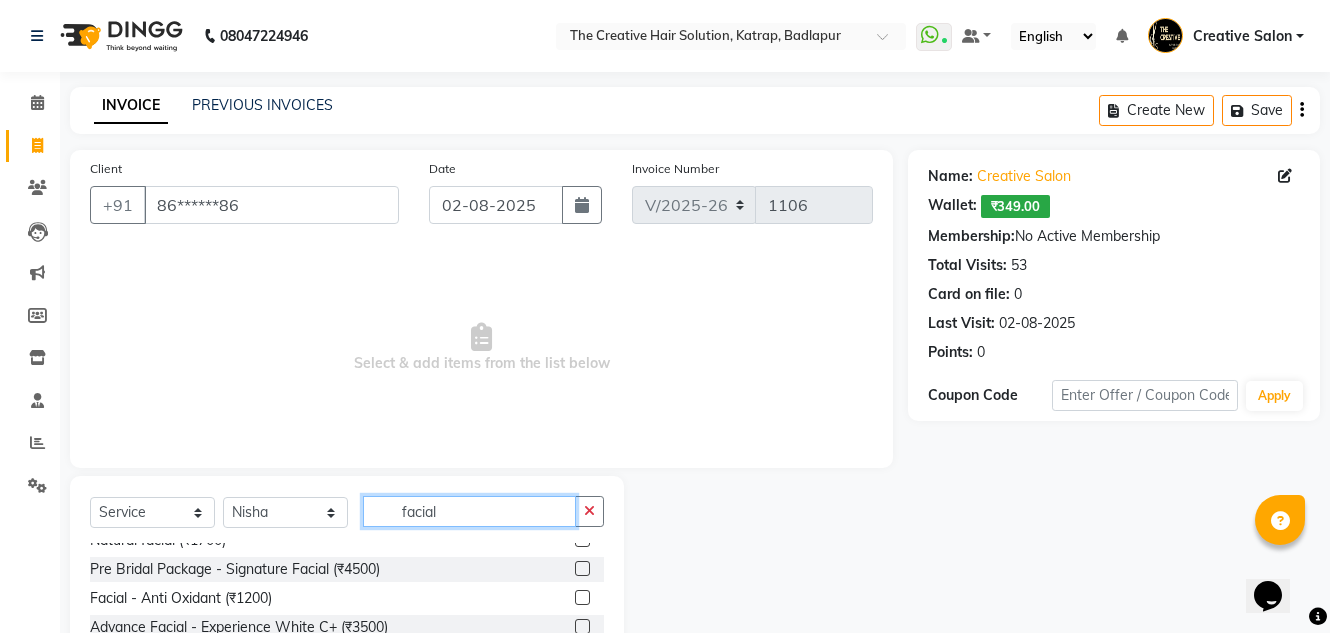 scroll, scrollTop: 235, scrollLeft: 0, axis: vertical 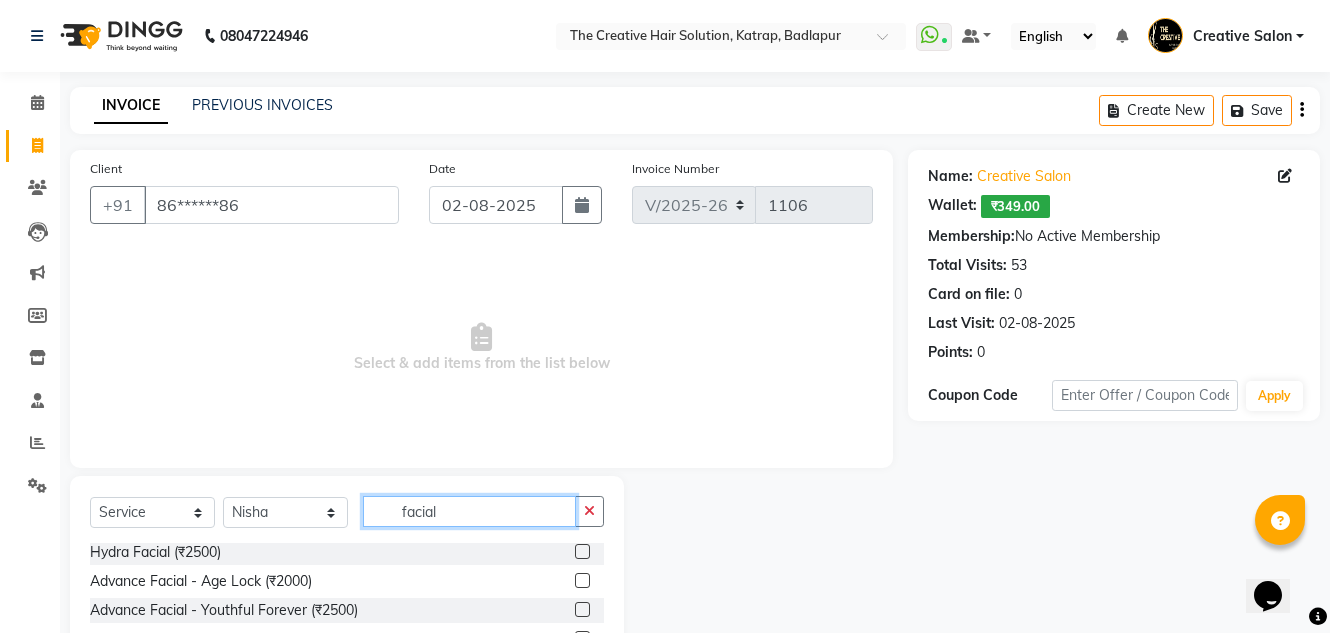 click on "facial" 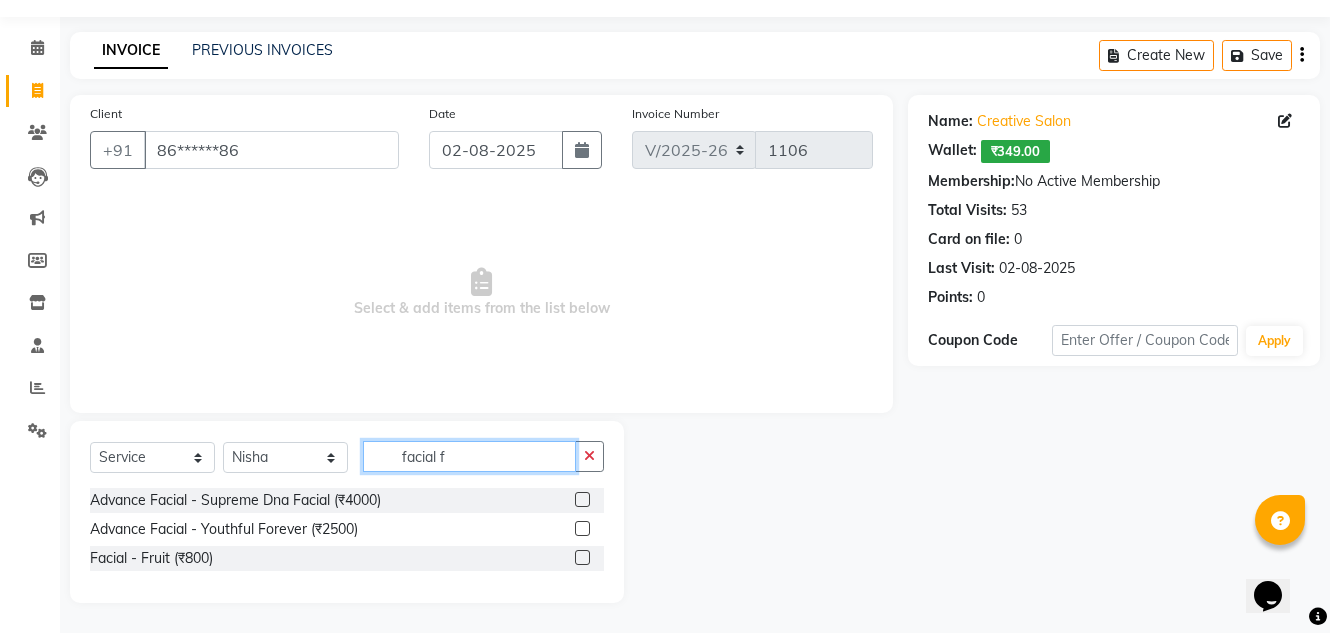 scroll, scrollTop: 55, scrollLeft: 0, axis: vertical 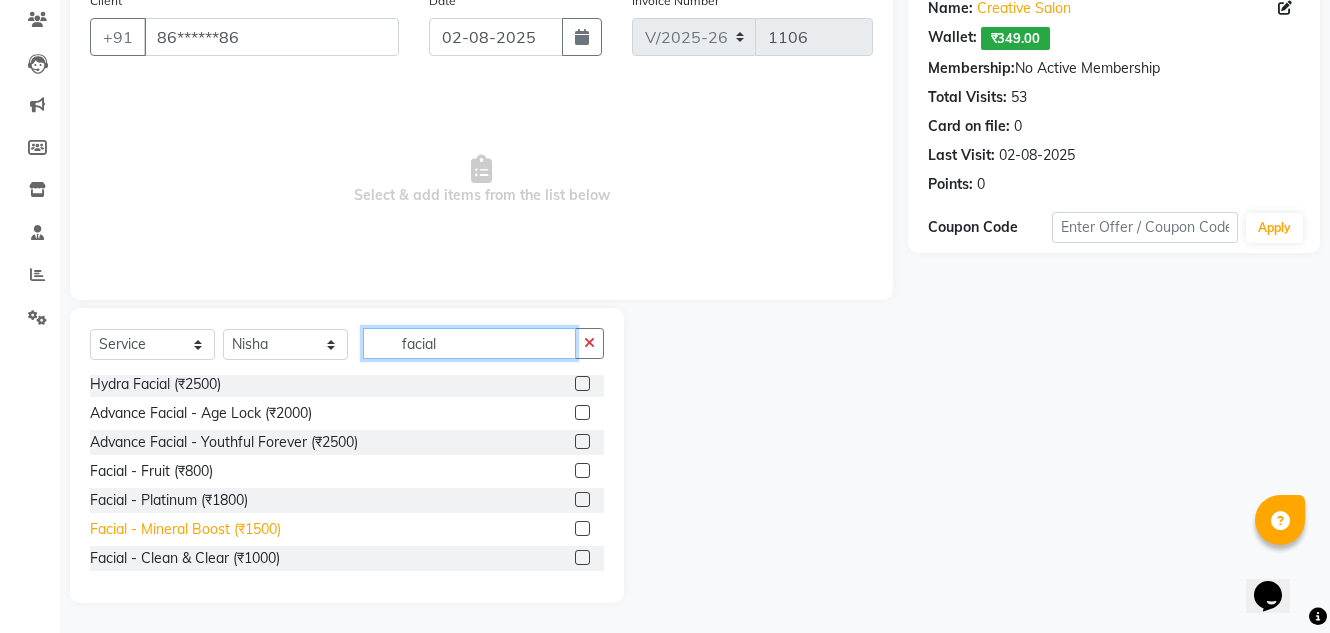 type on "facial" 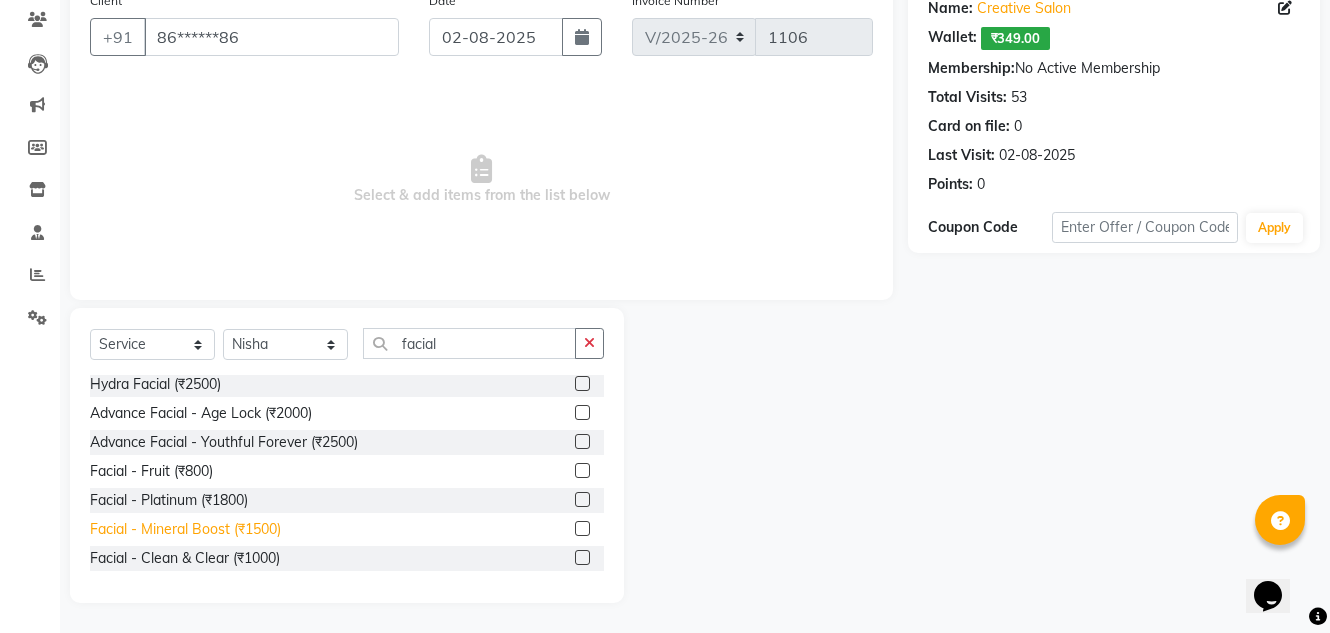 click on "Facial - Mineral Boost (₹1500)" 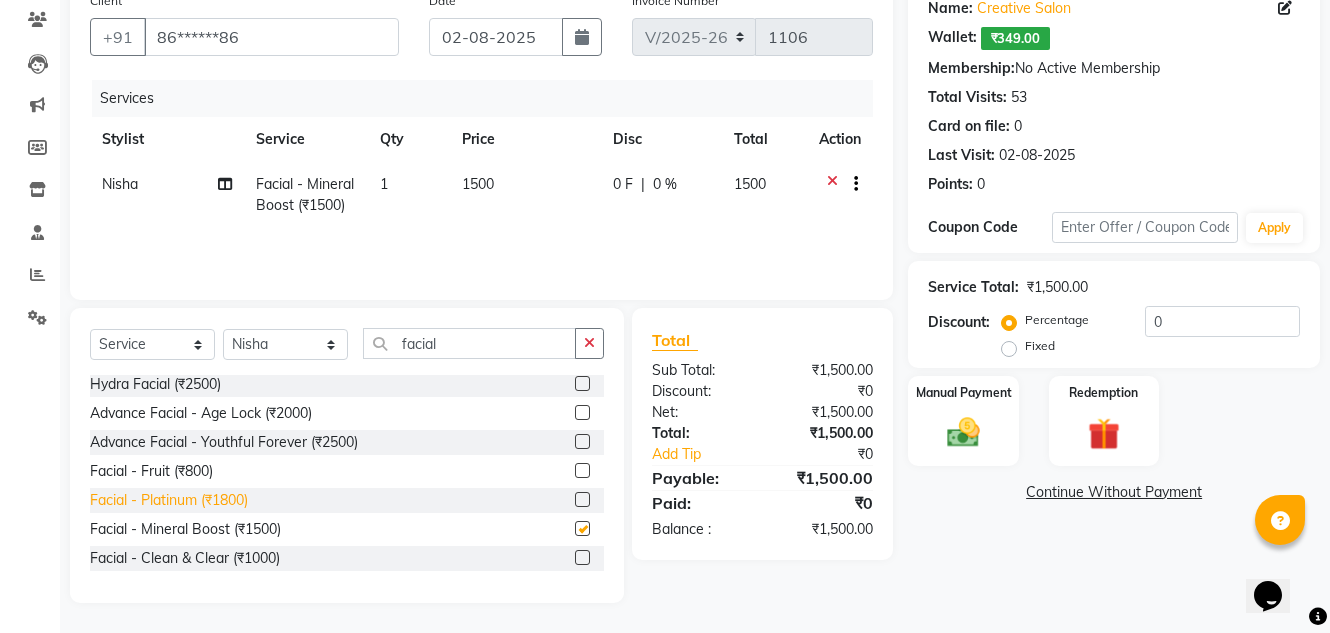 checkbox on "false" 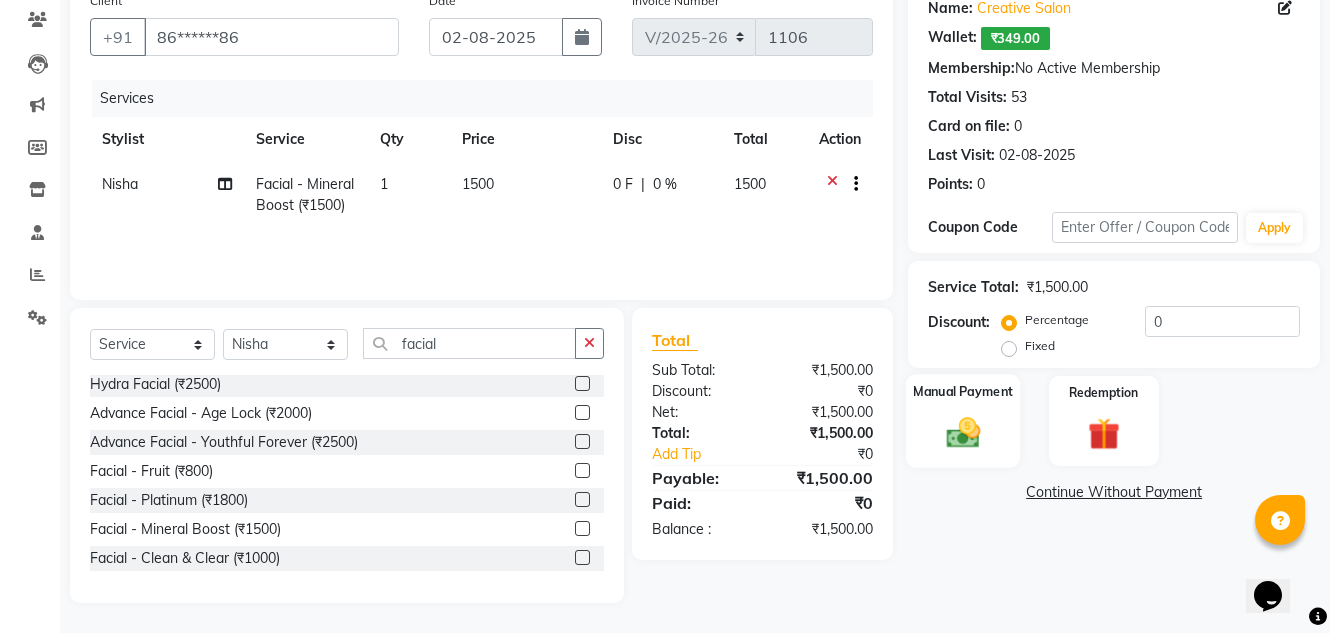 click 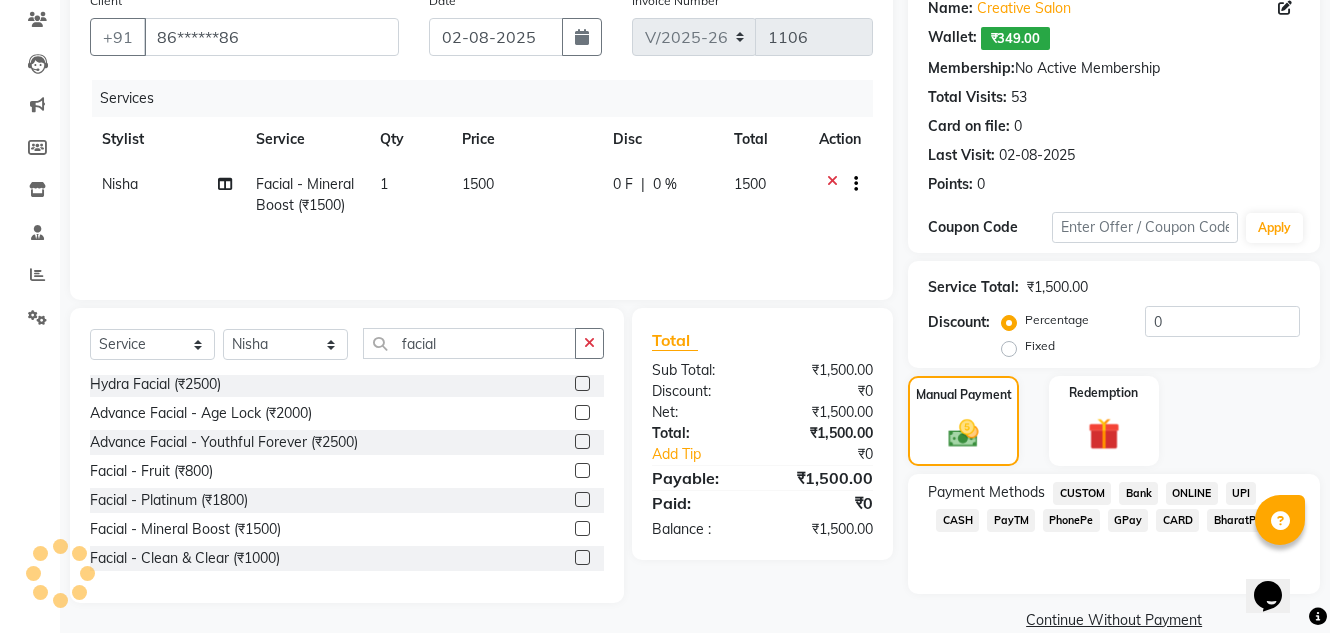 scroll, scrollTop: 200, scrollLeft: 0, axis: vertical 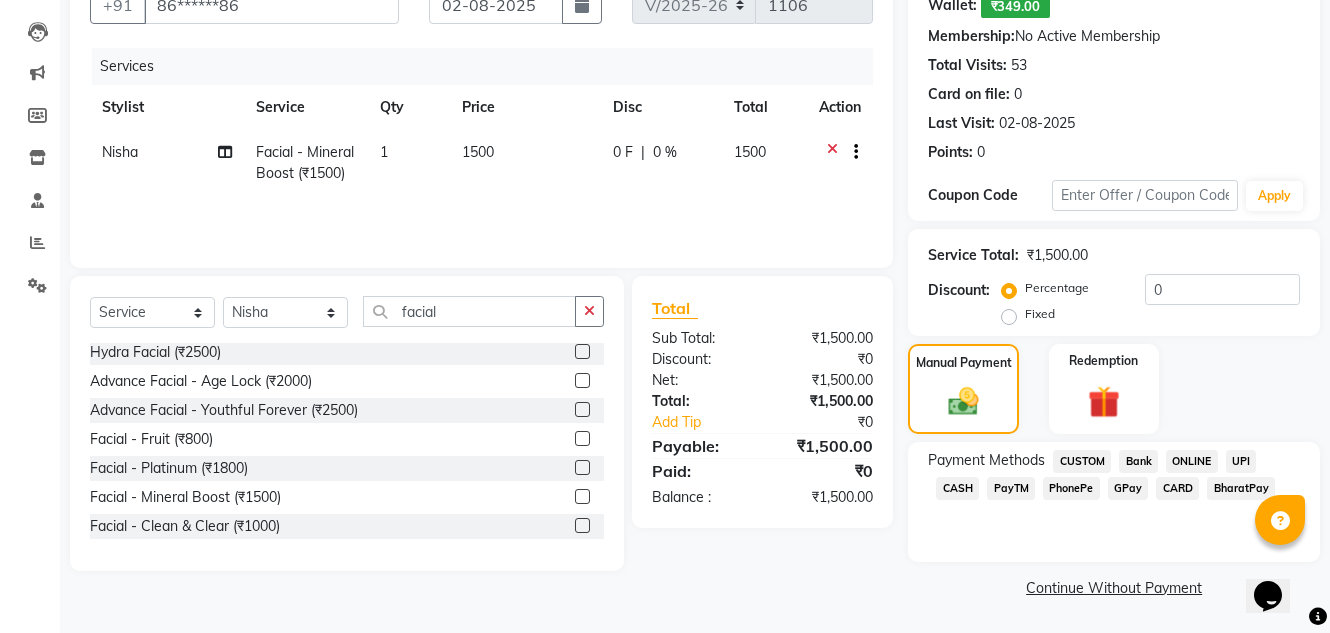 click on "GPay" 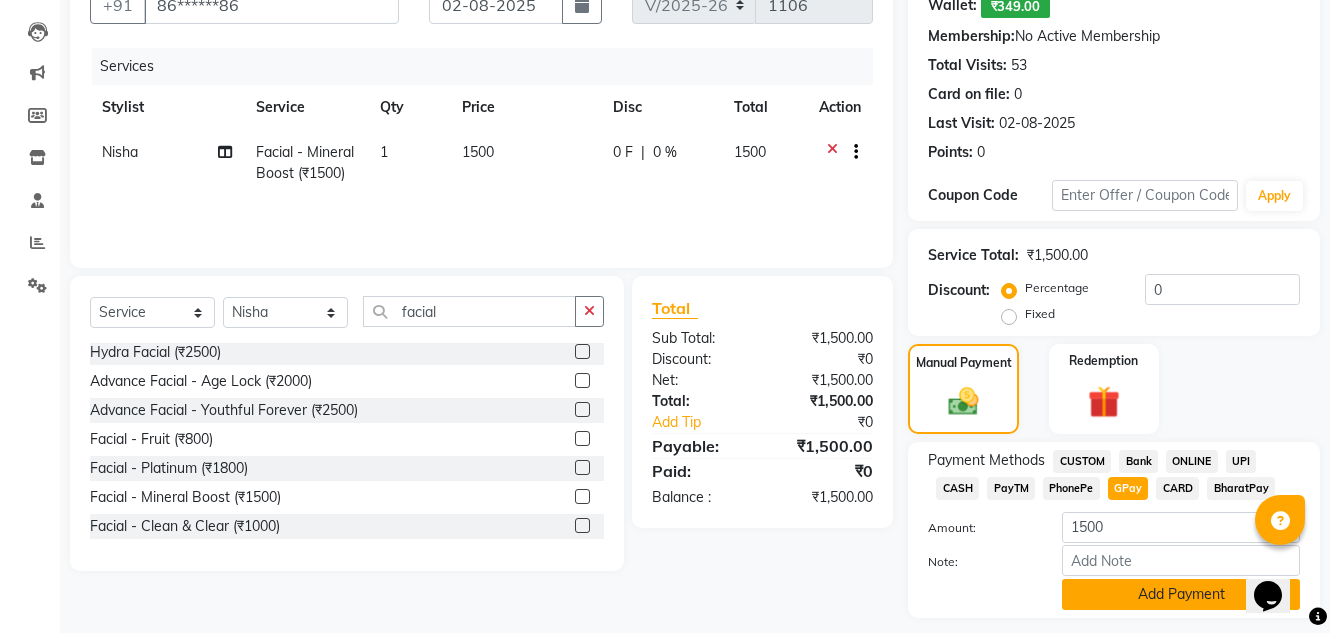 scroll, scrollTop: 256, scrollLeft: 0, axis: vertical 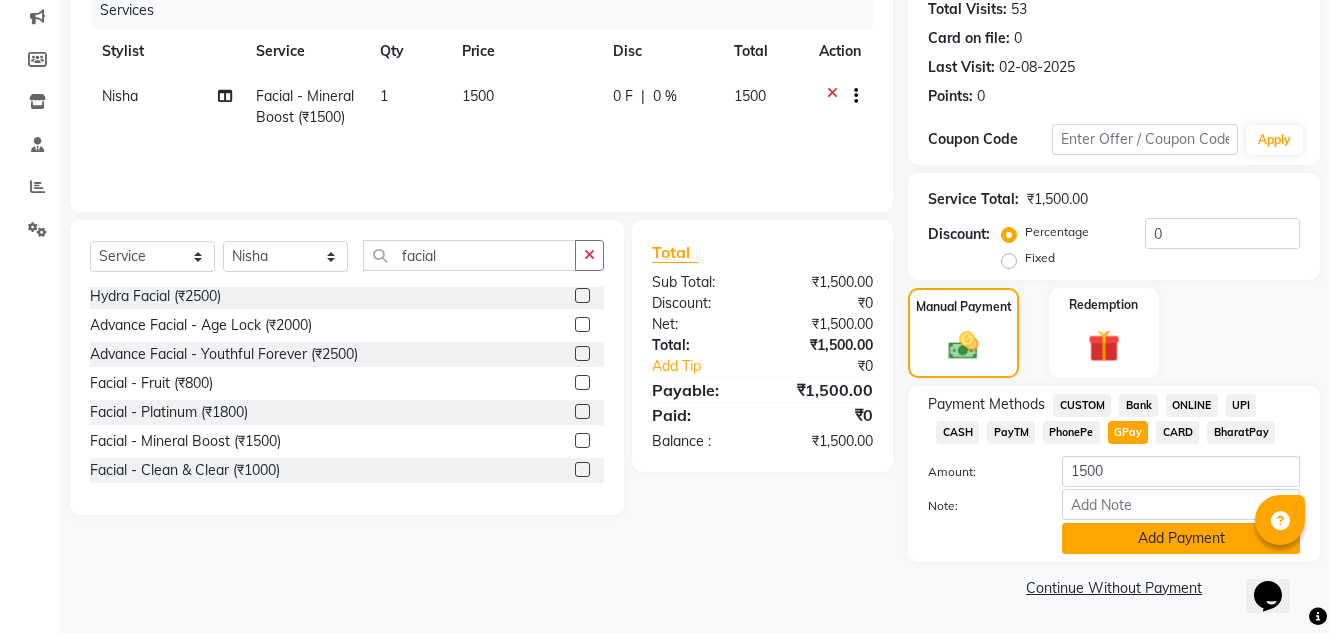 click on "Add Payment" 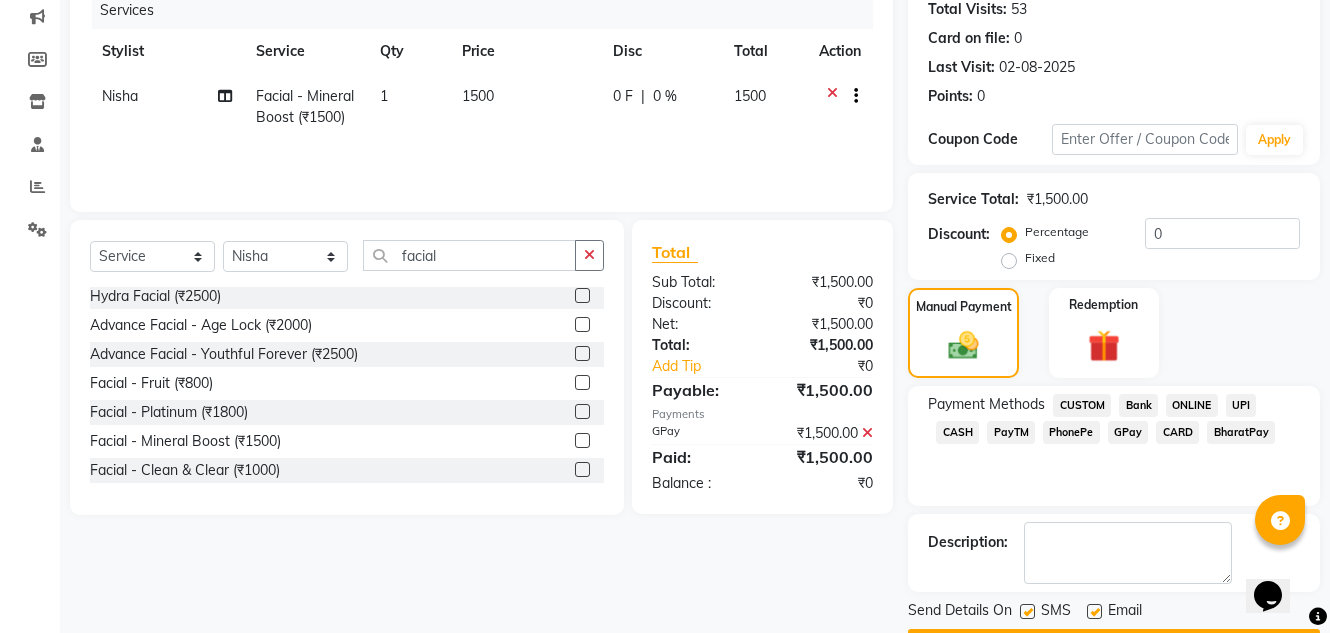 scroll, scrollTop: 313, scrollLeft: 0, axis: vertical 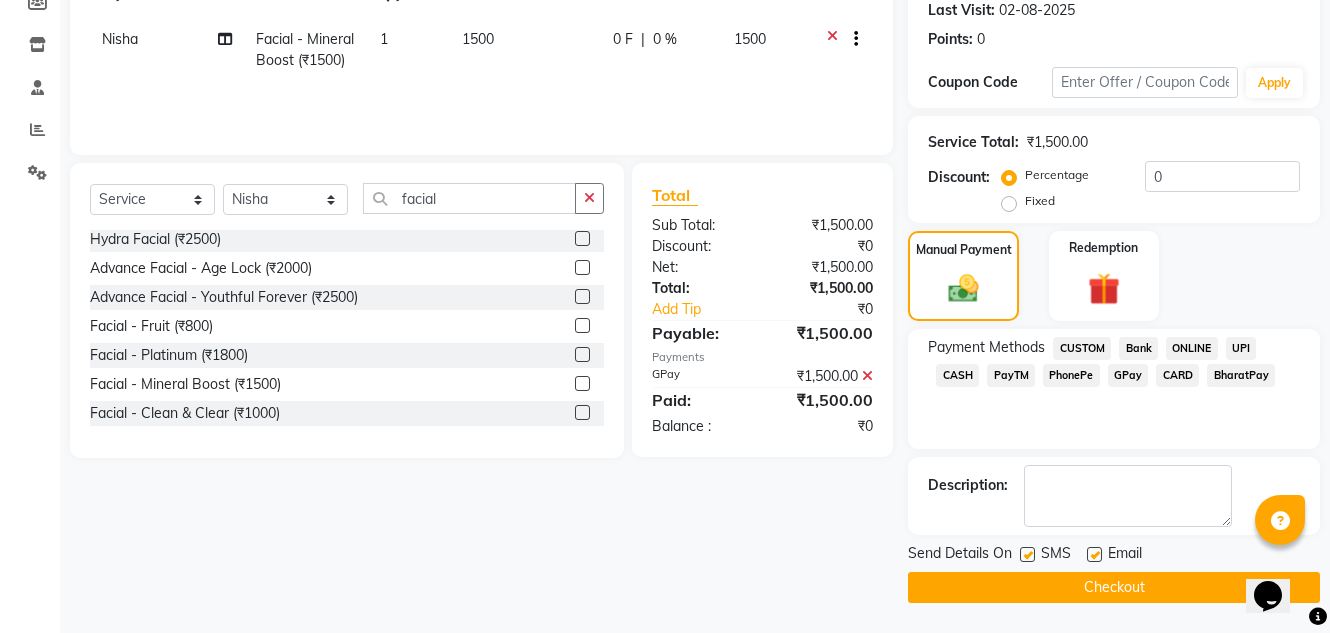 click 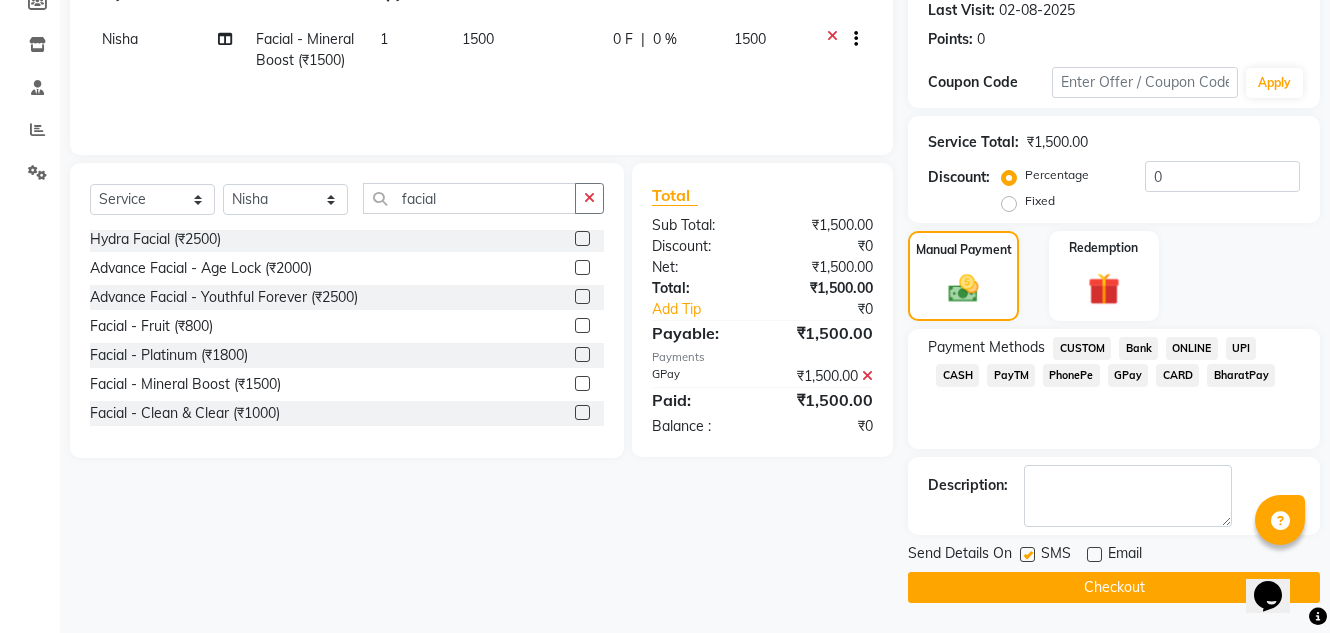 click on "Checkout" 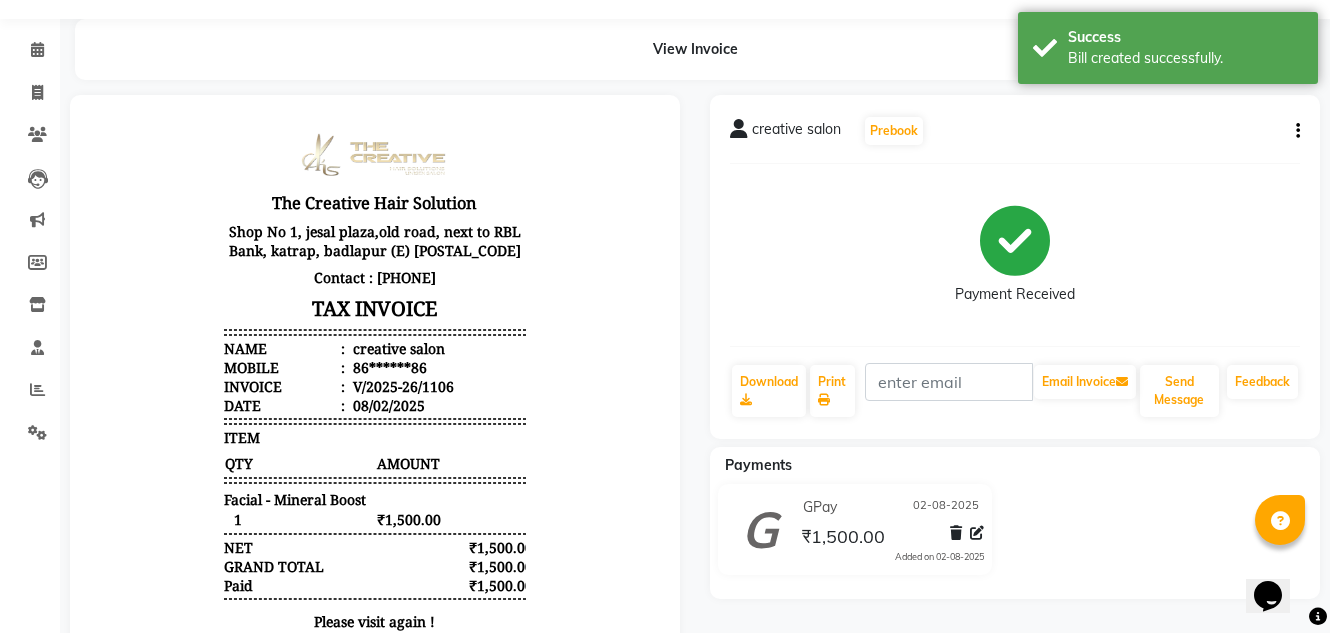 scroll, scrollTop: 0, scrollLeft: 0, axis: both 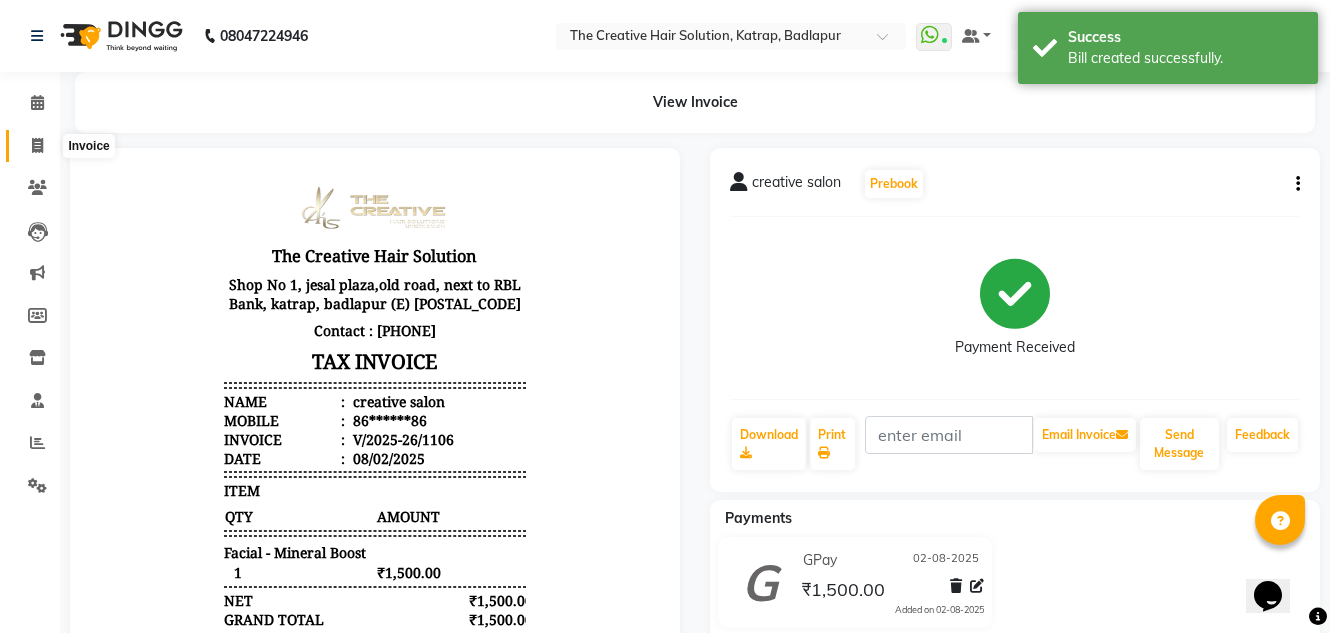 click 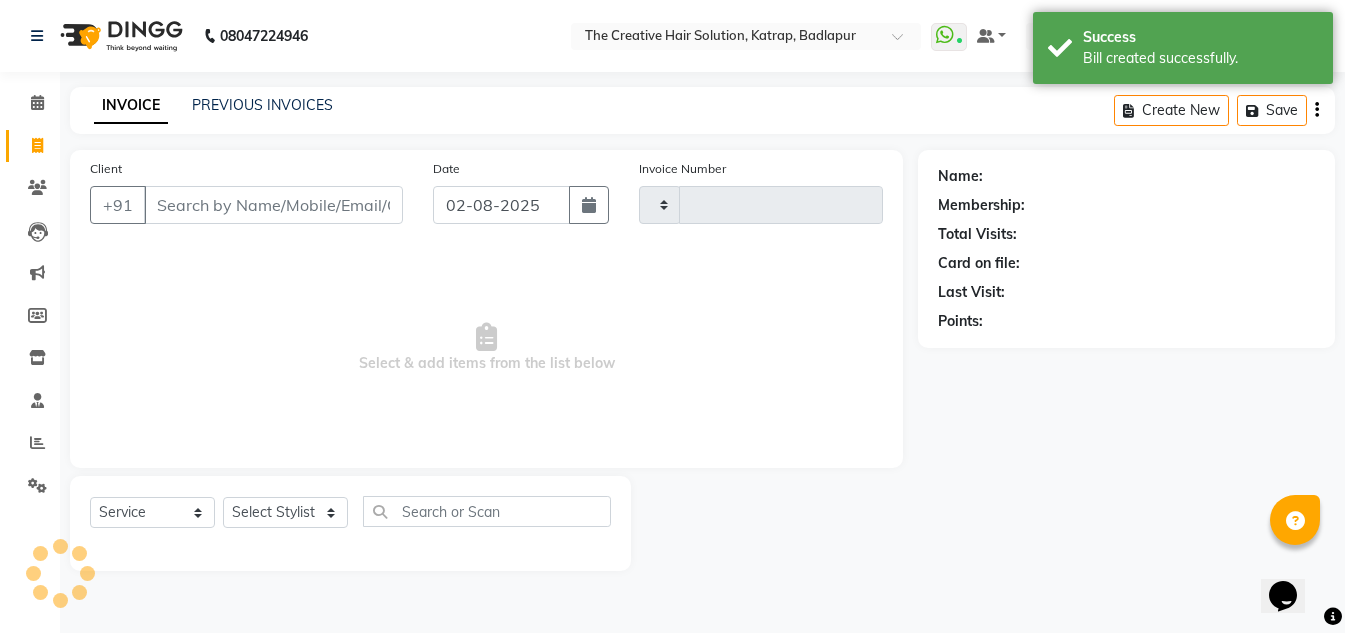 type on "1107" 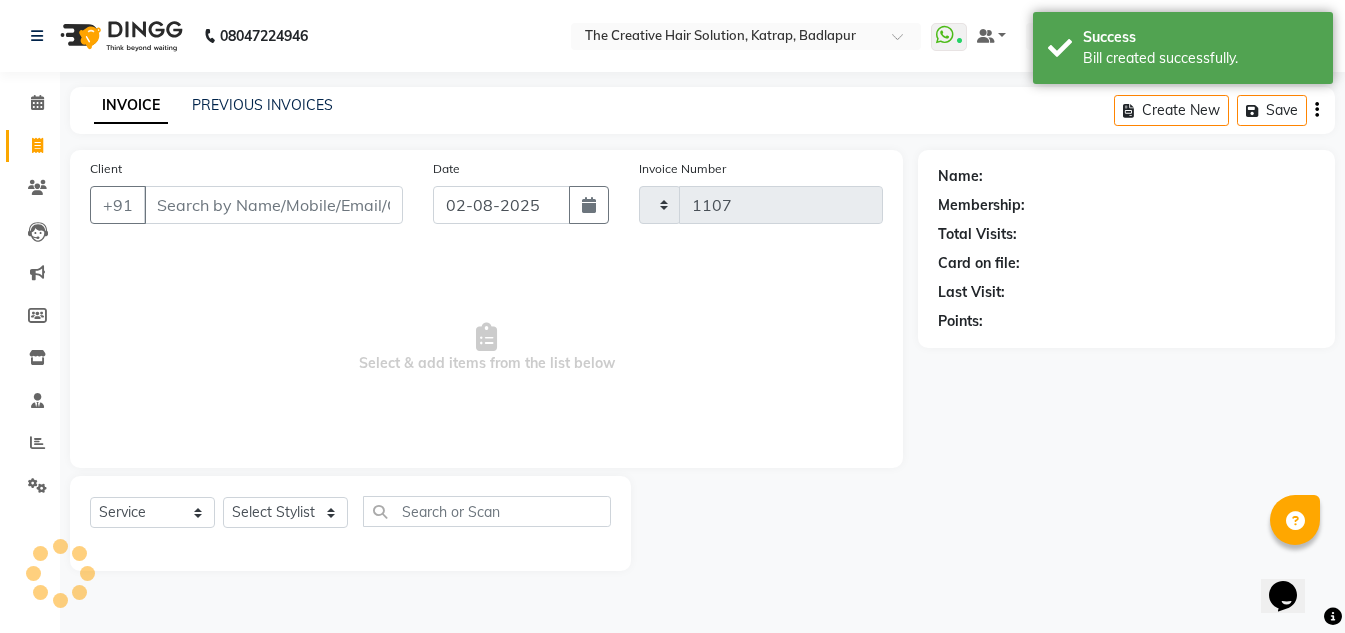 select on "527" 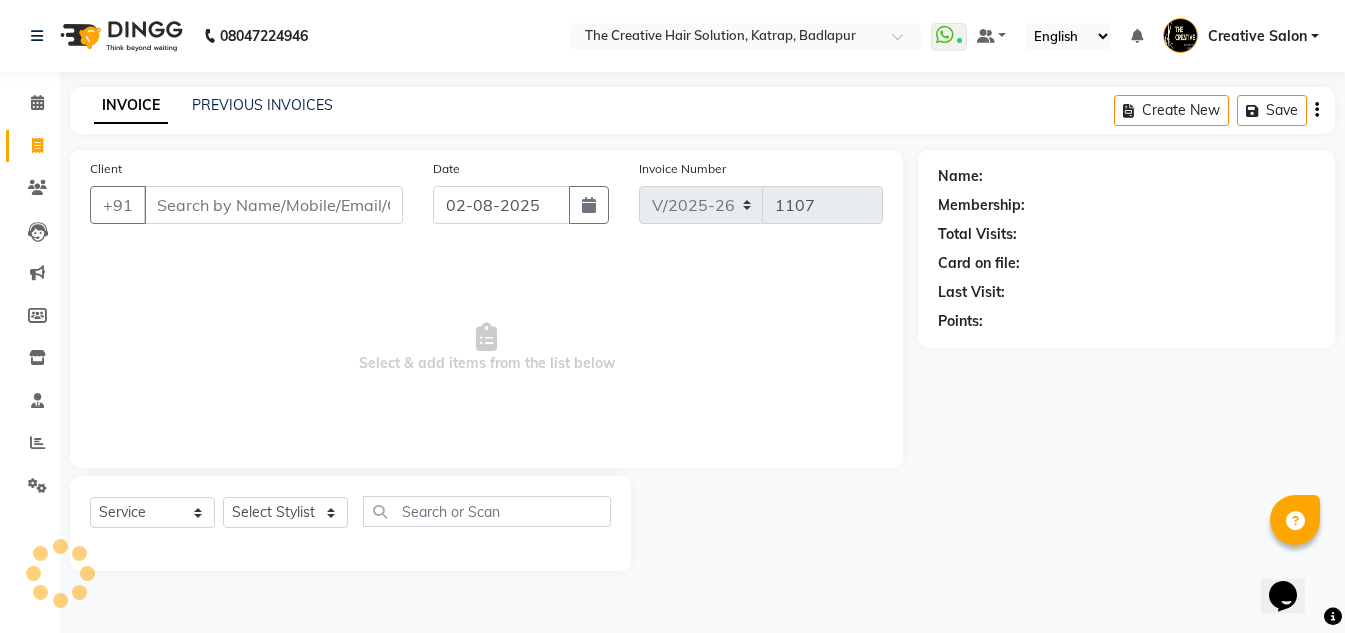 click on "Client" at bounding box center [273, 205] 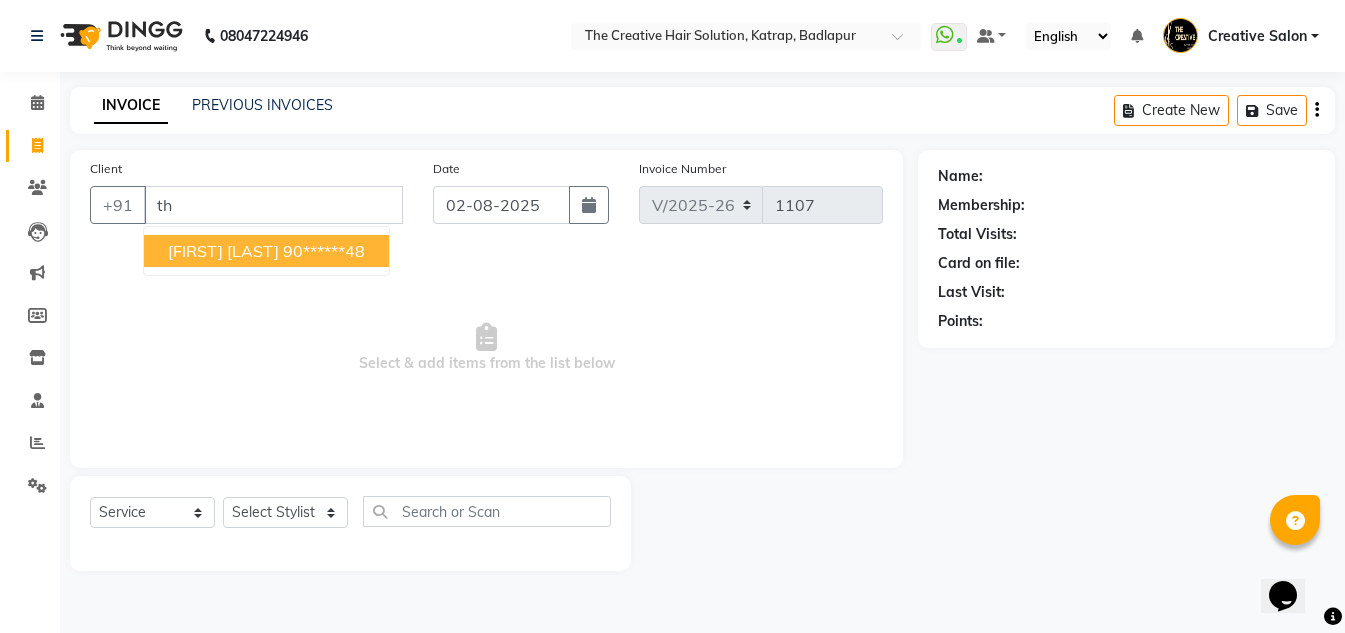 type on "t" 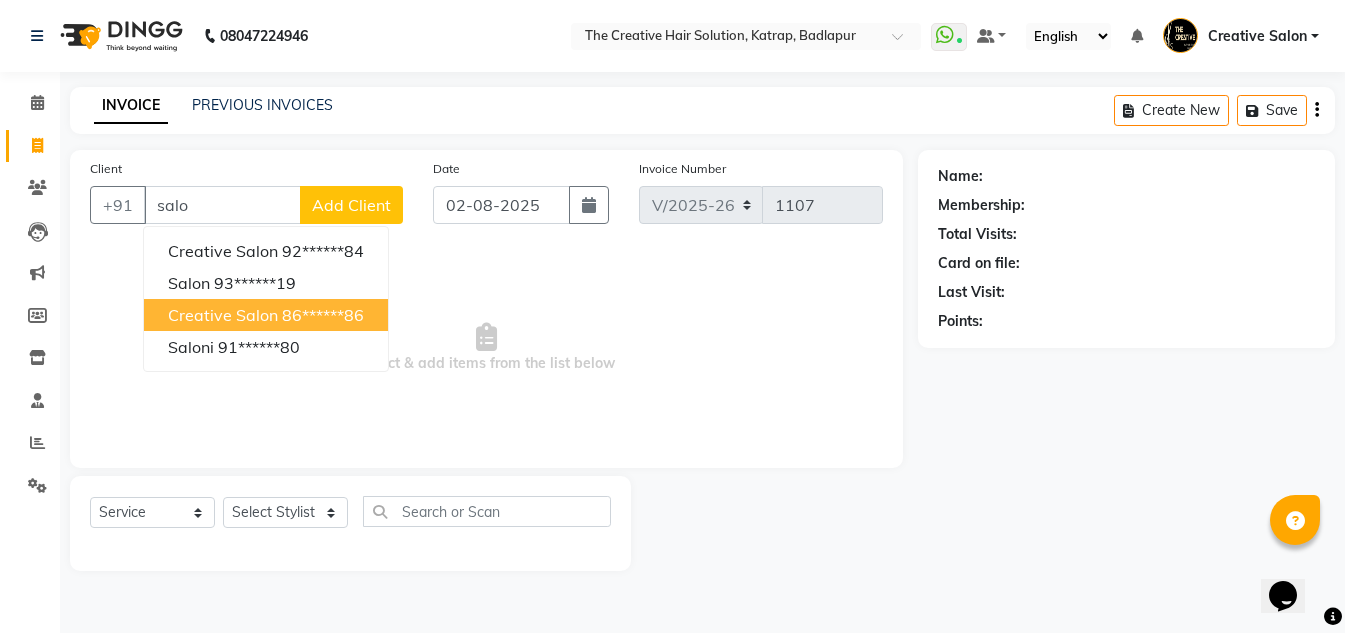 click on "86******86" at bounding box center [323, 315] 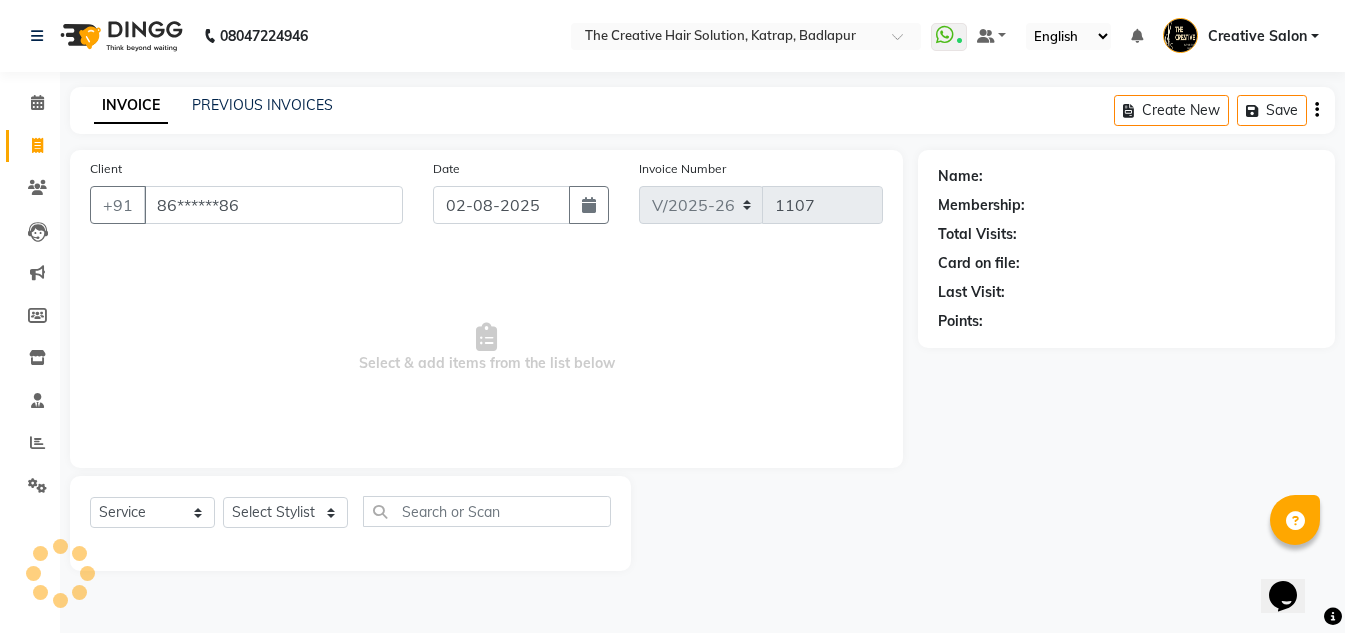 type on "86******86" 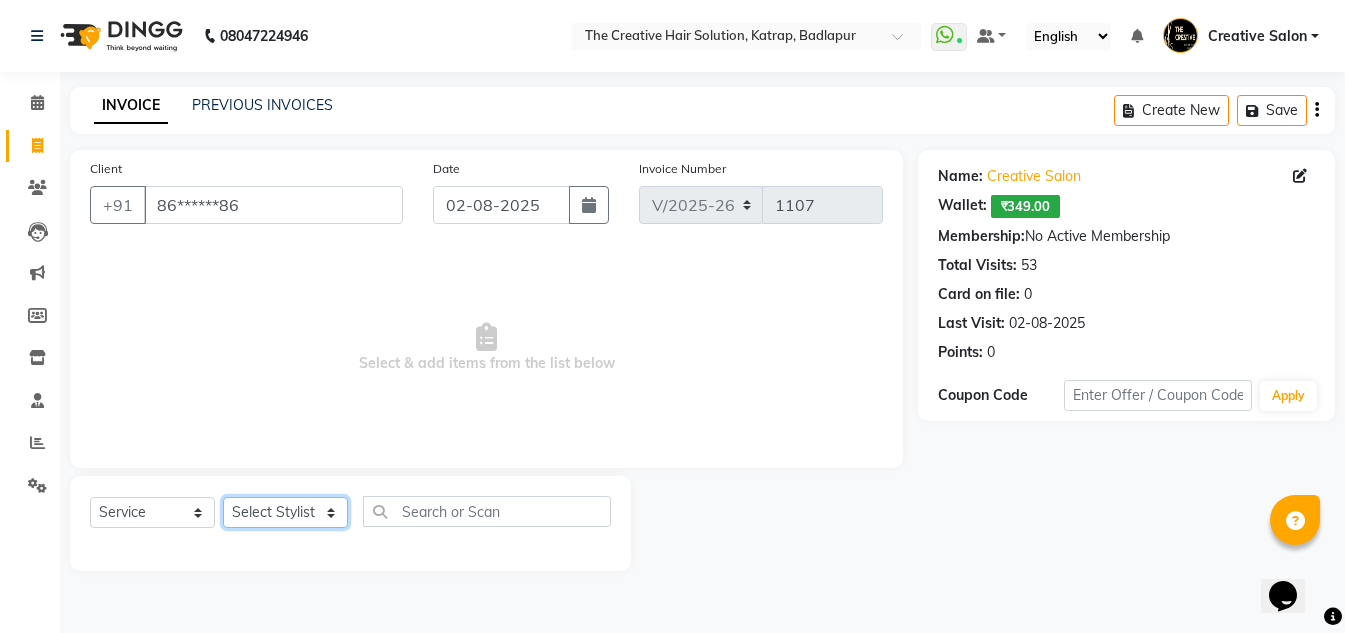 click on "Select Stylist Creative Salon Hashan Kam wali Nisha Payal salman the creative" 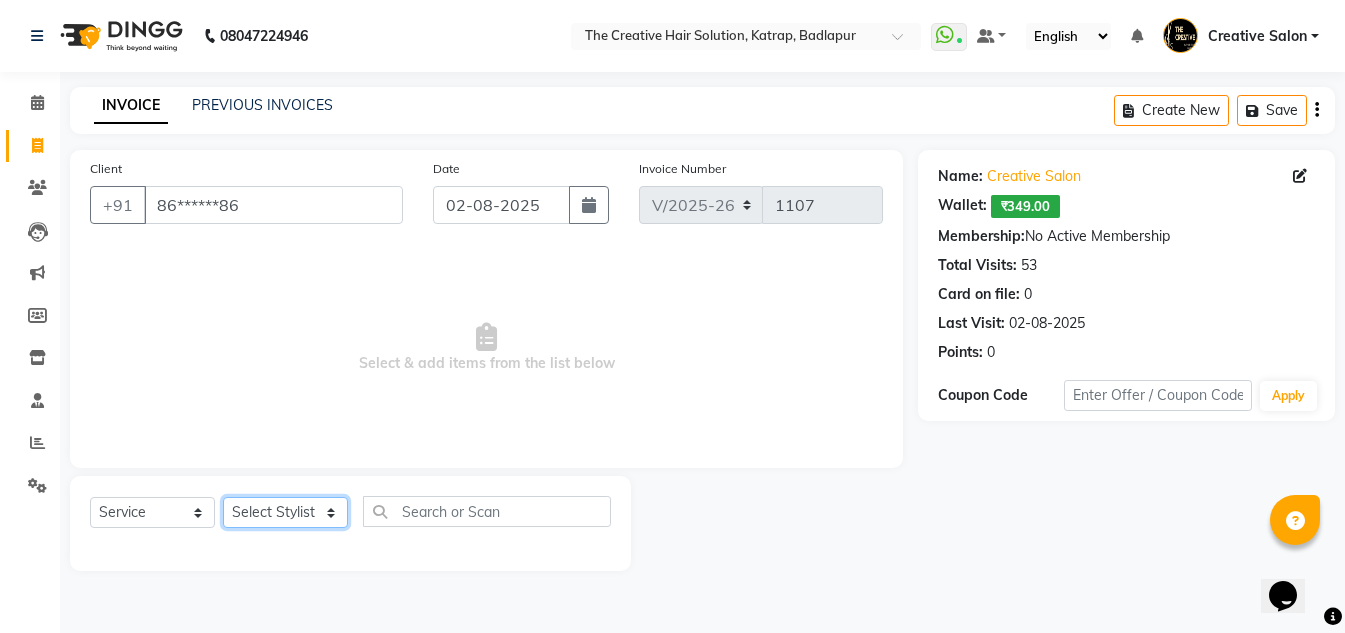 select on "43758" 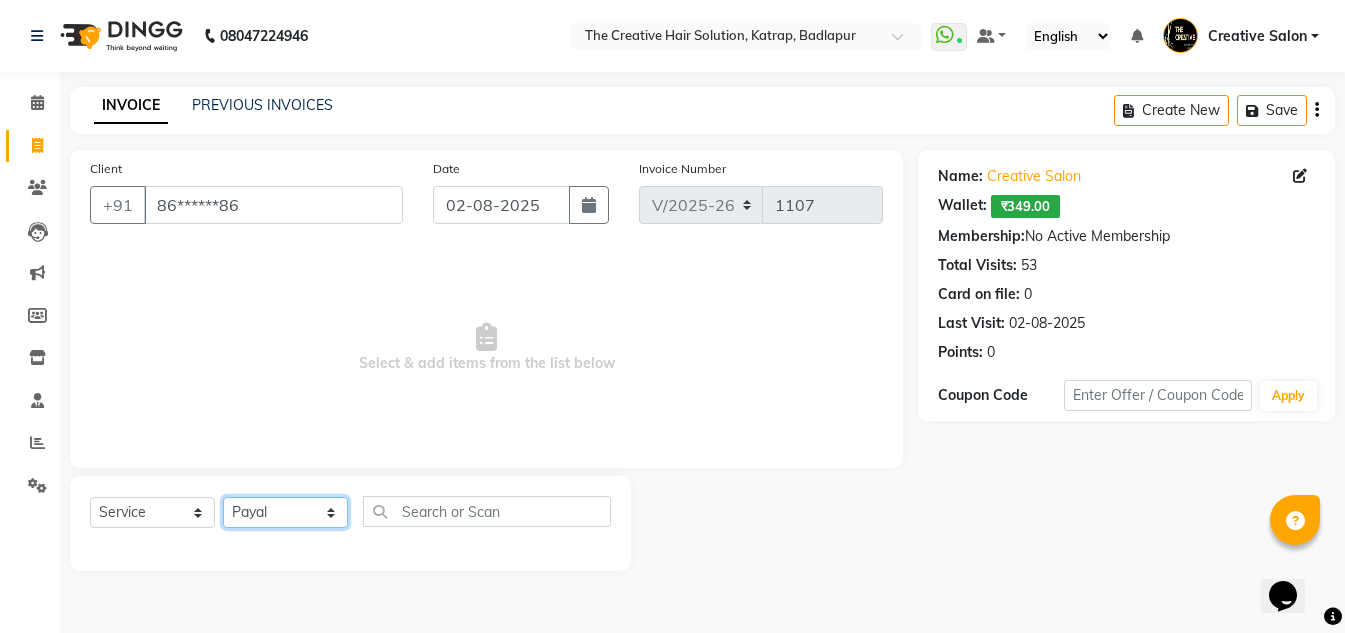 click on "Select Stylist Creative Salon Hashan Kam wali Nisha Payal salman the creative" 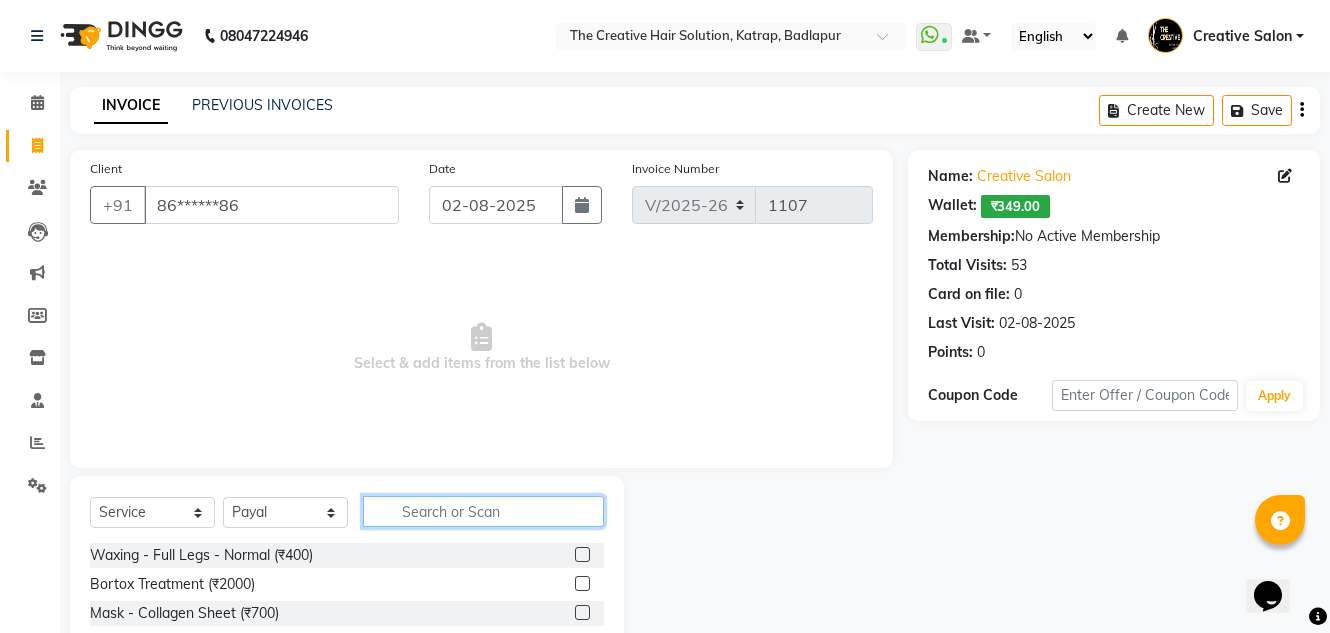 click 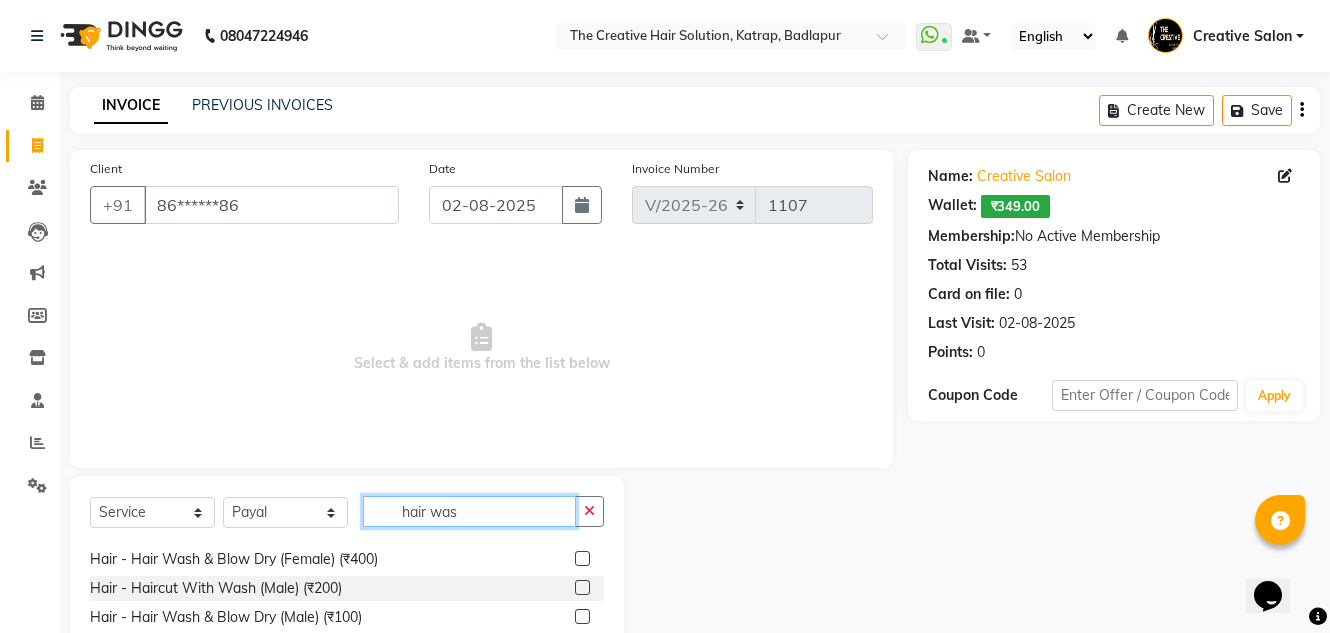 scroll, scrollTop: 32, scrollLeft: 0, axis: vertical 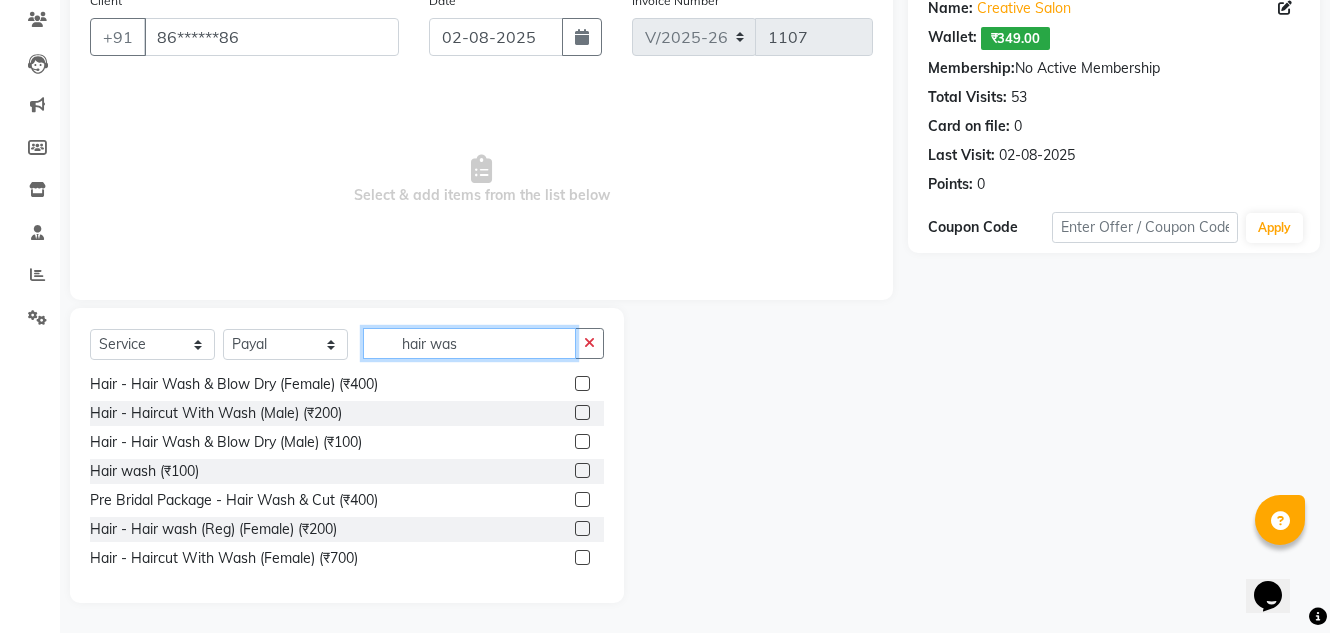 type on "hair was" 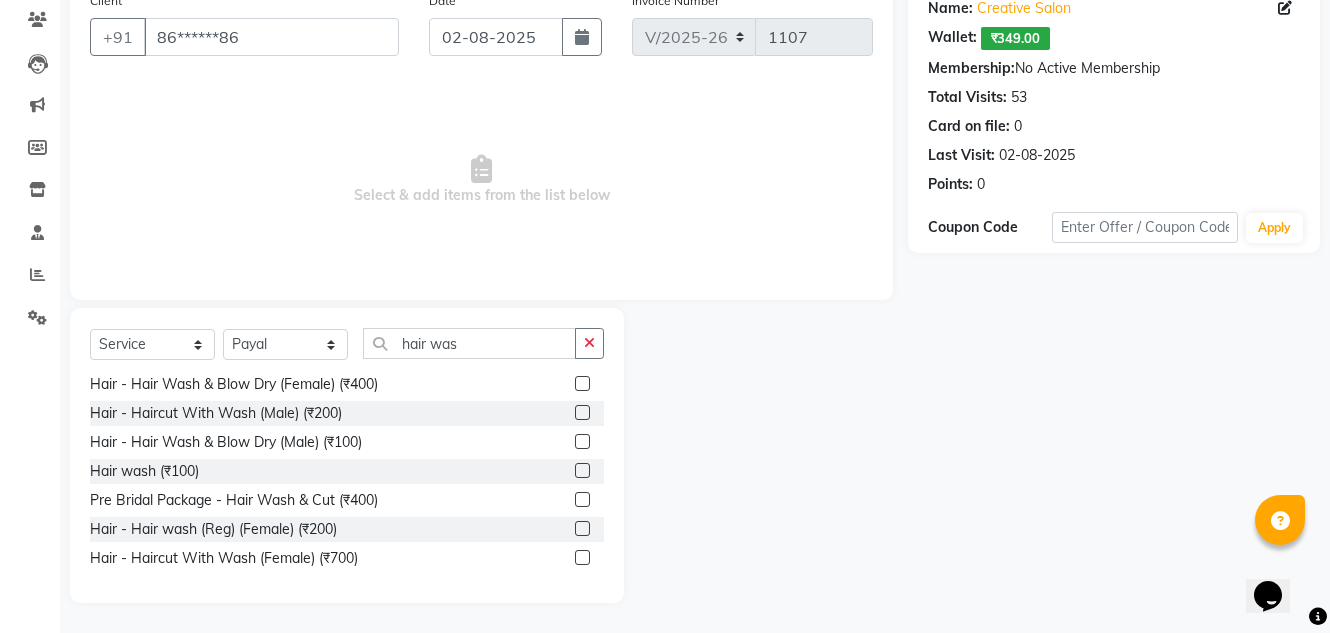 click 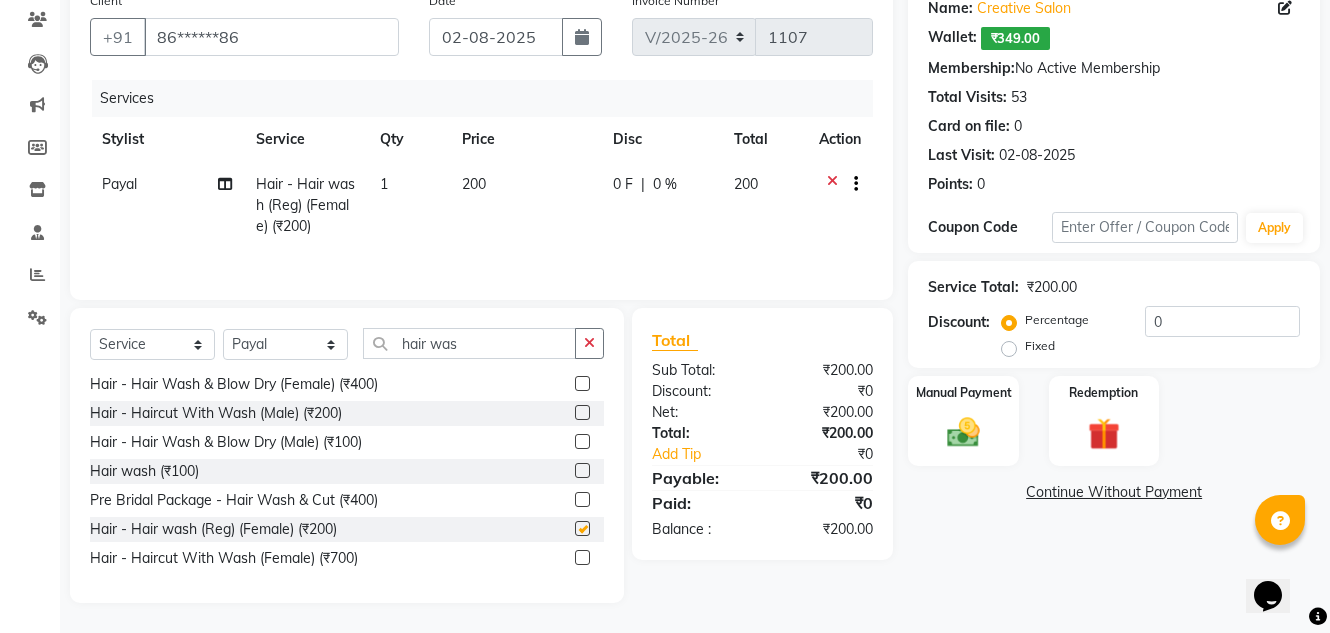 checkbox on "false" 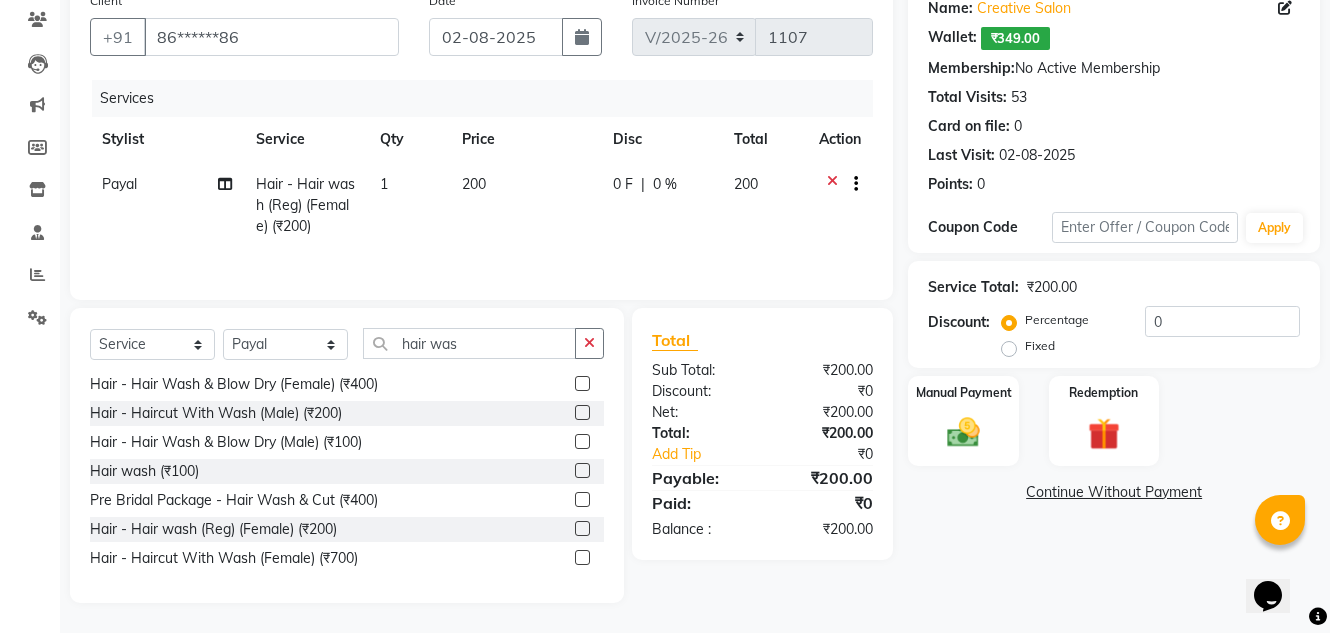 click 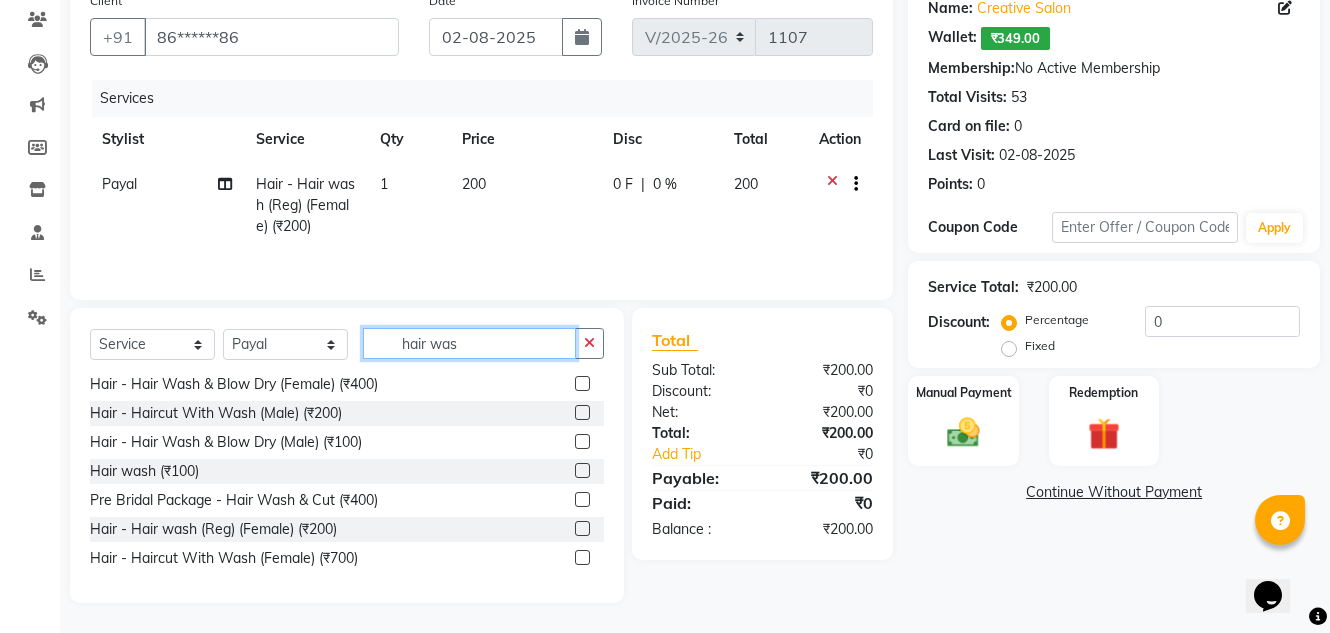 type 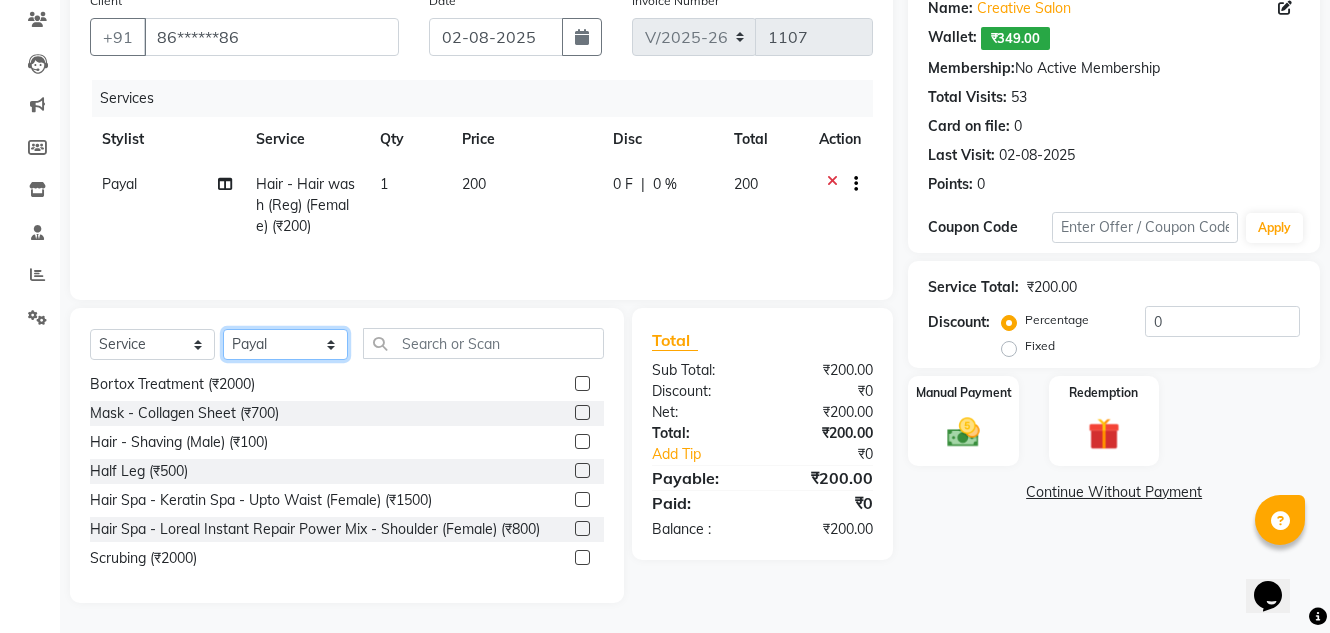 click on "Select Stylist Creative Salon Hashan Kam wali Nisha Payal salman the creative" 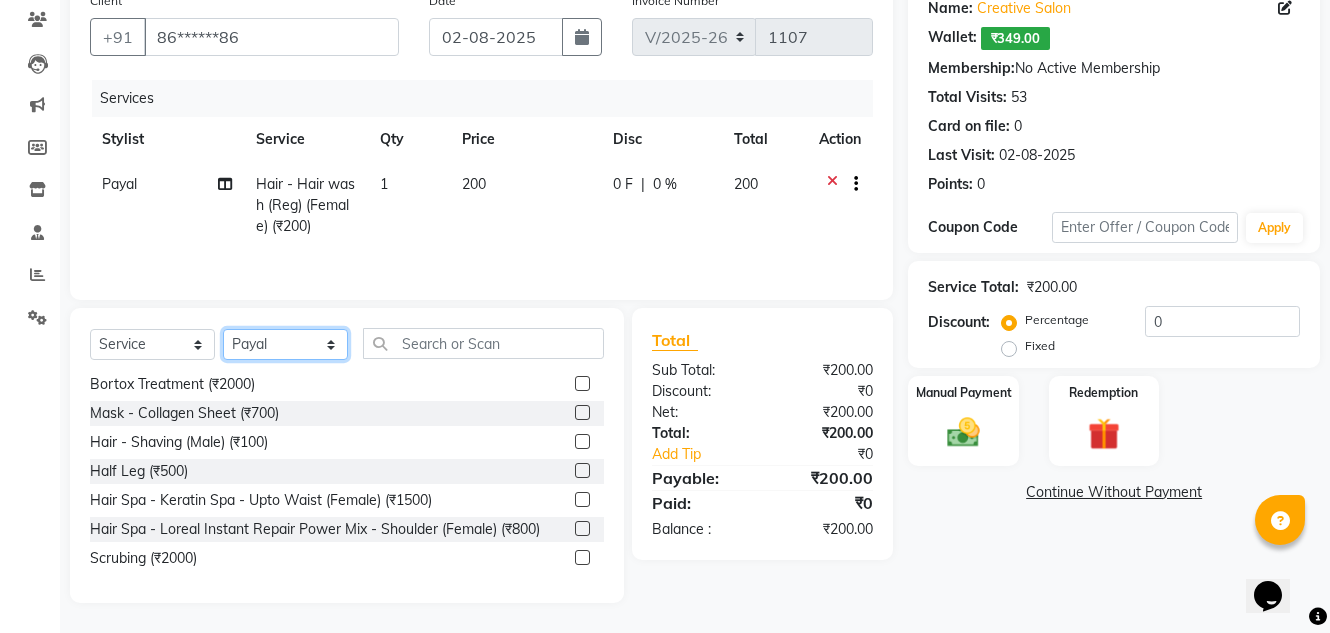 select on "10933" 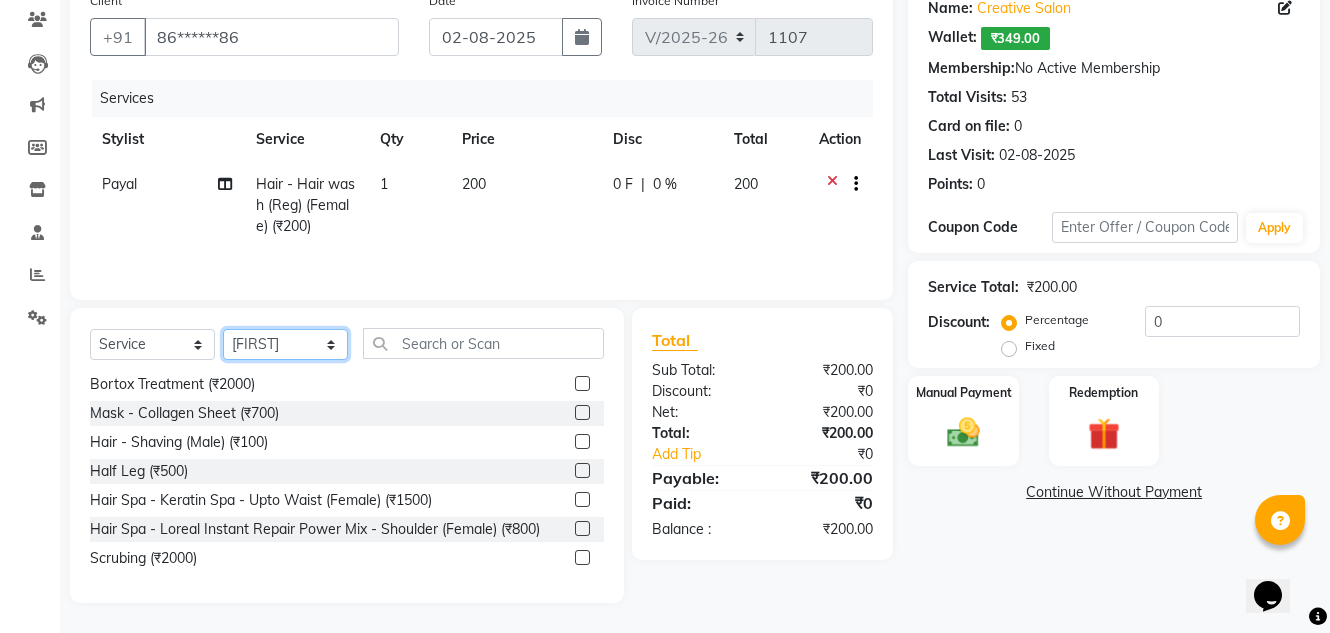 click on "Select Stylist Creative Salon Hashan Kam wali Nisha Payal salman the creative" 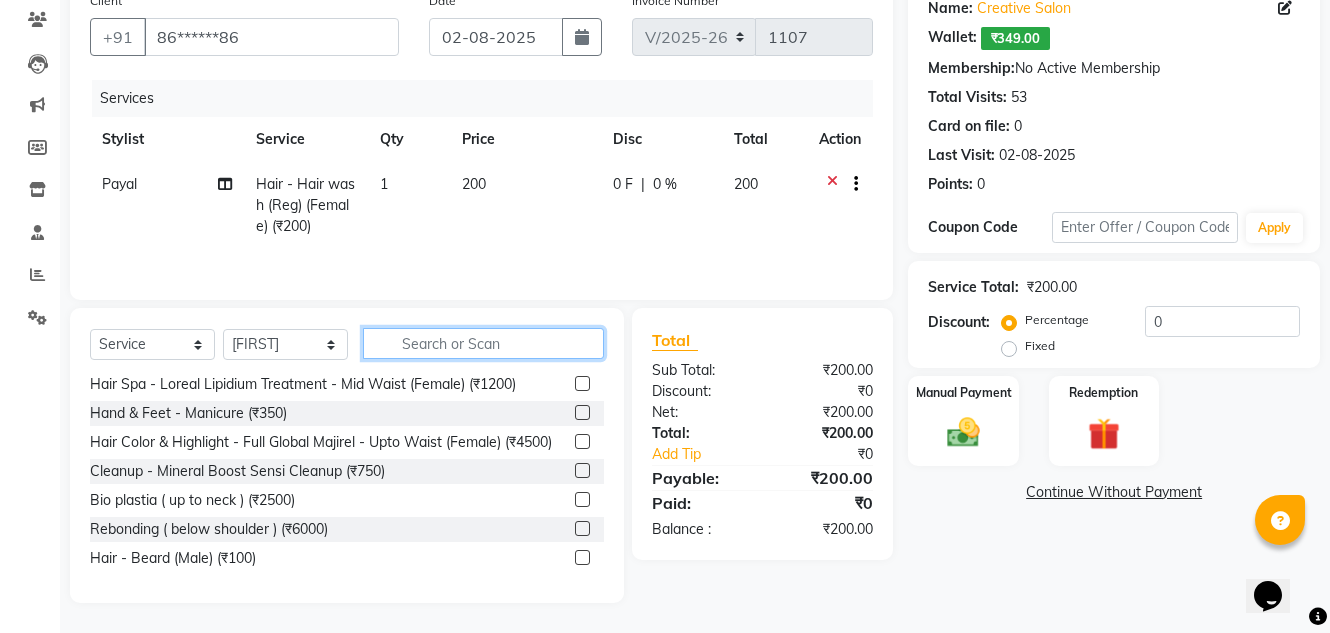 click 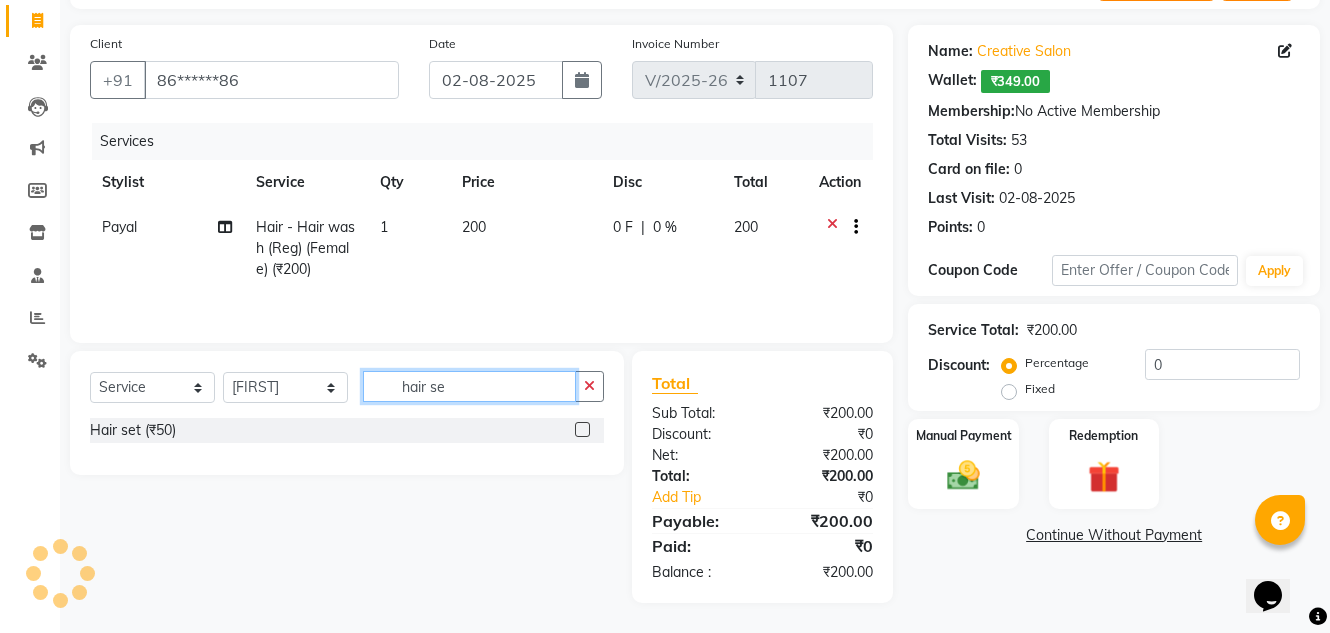scroll, scrollTop: 0, scrollLeft: 0, axis: both 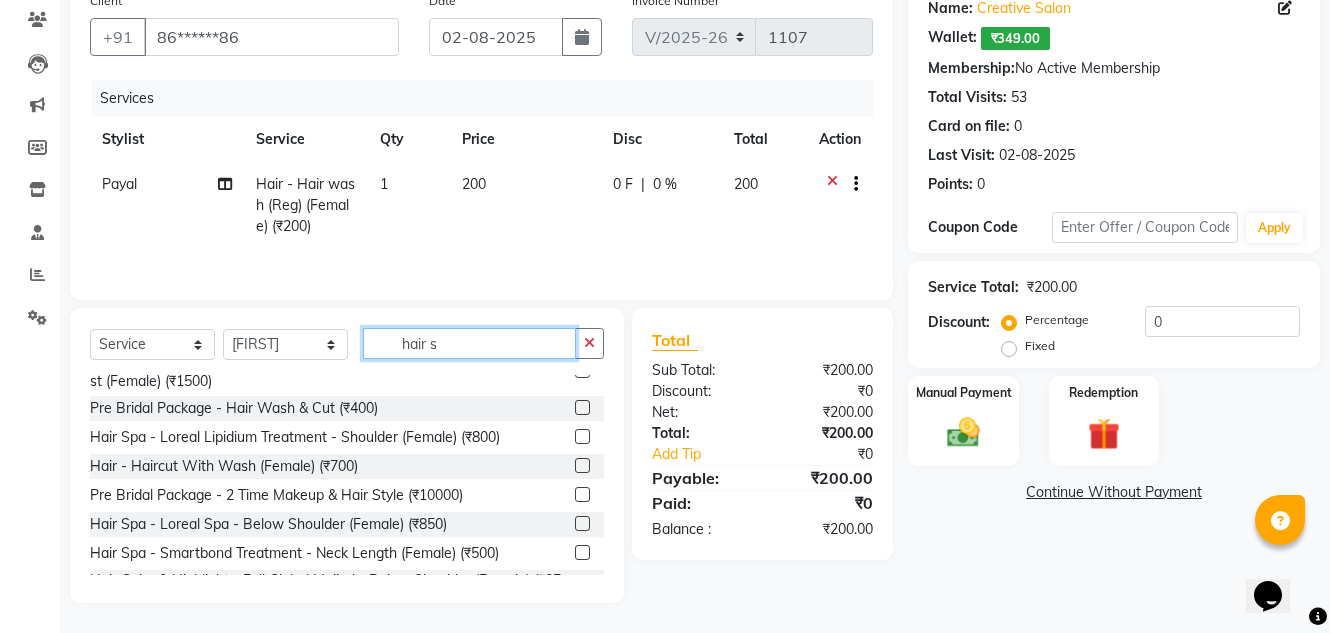 type on "hair s" 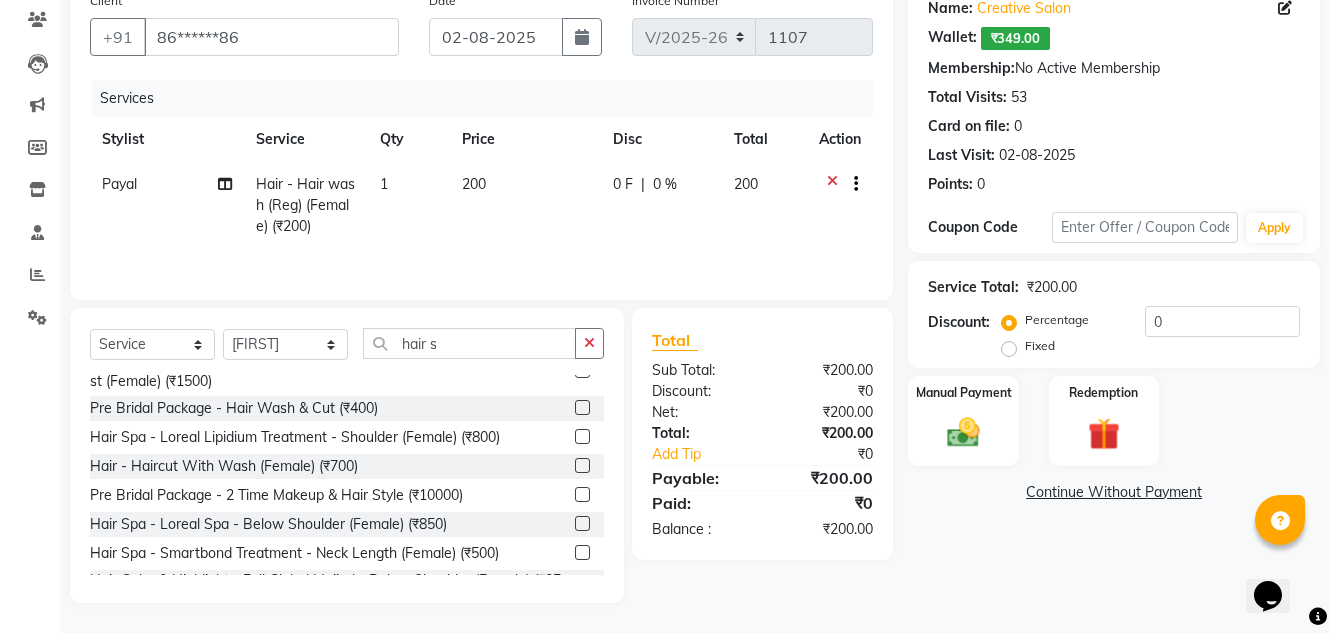 click 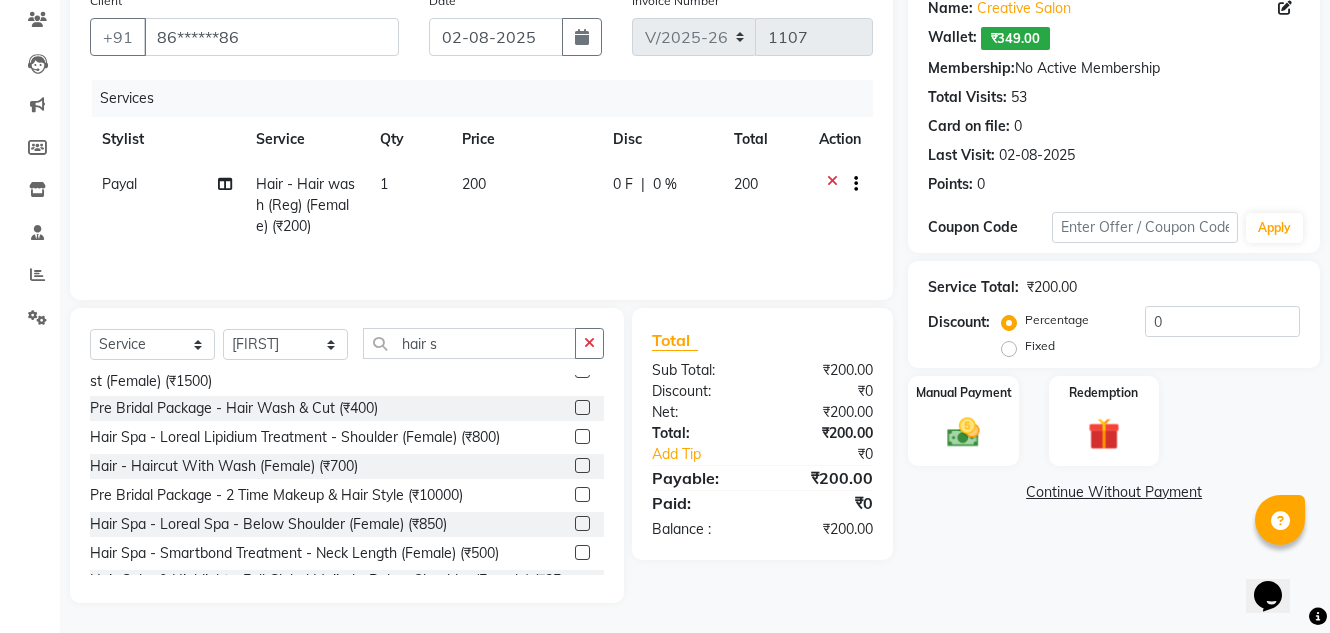 click 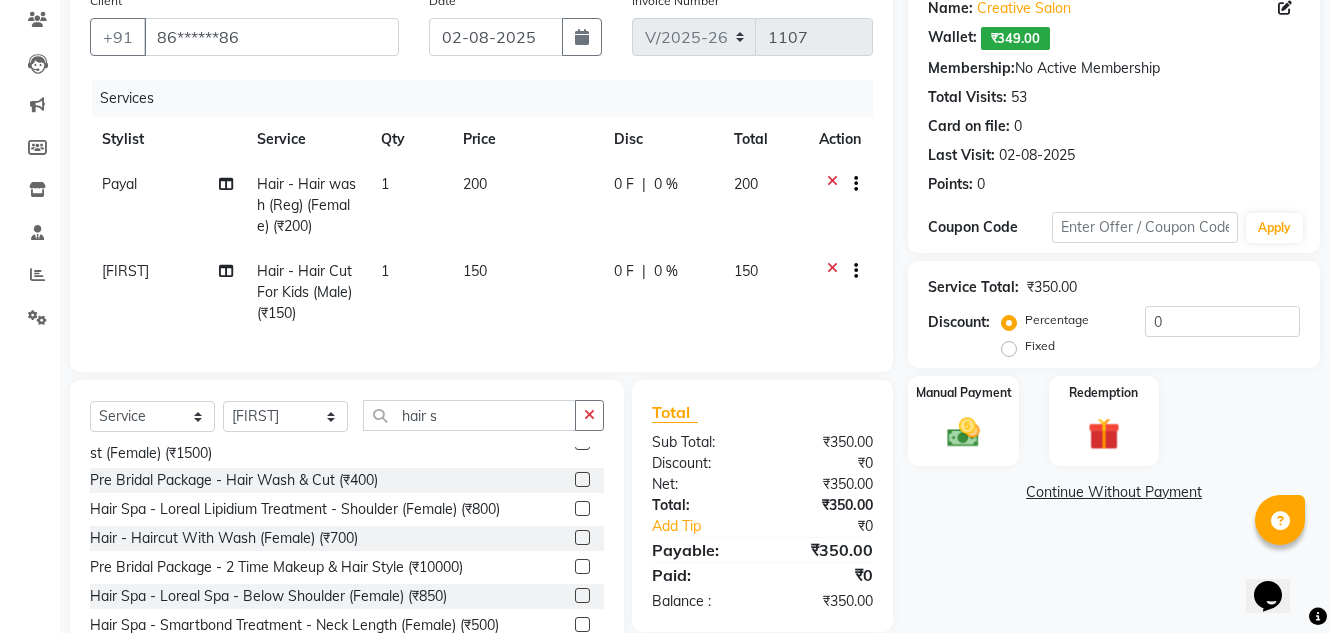 checkbox on "false" 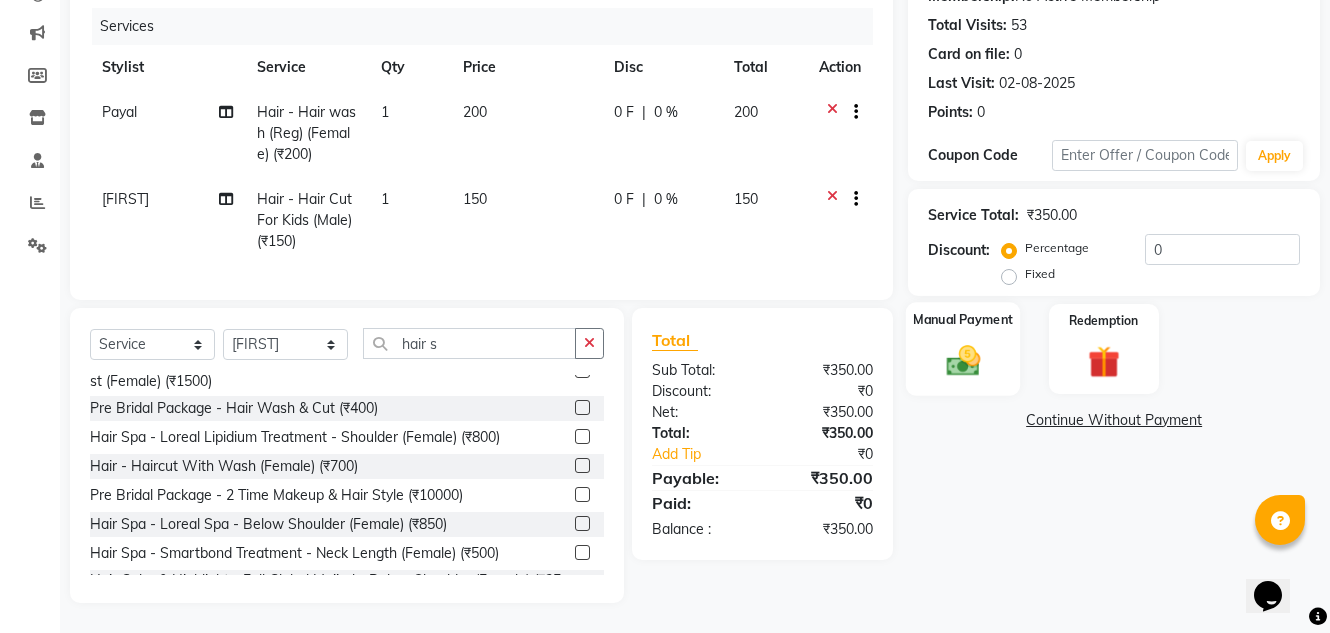 click on "Manual Payment" 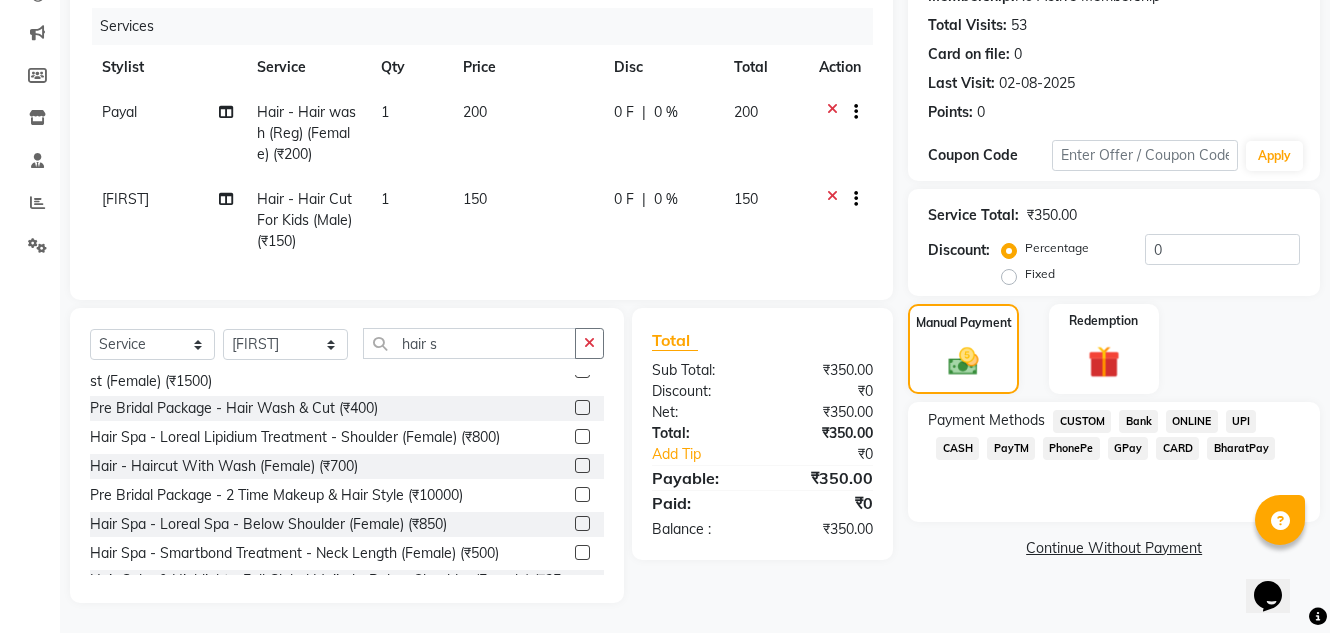click on "GPay" 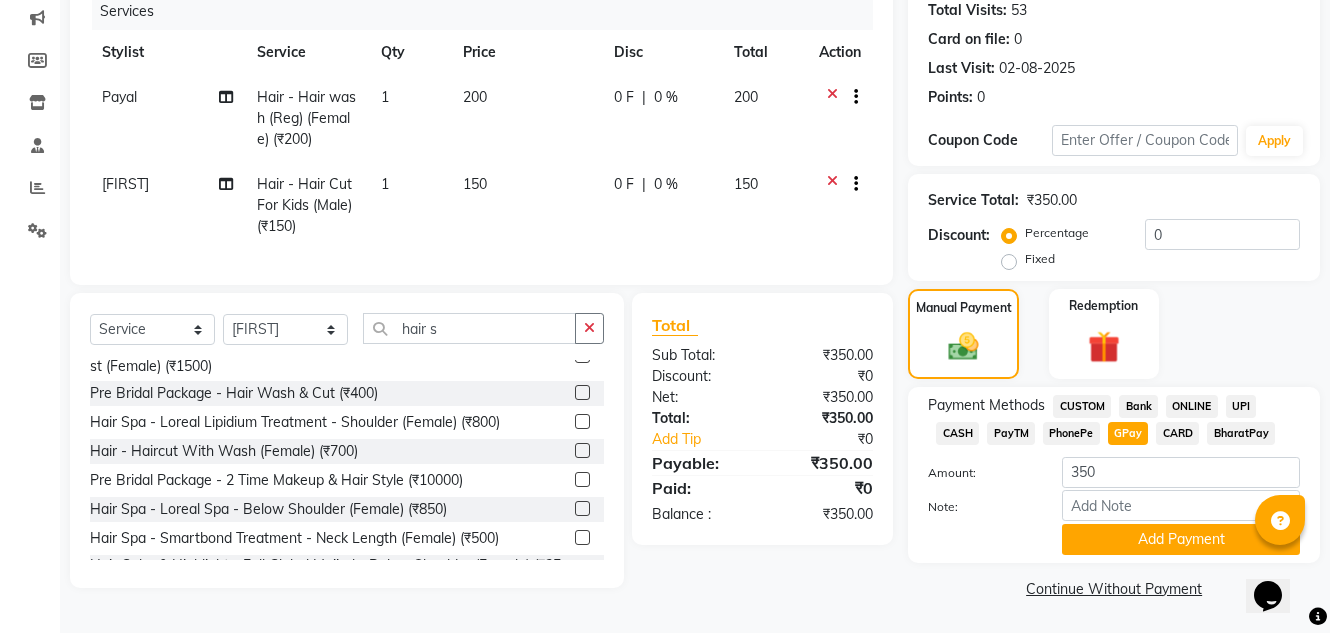 scroll, scrollTop: 256, scrollLeft: 0, axis: vertical 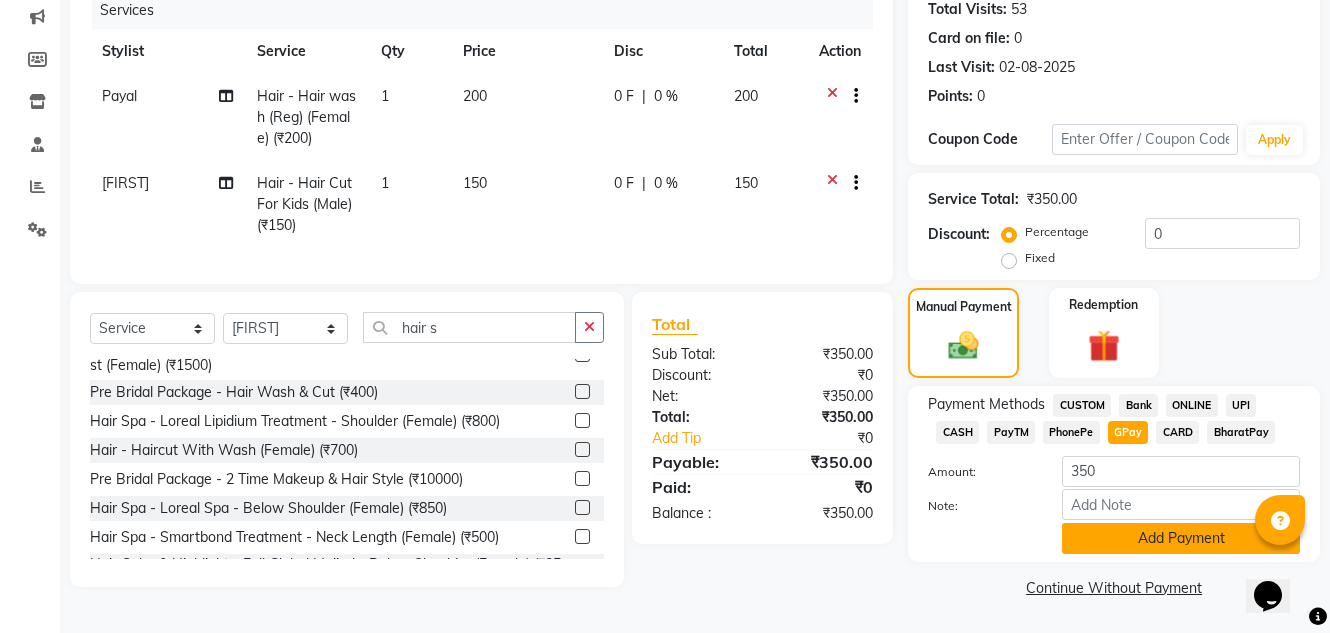 click on "Add Payment" 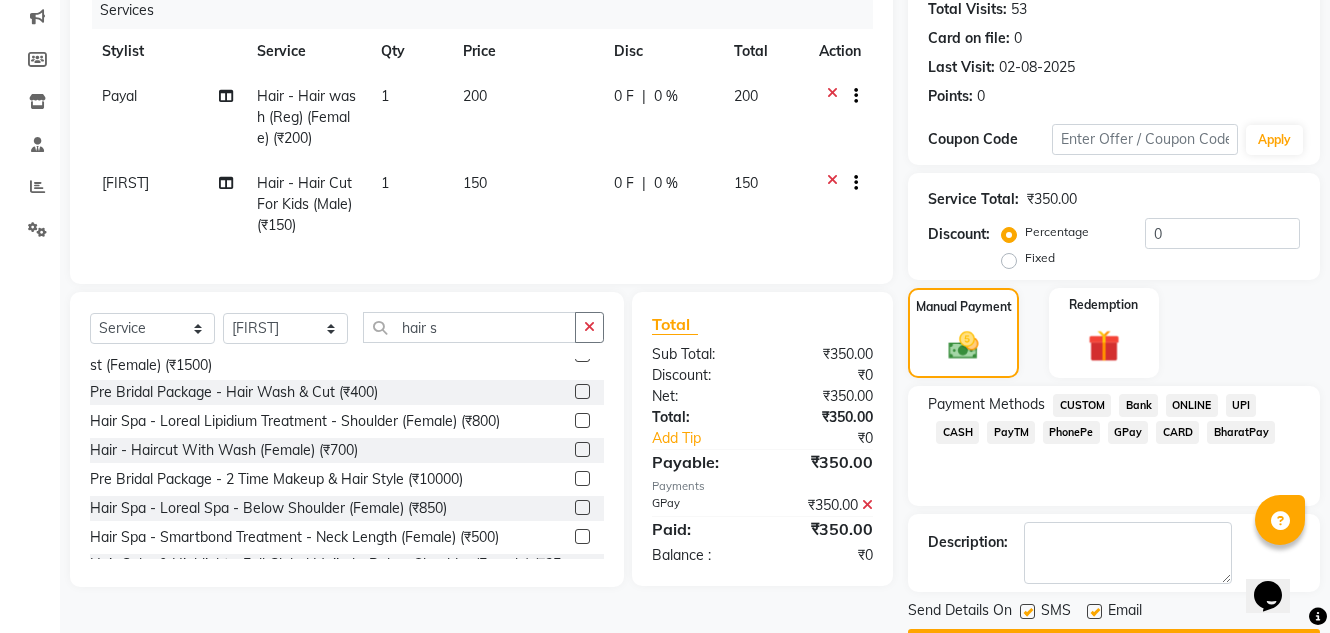 scroll, scrollTop: 313, scrollLeft: 0, axis: vertical 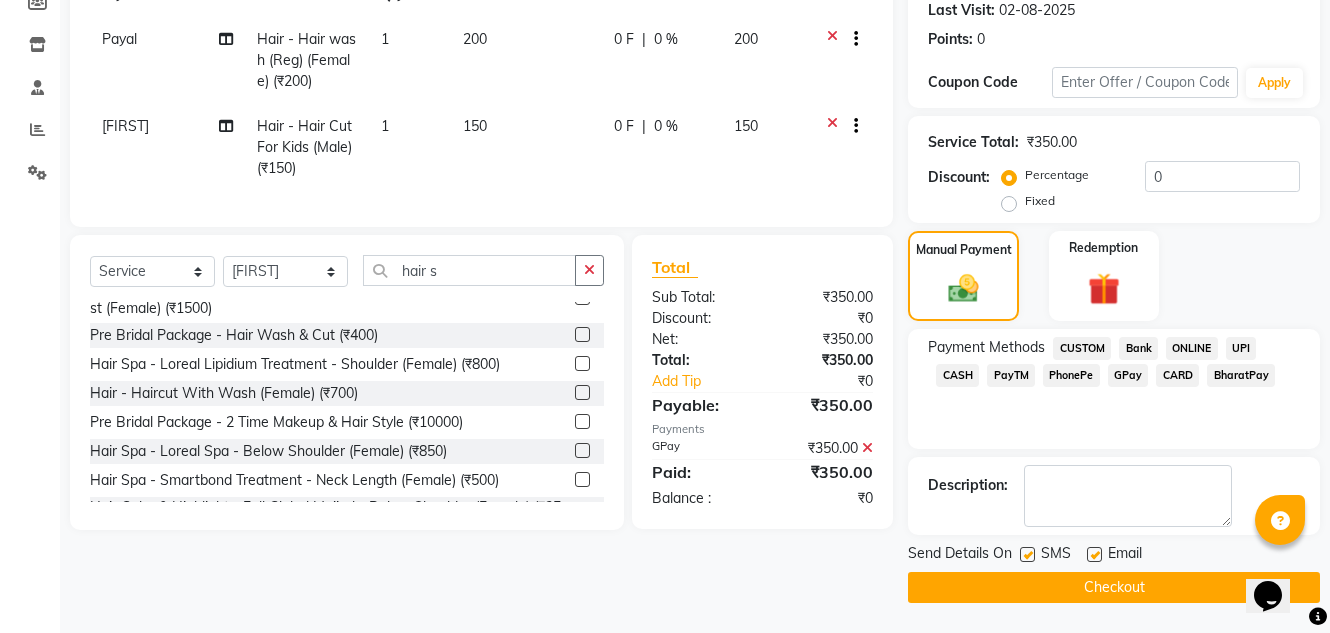 click 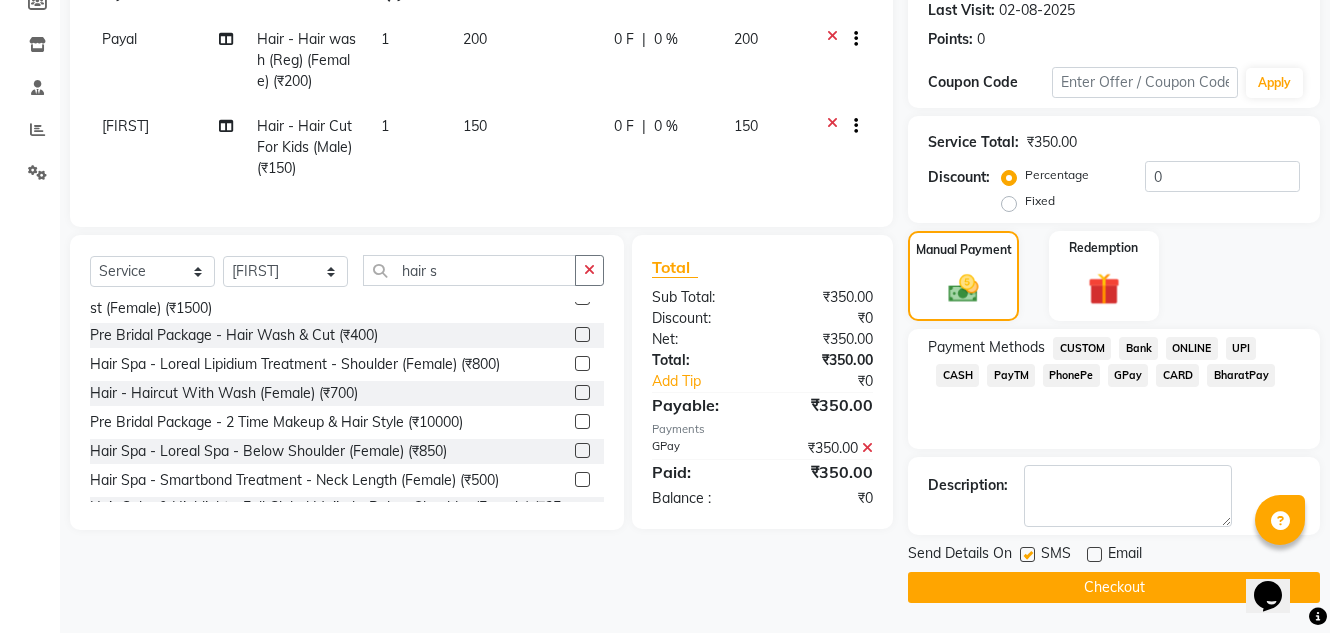 click on "Checkout" 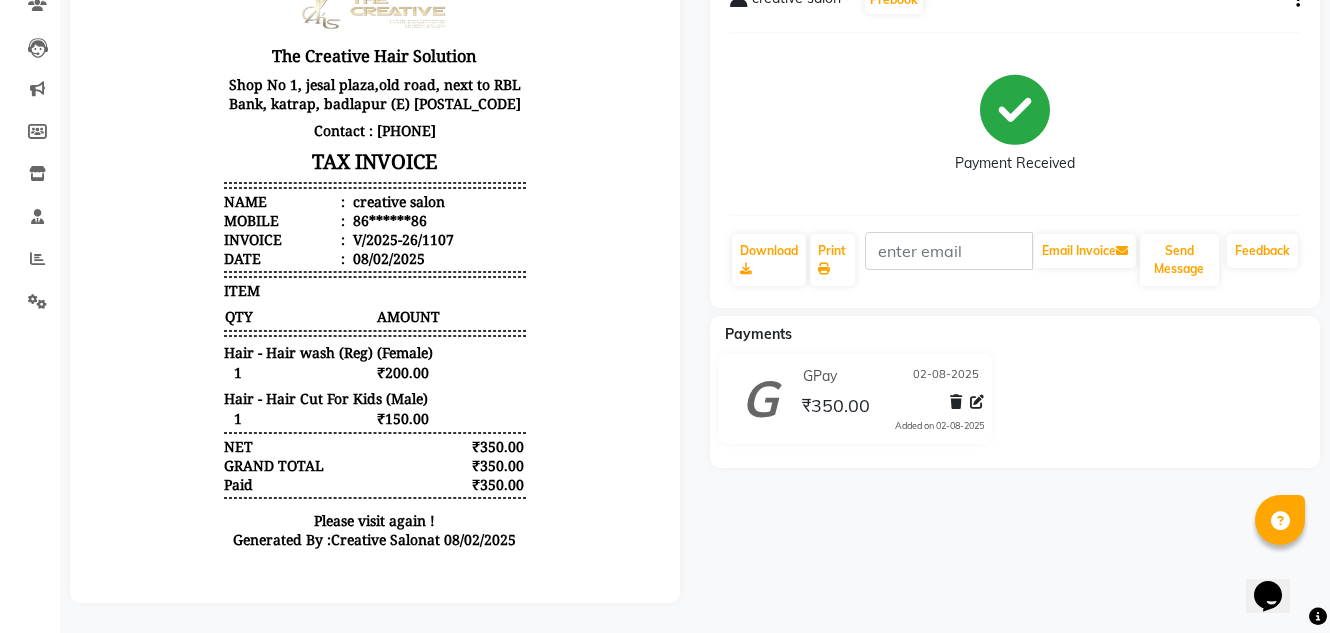 scroll, scrollTop: 0, scrollLeft: 0, axis: both 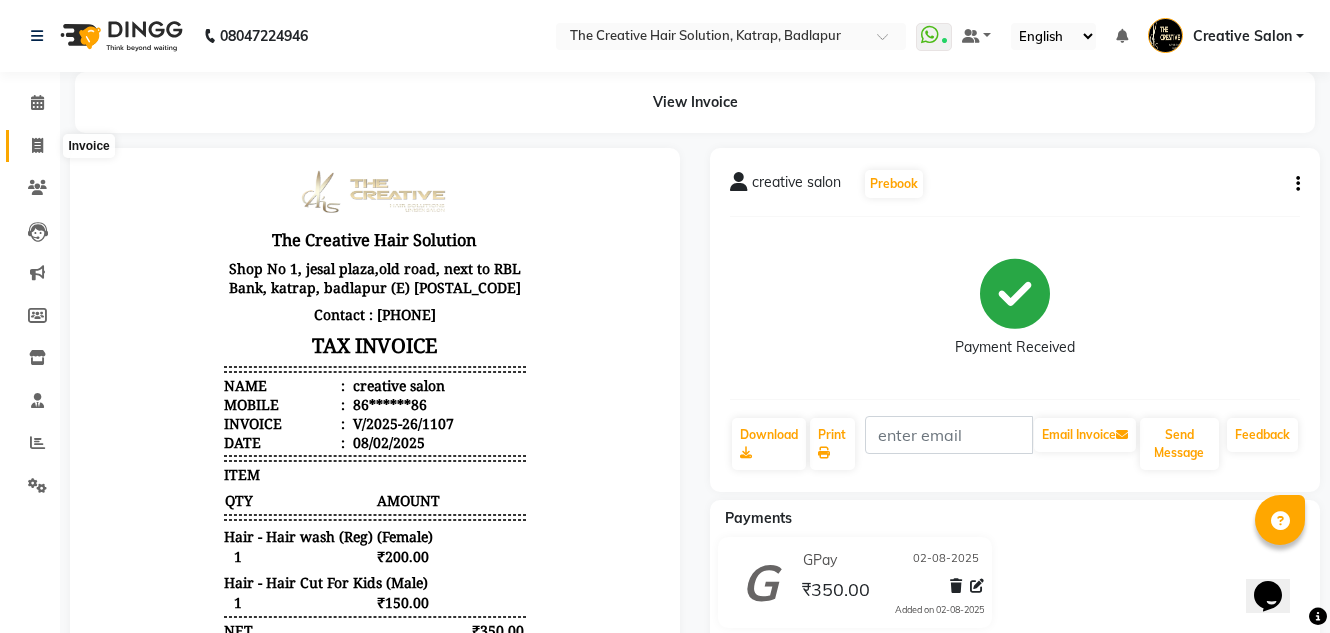 click 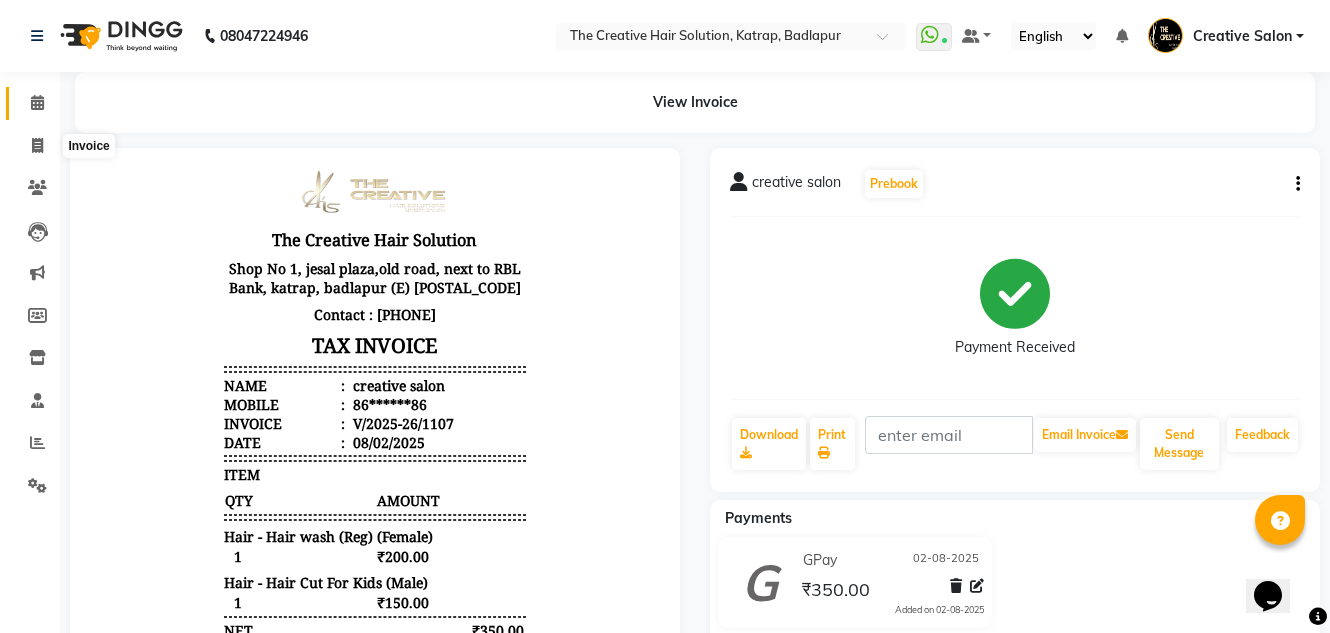 select on "service" 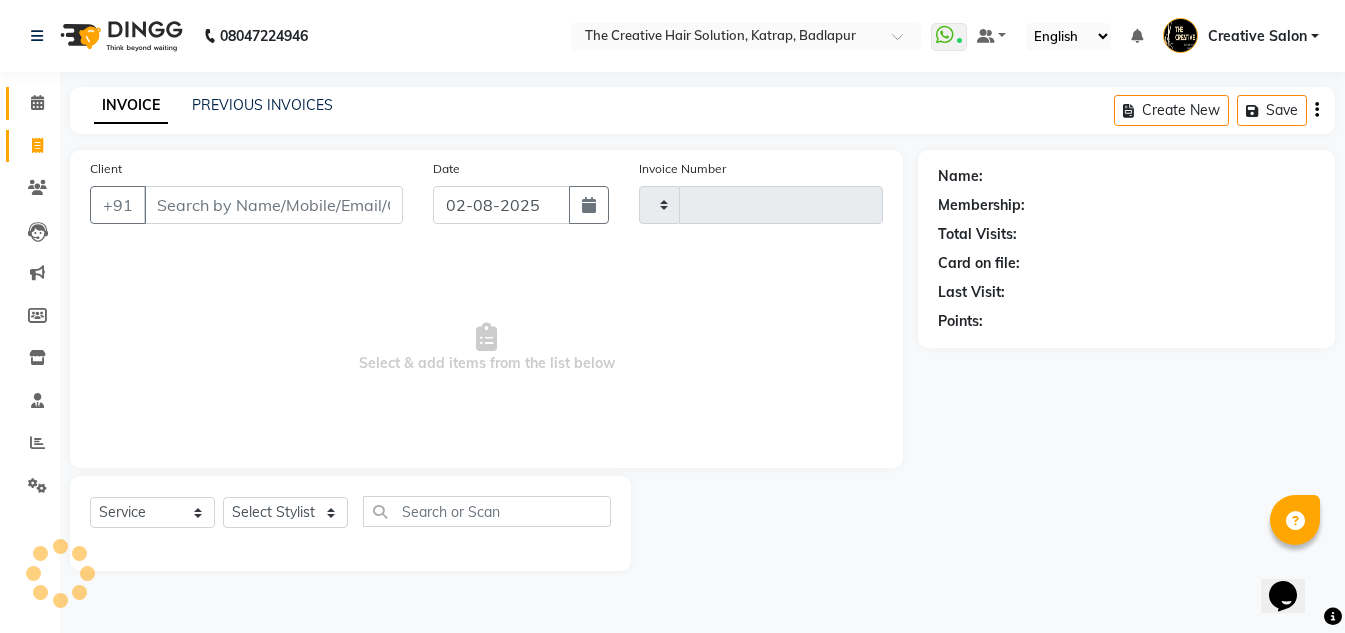 type on "1108" 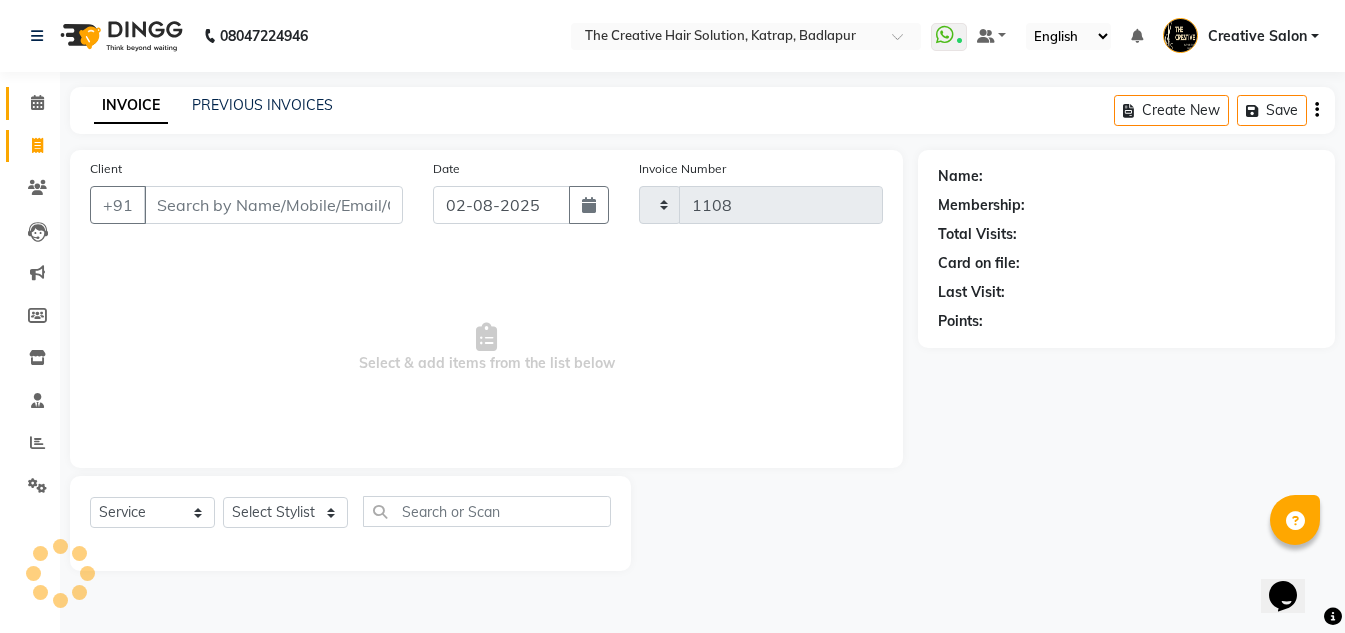 select on "527" 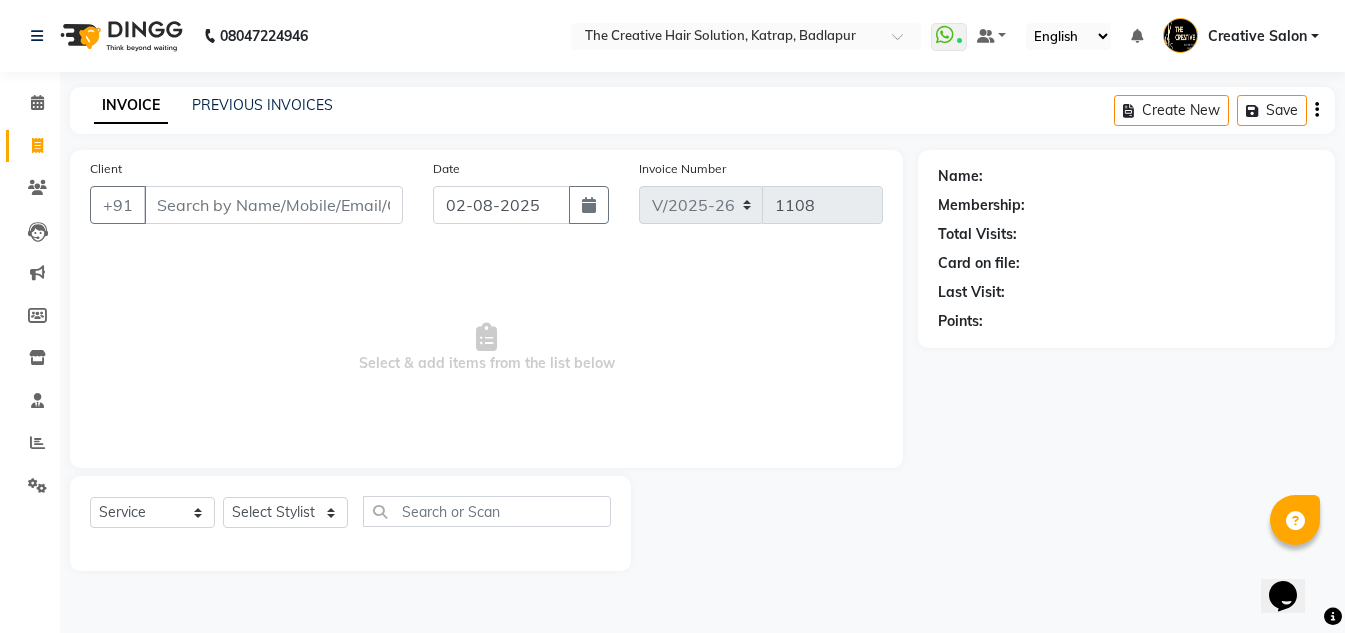 click on "Client" at bounding box center [273, 205] 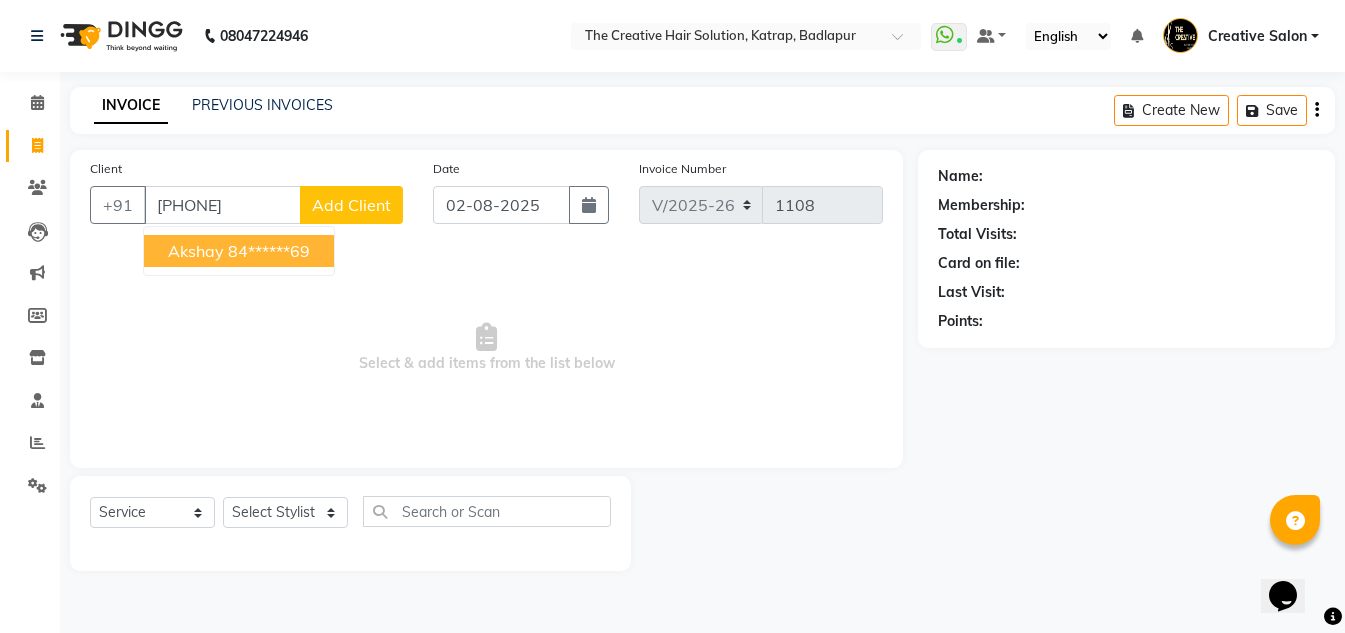 click on "84******69" at bounding box center [269, 251] 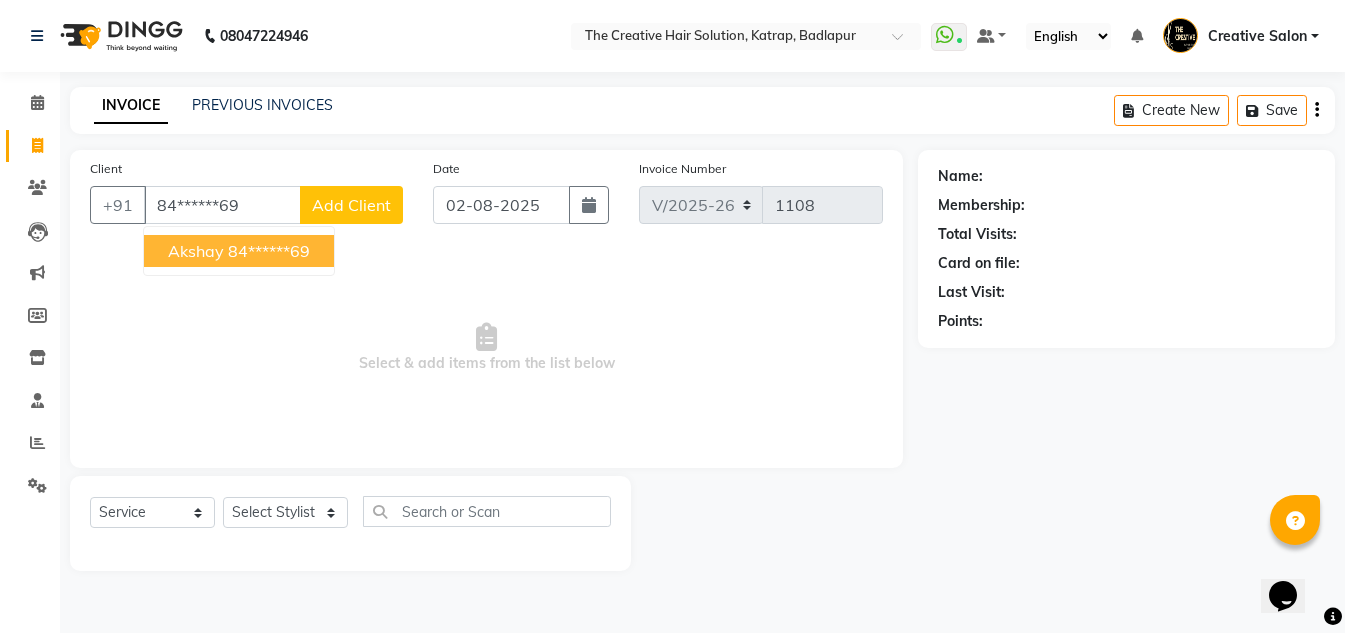 type on "84******69" 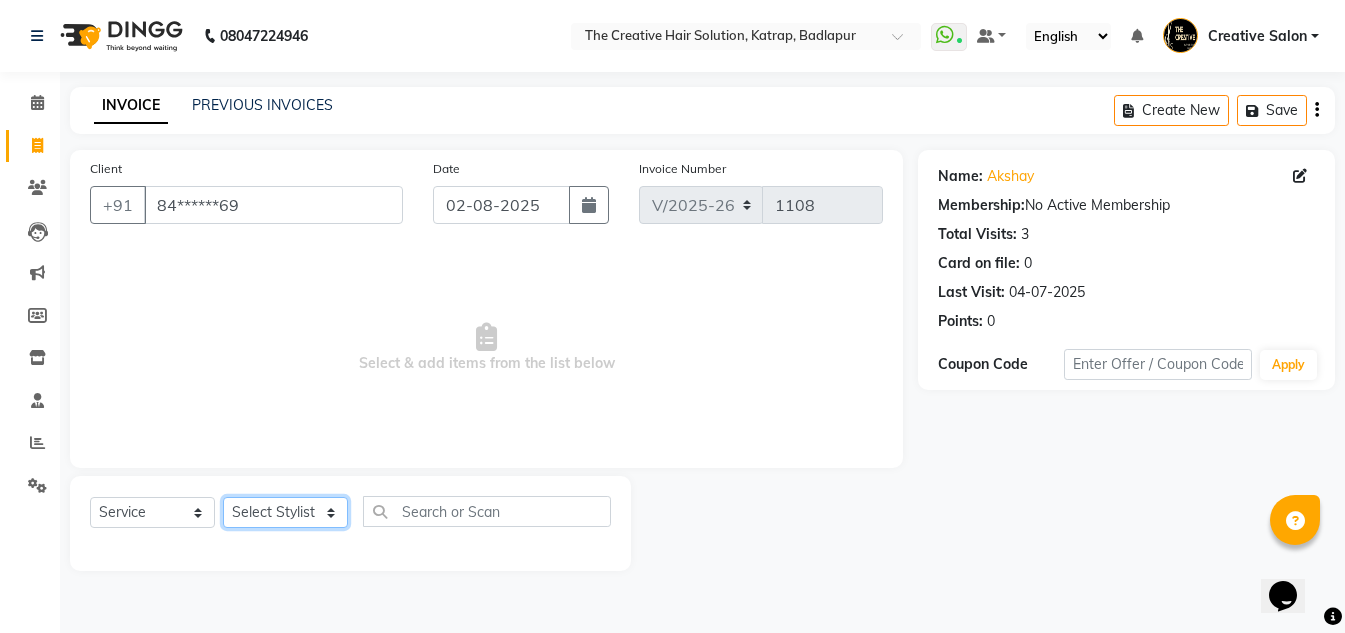 click on "Select Stylist Creative Salon Hashan Kam wali Nisha Payal salman the creative" 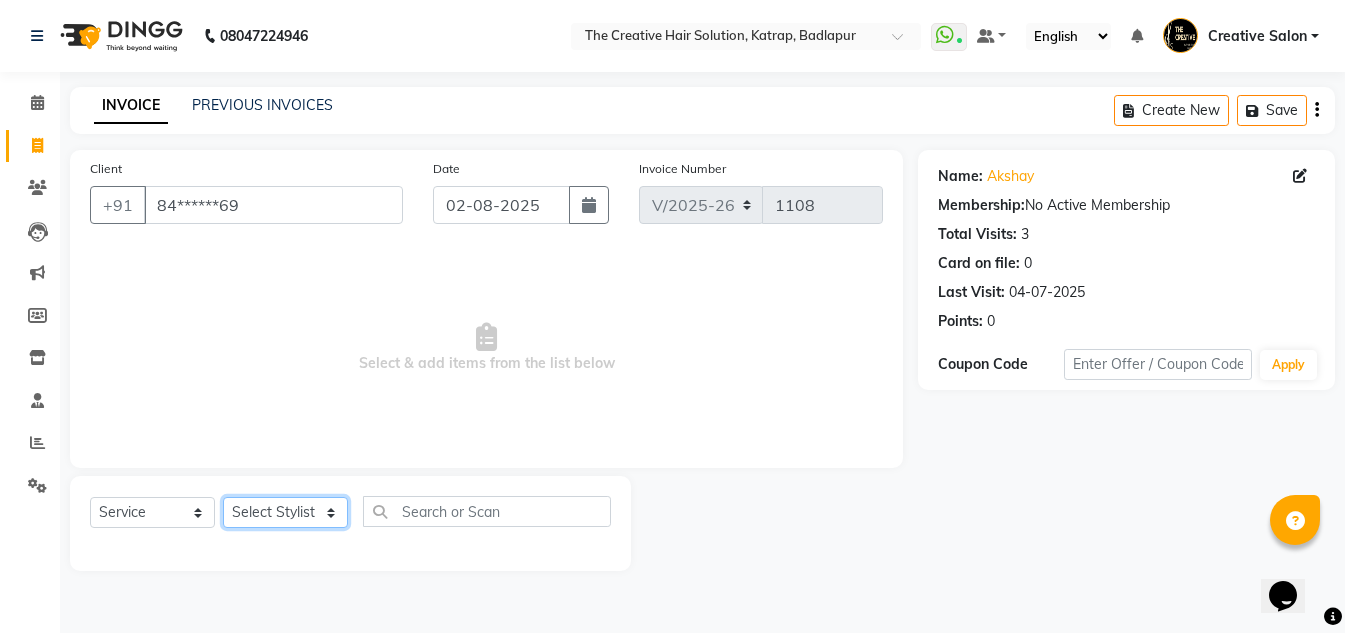 select on "43758" 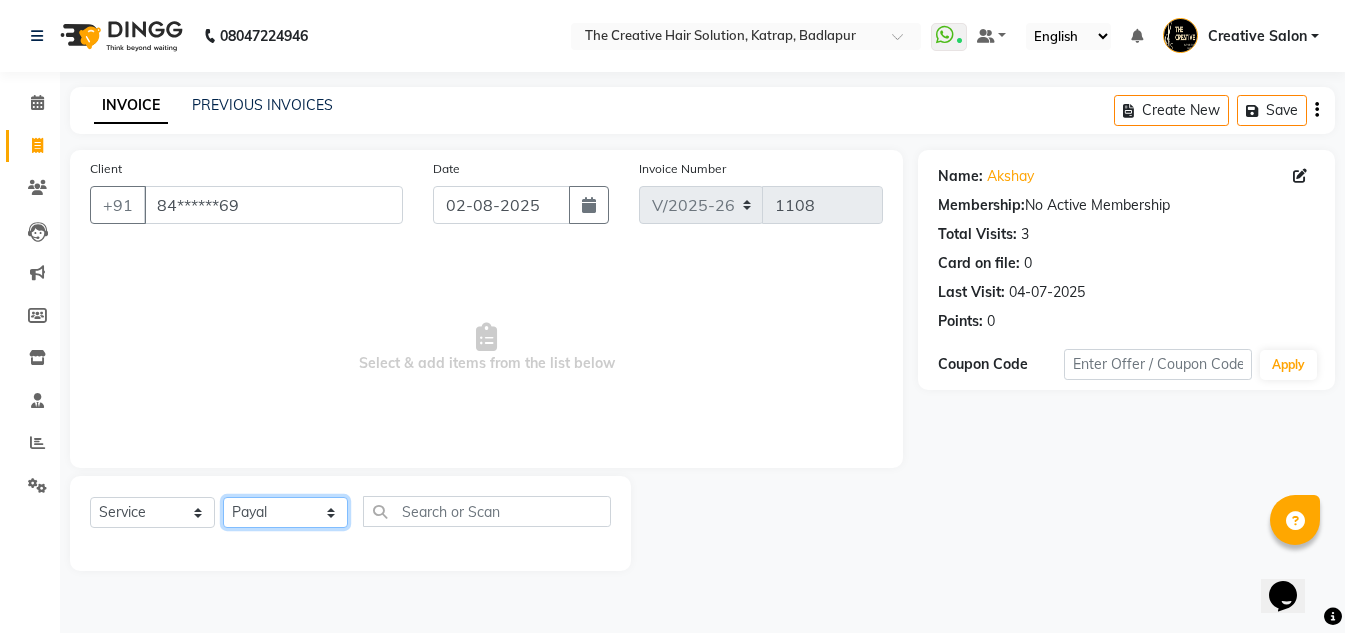 click on "Select Stylist Creative Salon Hashan Kam wali Nisha Payal salman the creative" 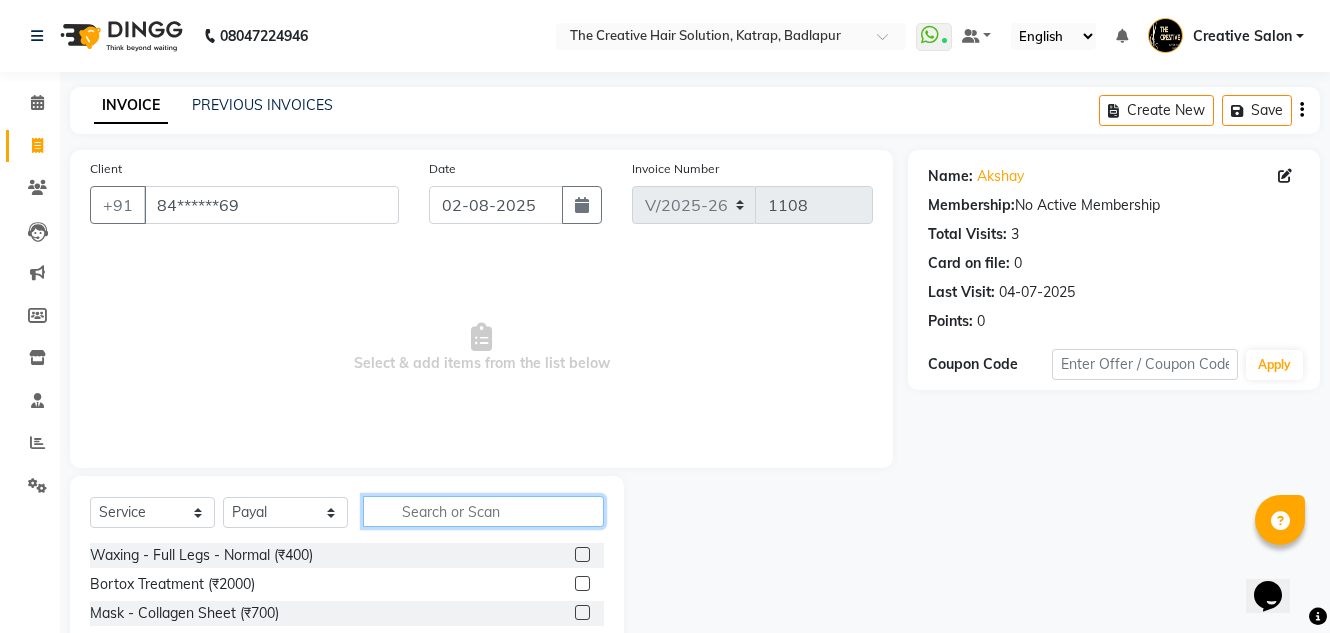 click 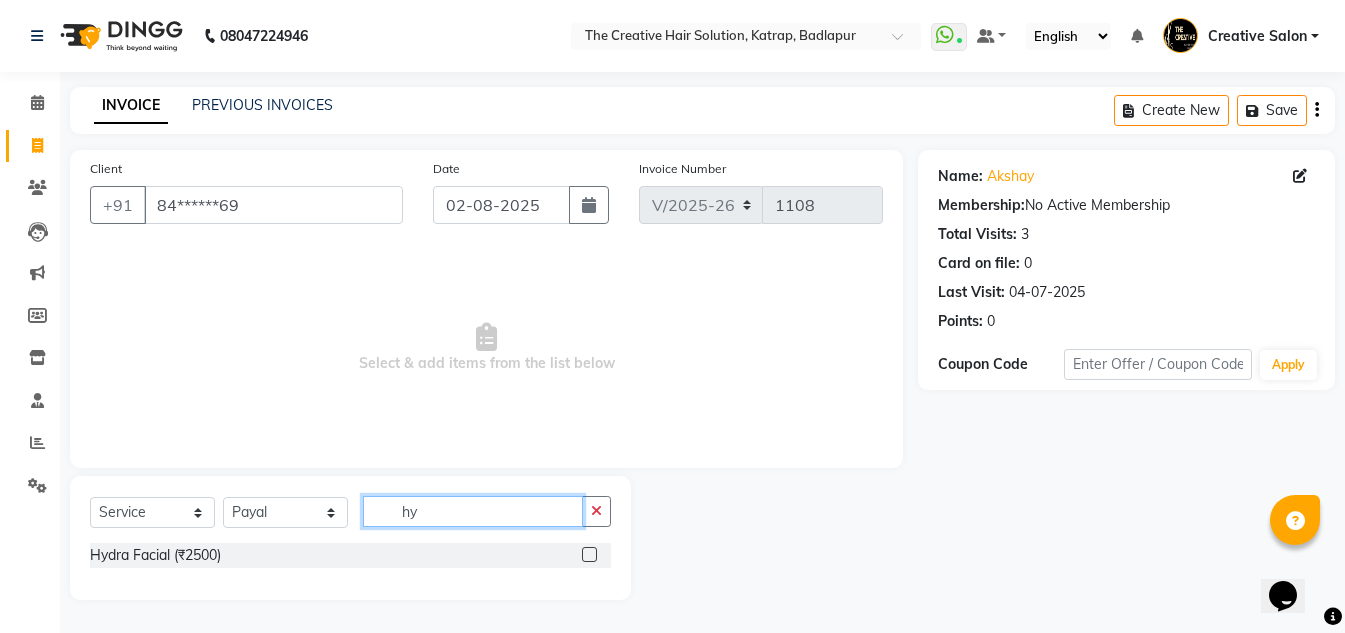 type on "hy" 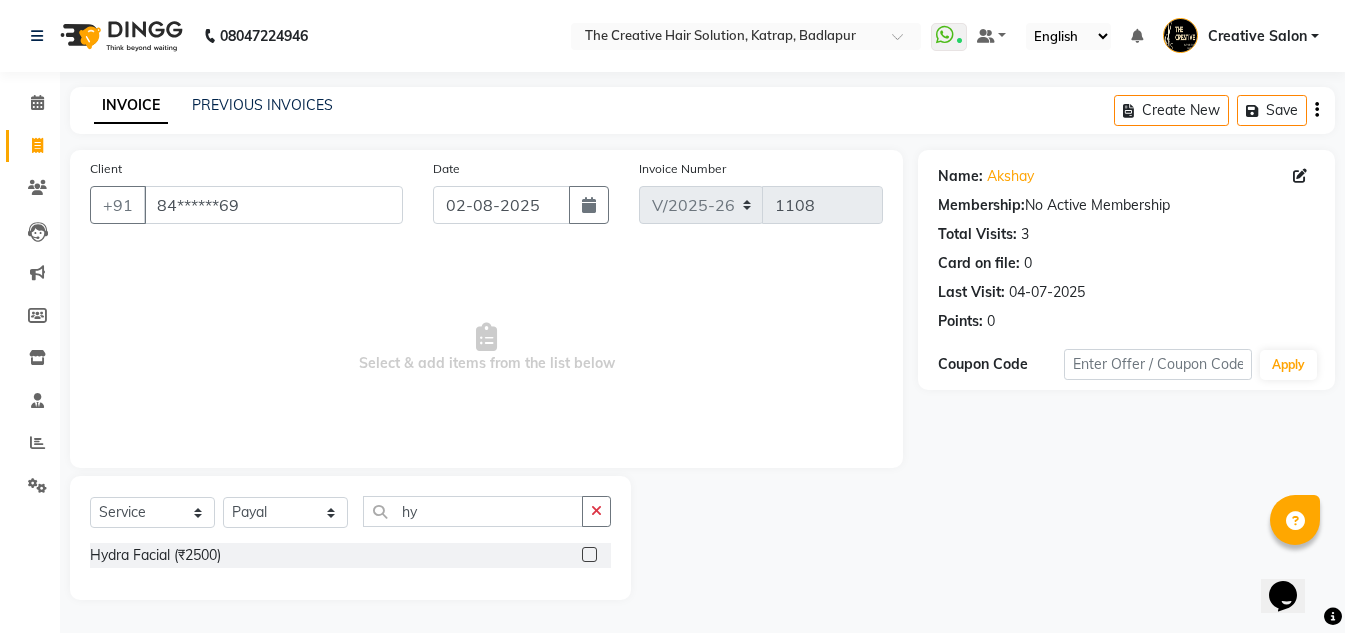 click 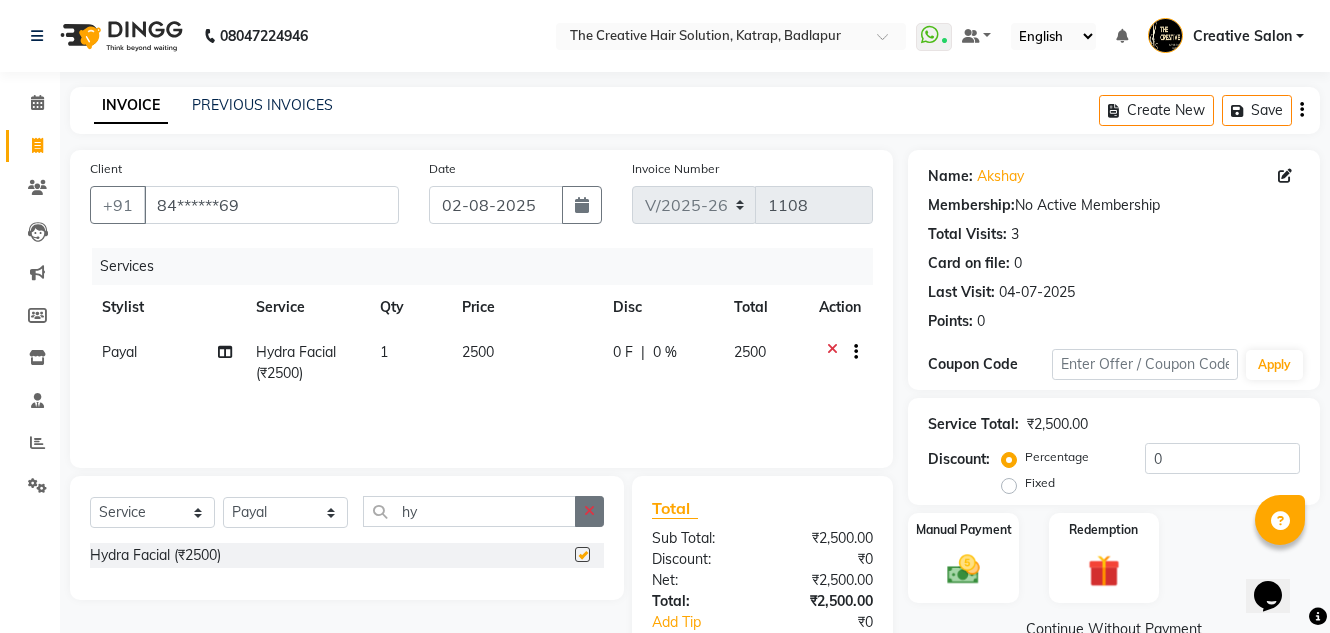 checkbox on "false" 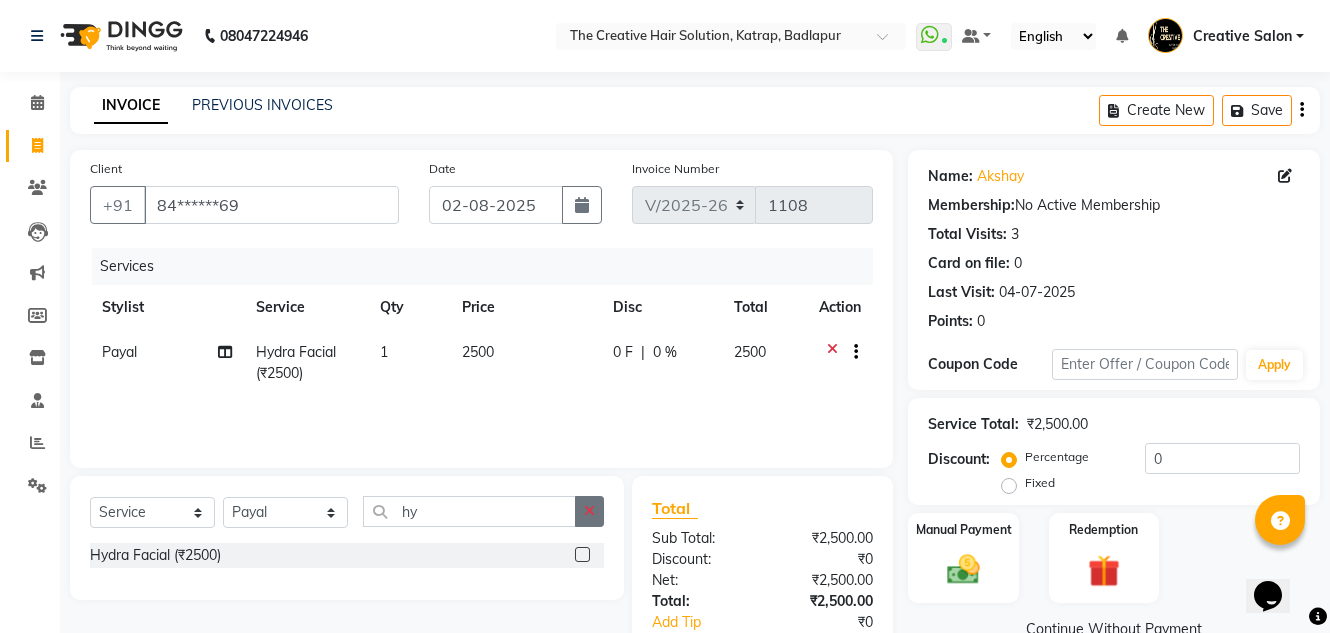 click 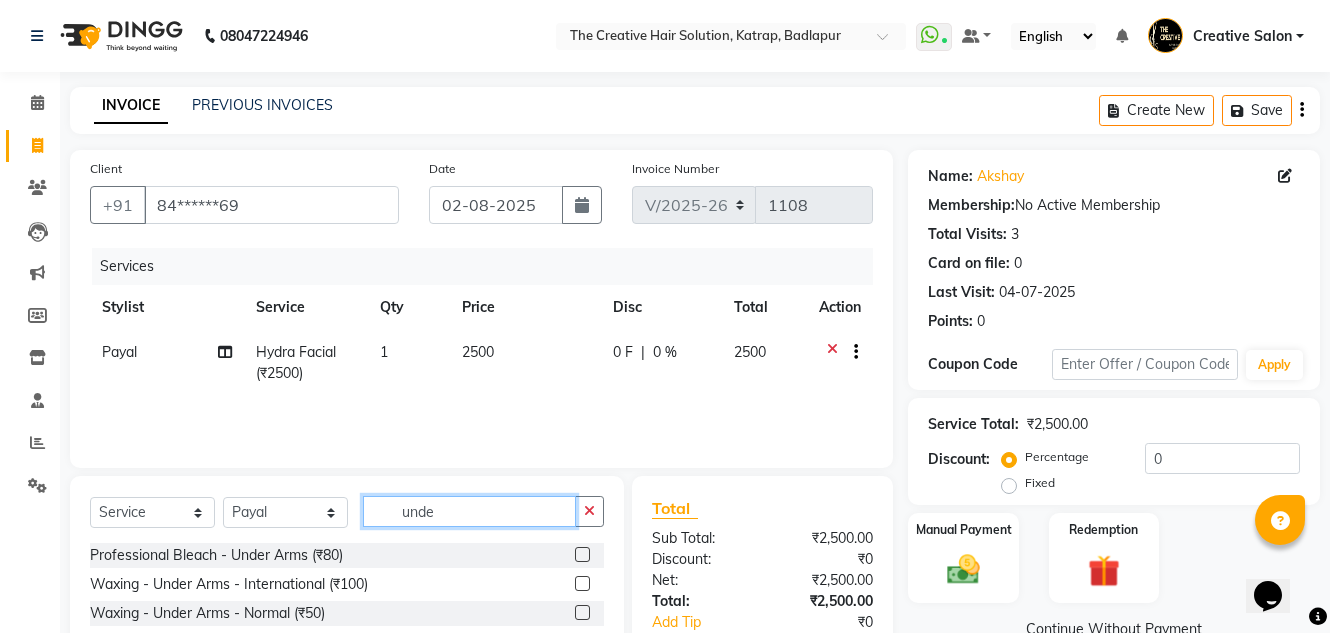 scroll, scrollTop: 125, scrollLeft: 0, axis: vertical 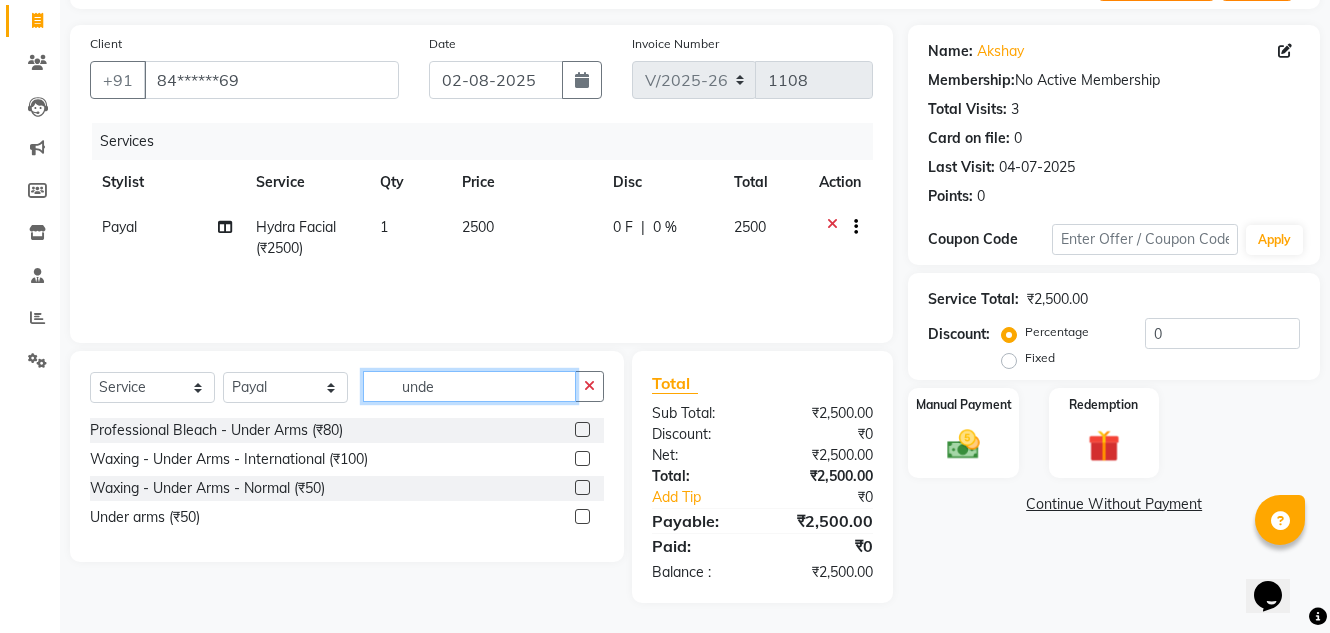type on "unde" 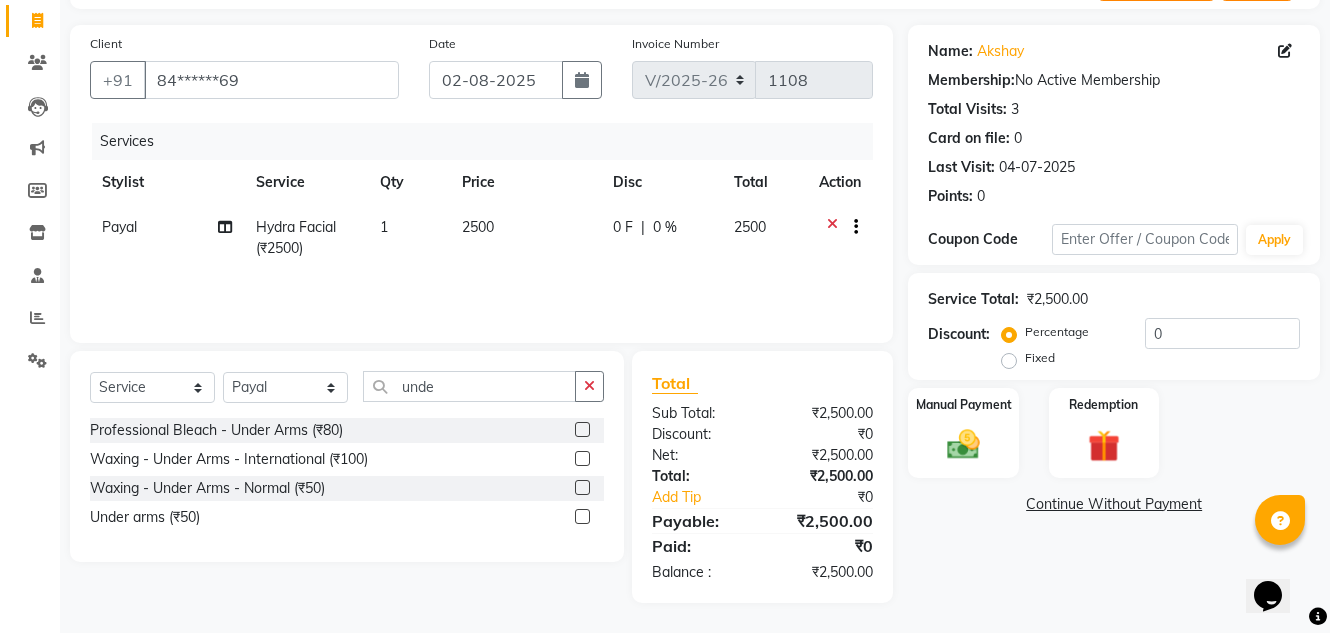 click on "2500" 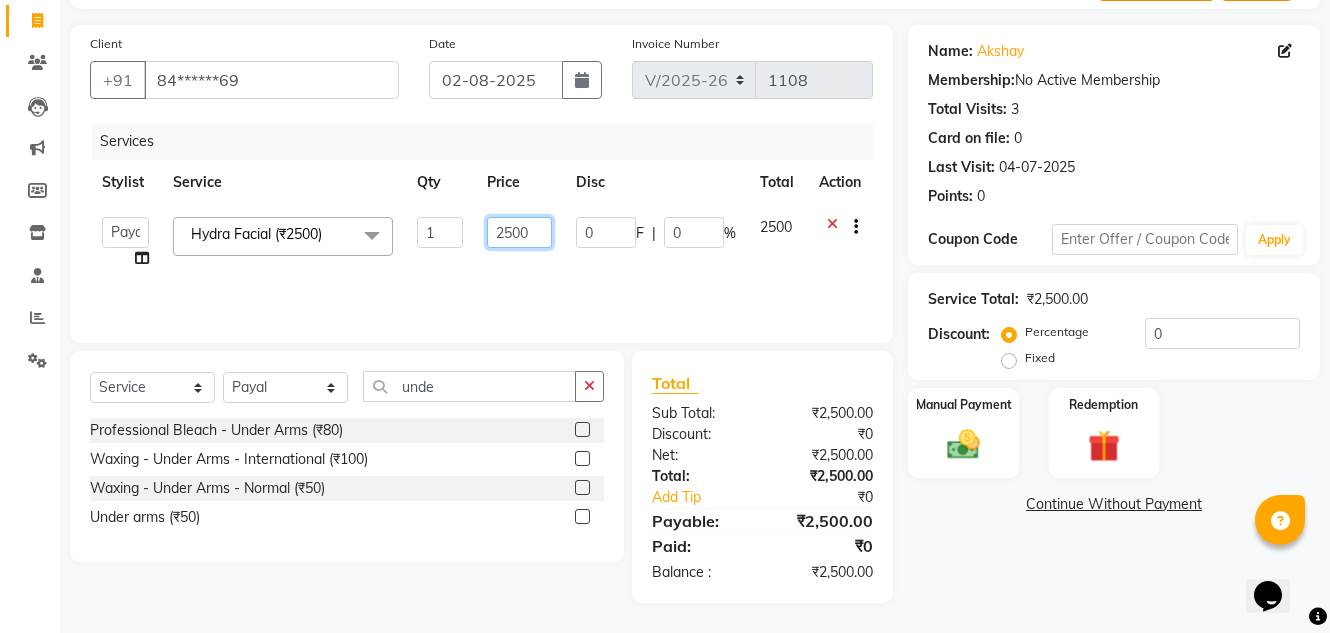 click on "2500" 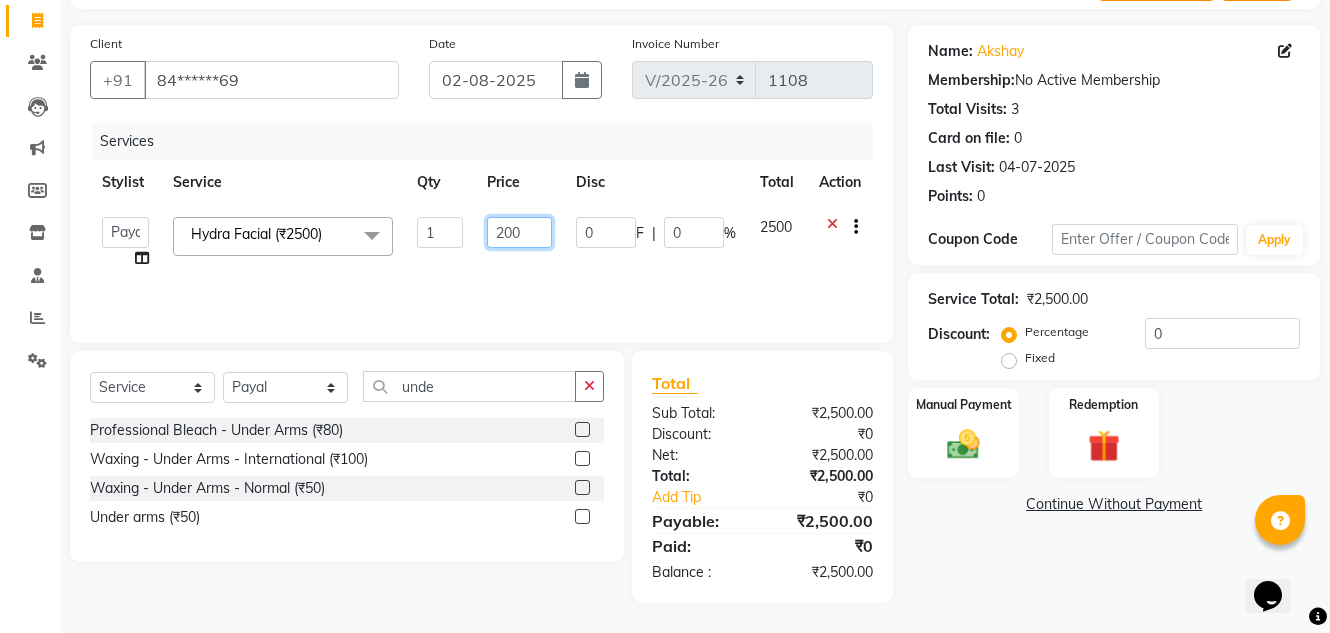 type on "2200" 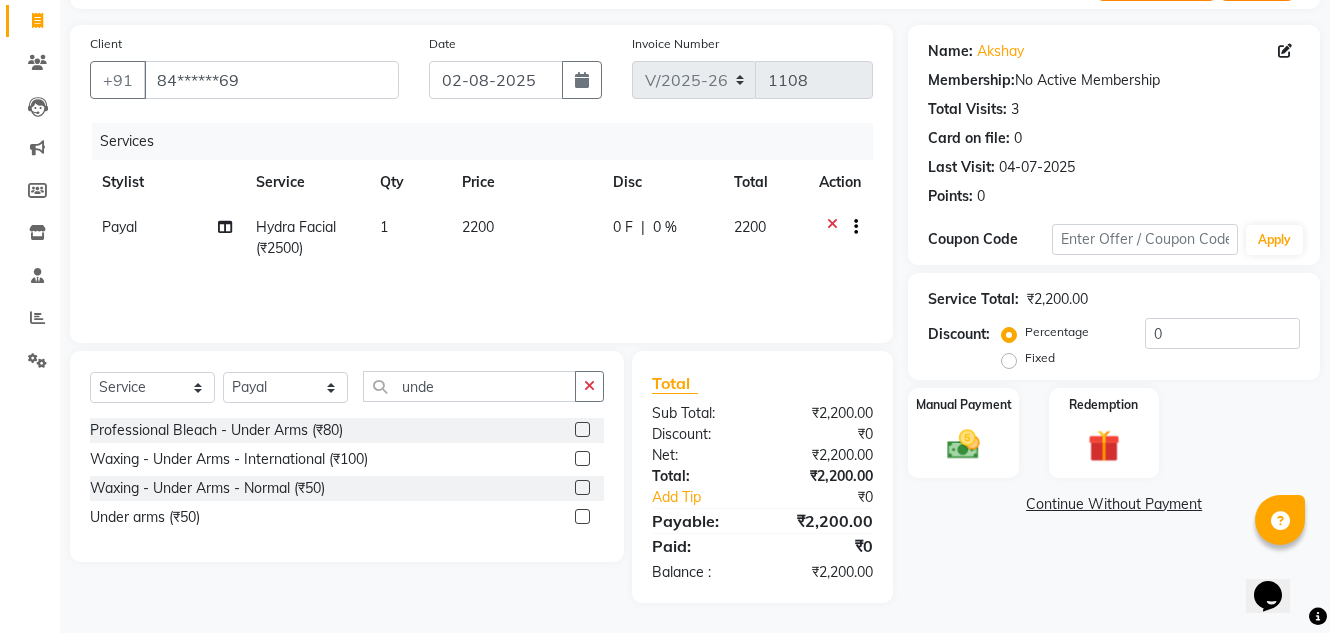 click on "Services Stylist Service Qty Price Disc Total Action Payal Hydra Facial (₹2500) 1 2200 0 F | 0 % 2200" 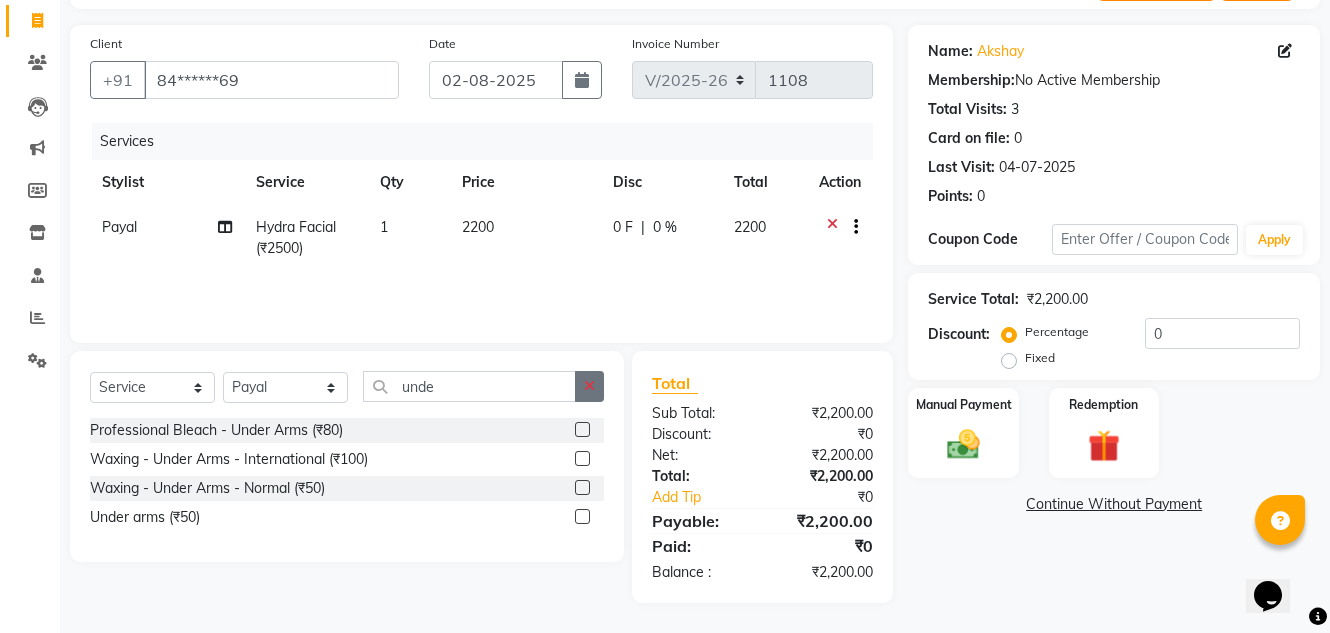 click 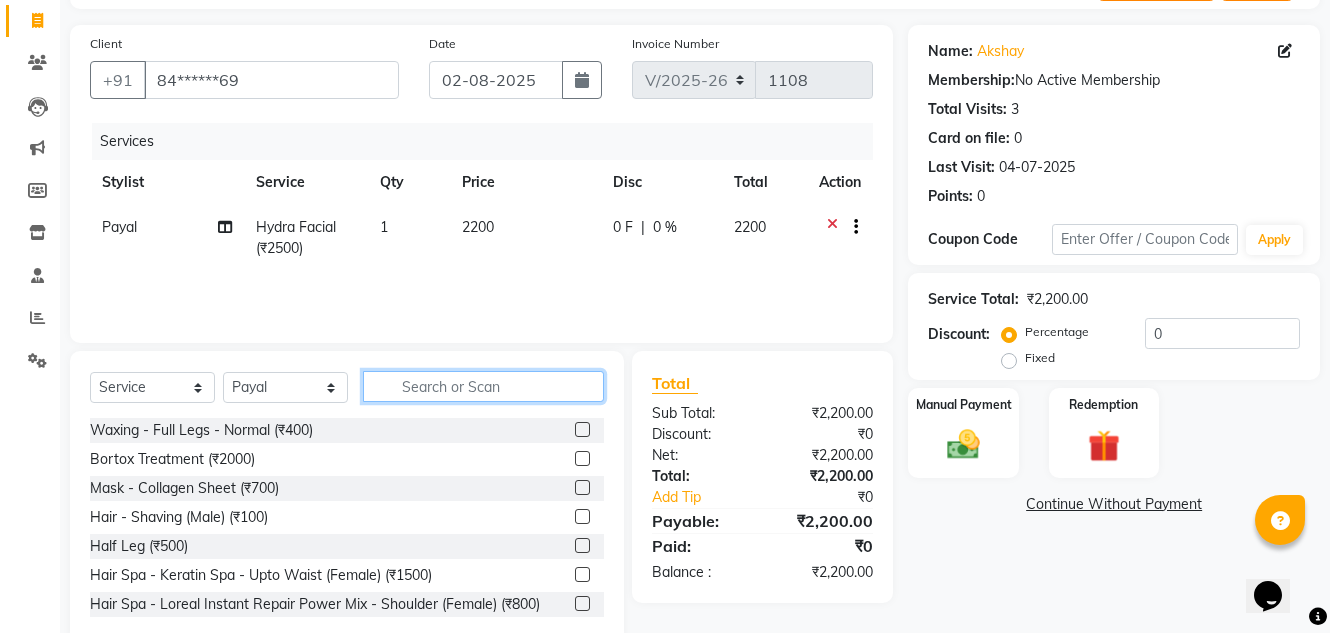 scroll, scrollTop: 0, scrollLeft: 0, axis: both 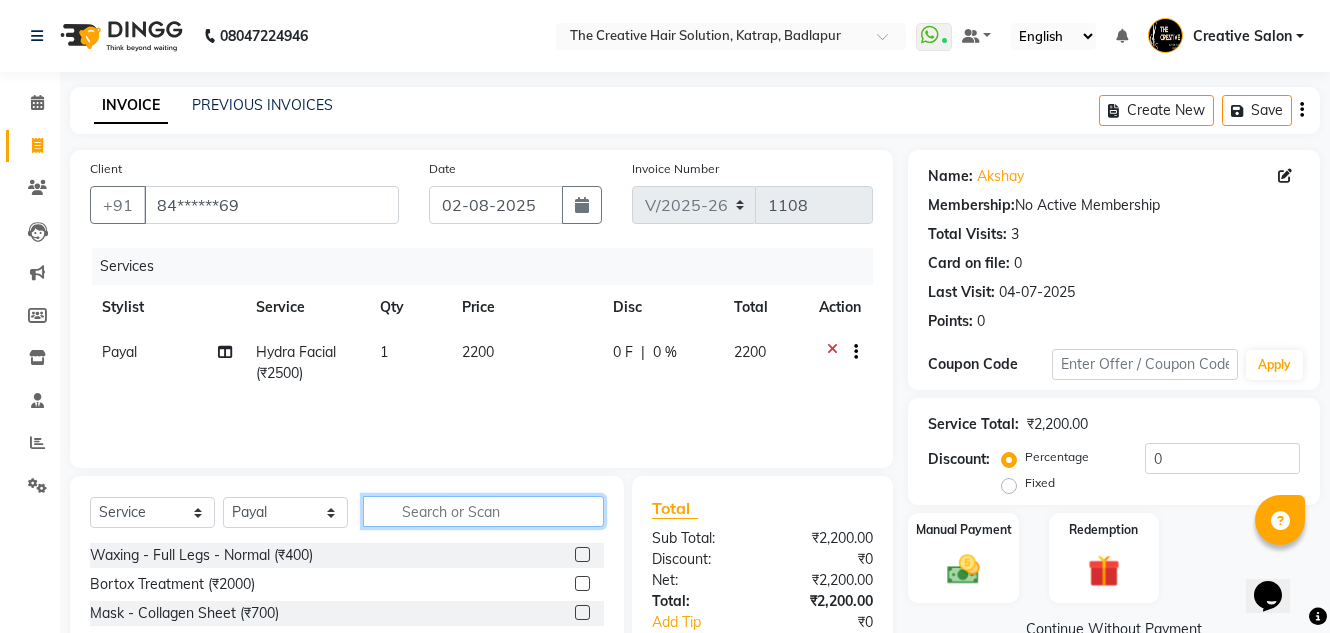 click 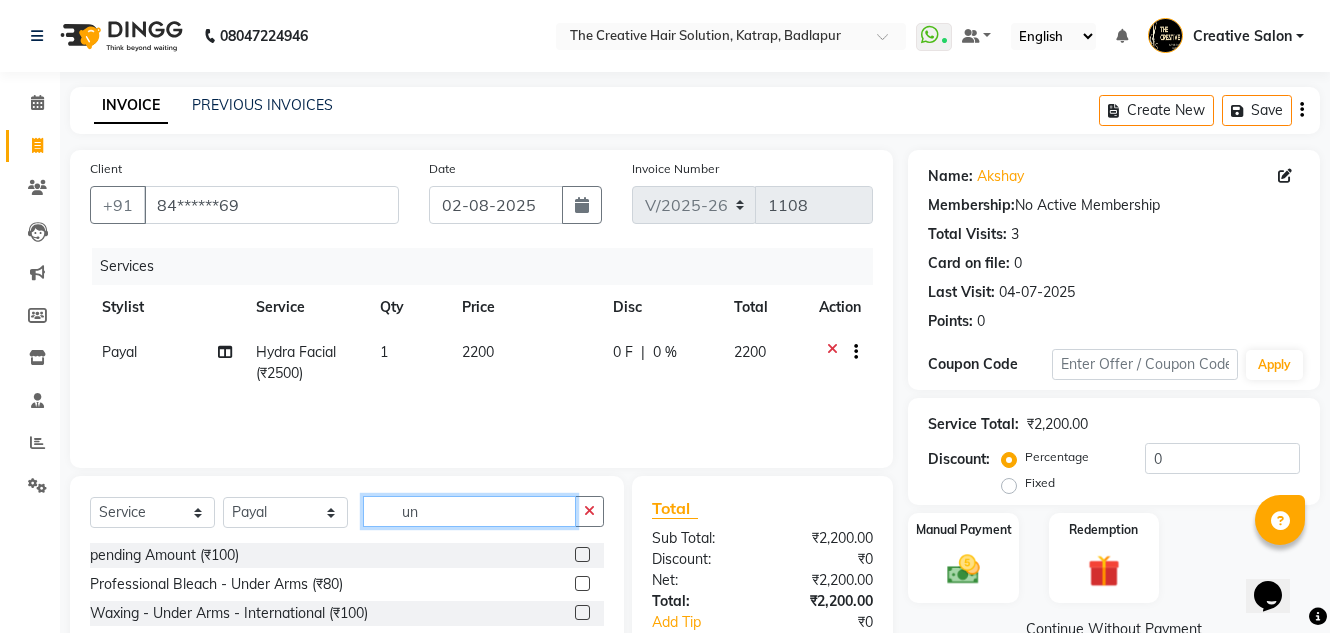 scroll, scrollTop: 125, scrollLeft: 0, axis: vertical 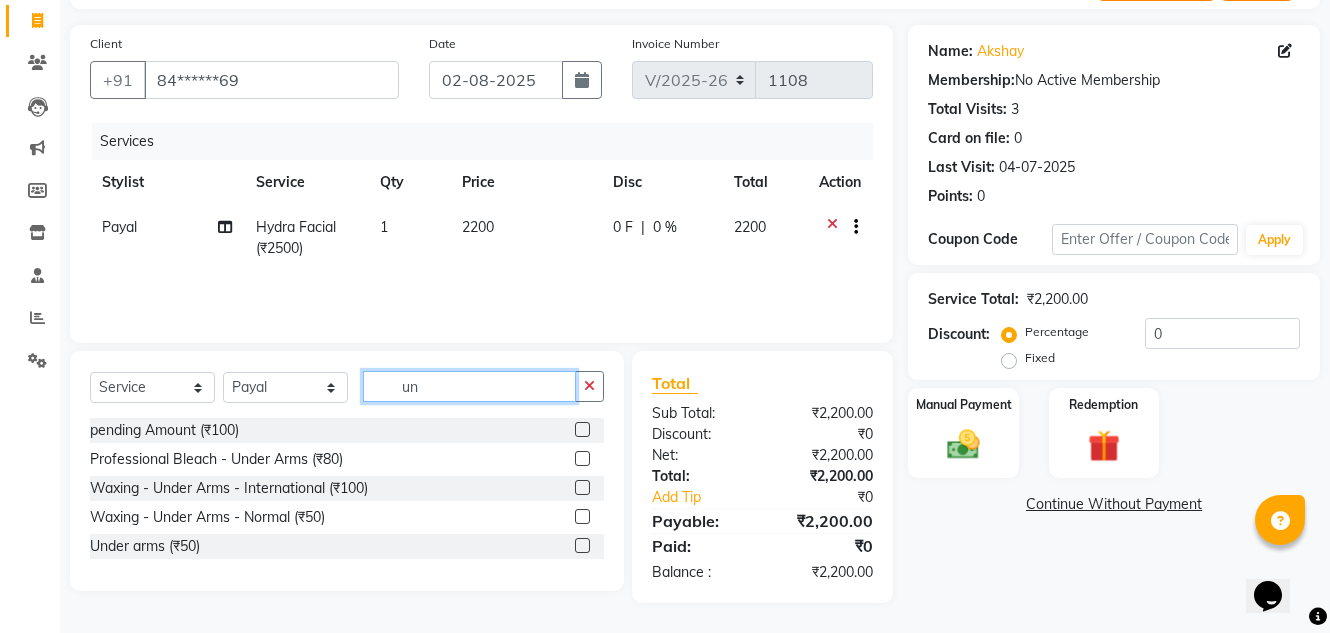 type on "un" 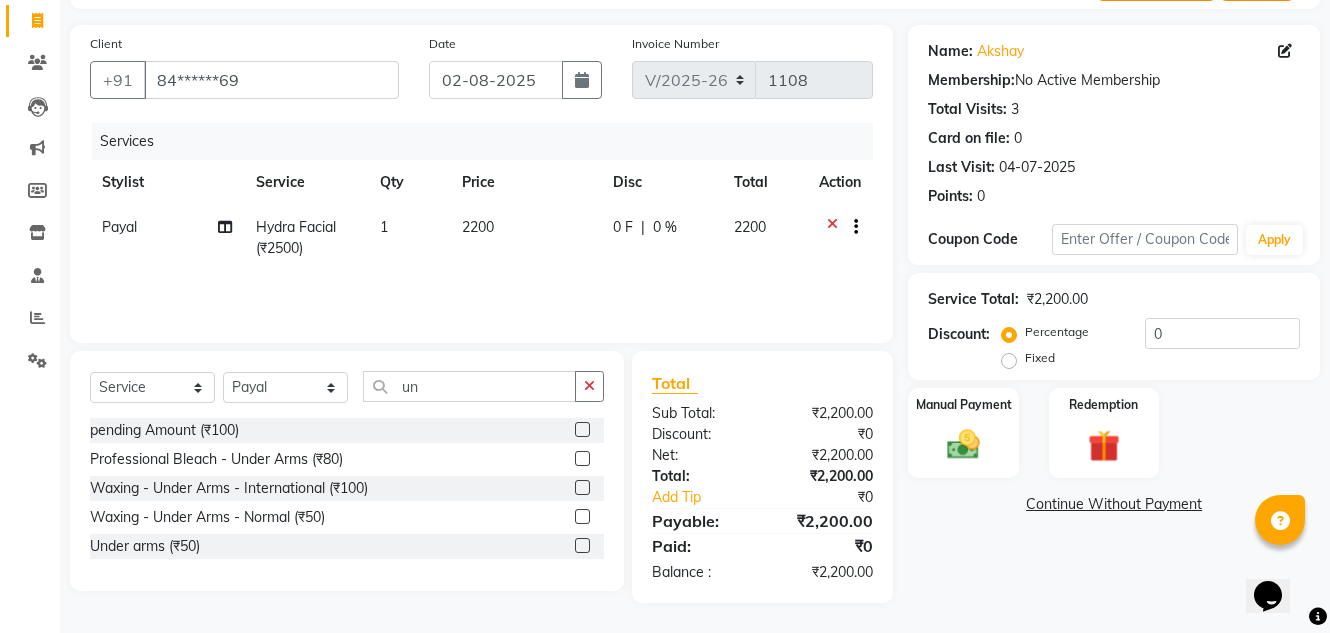 click 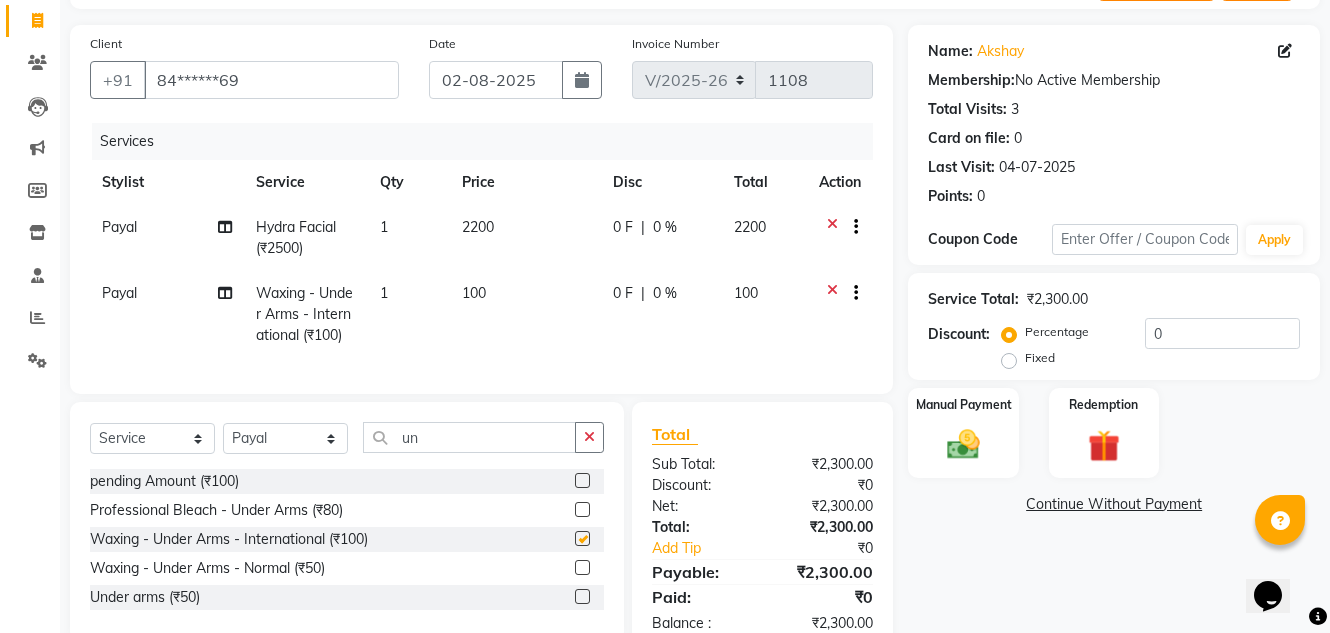 checkbox on "false" 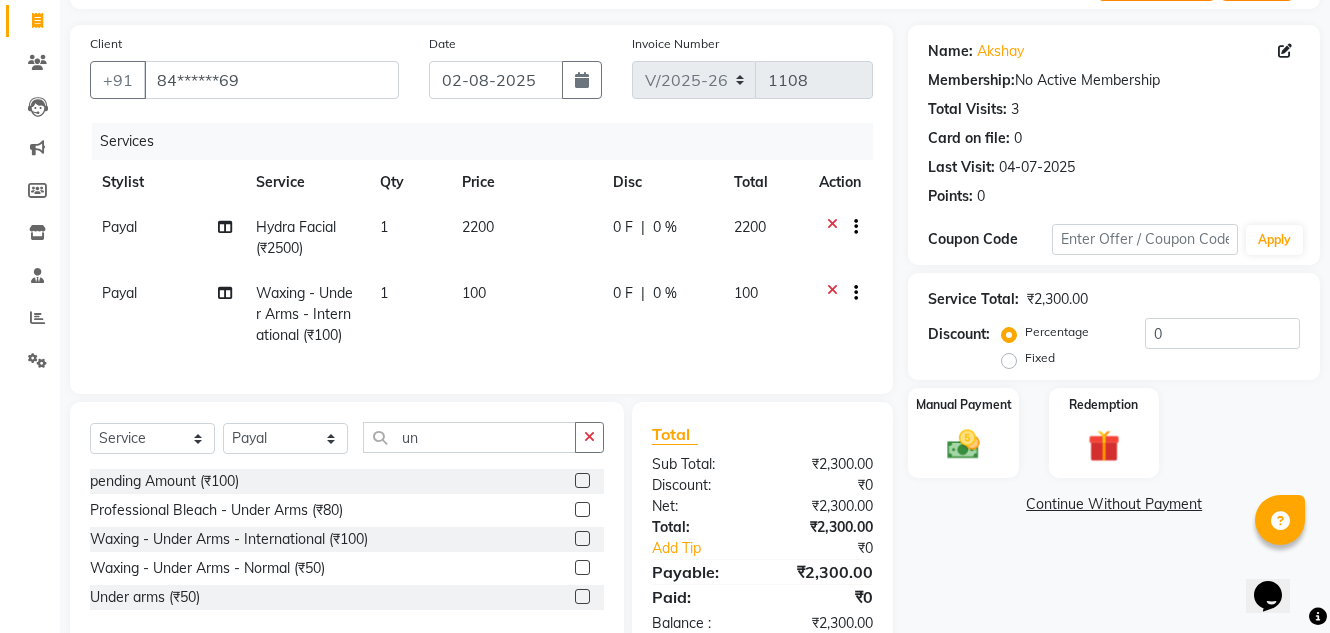 click on "100" 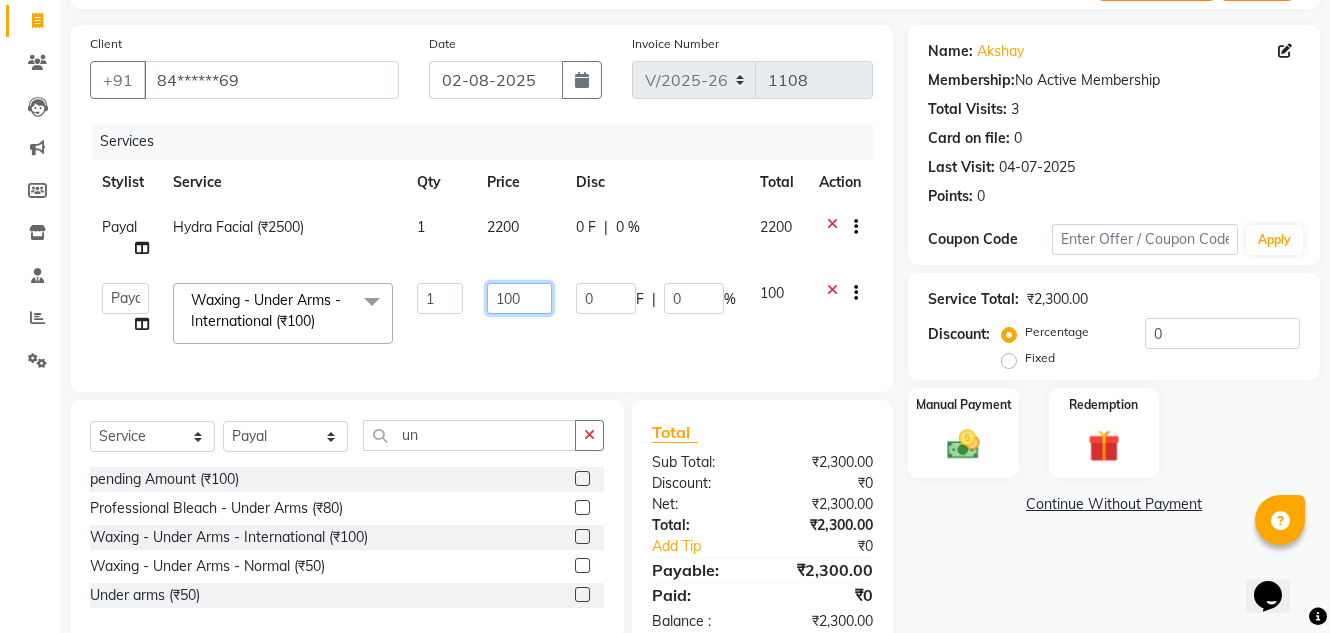 click on "100" 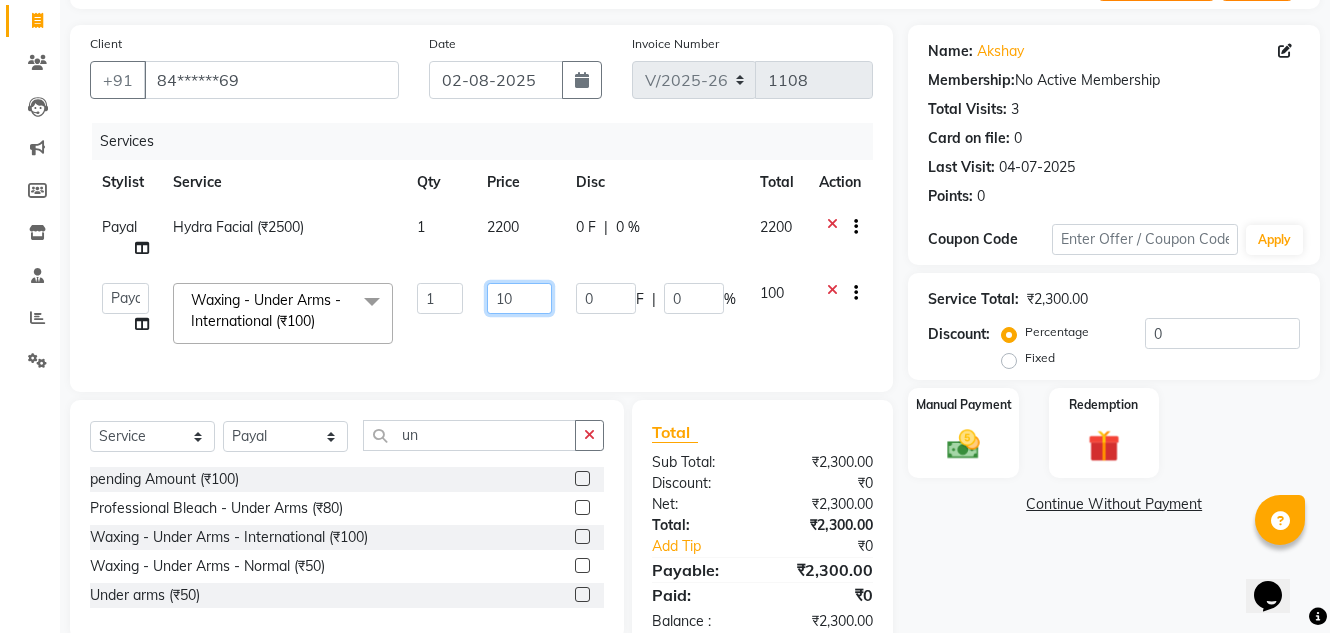 type on "150" 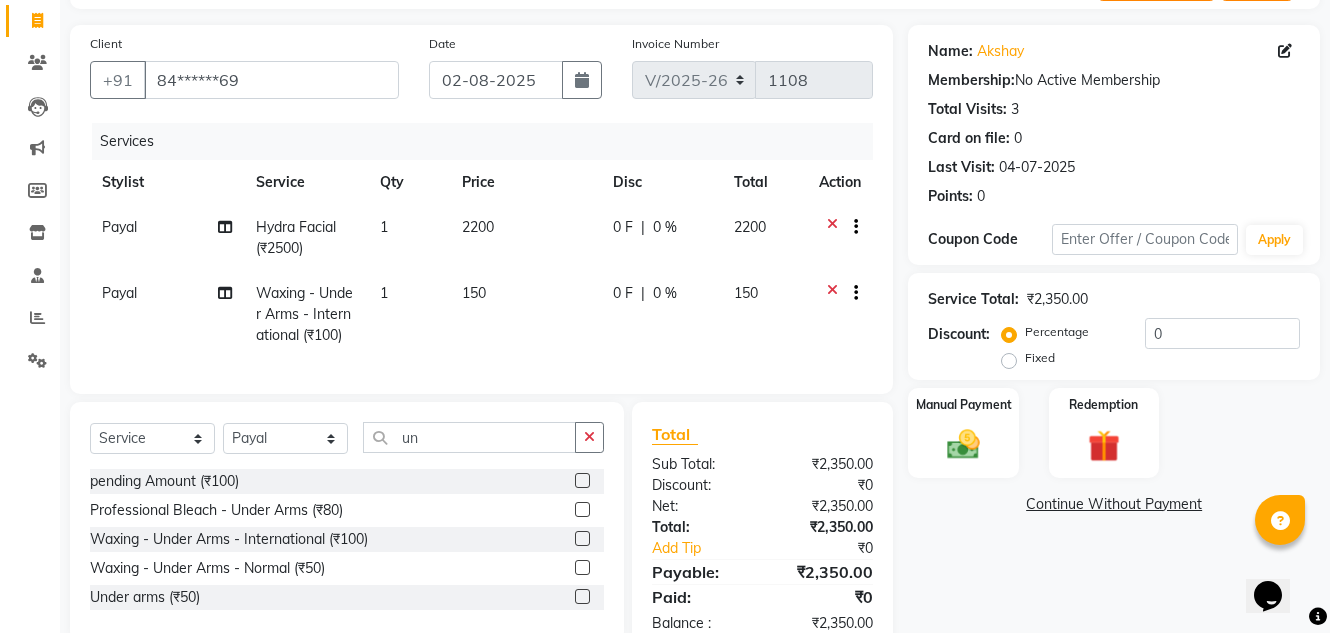 click on "Total" 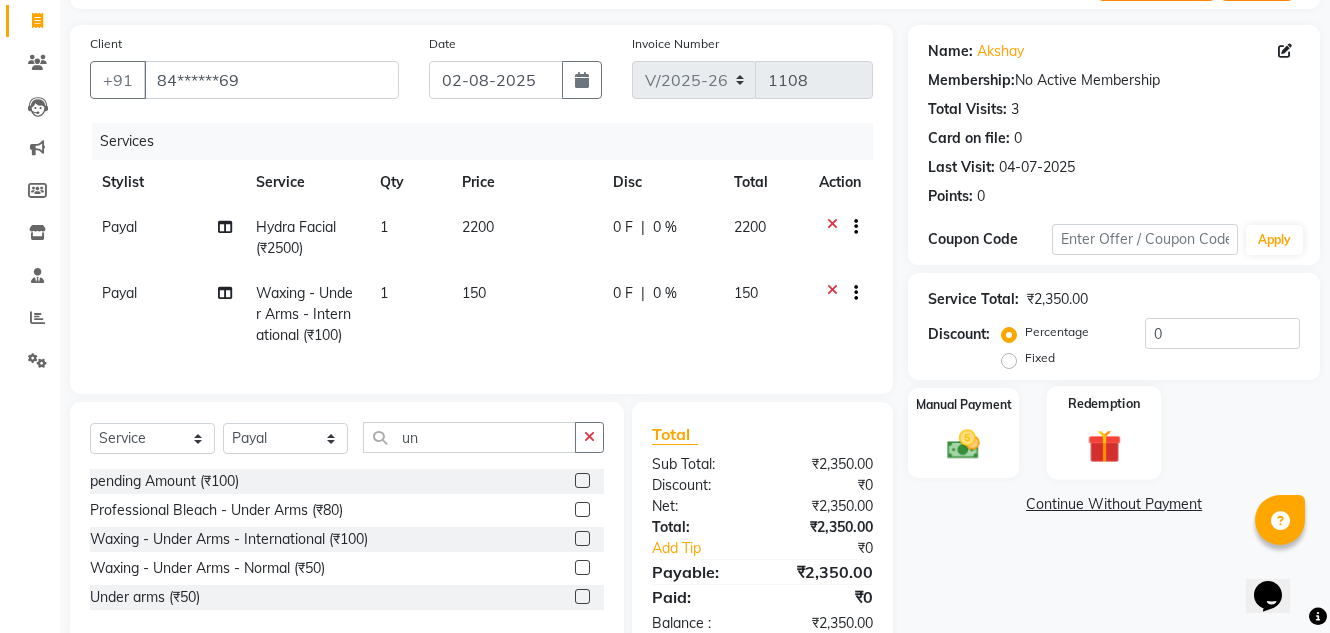 scroll, scrollTop: 191, scrollLeft: 0, axis: vertical 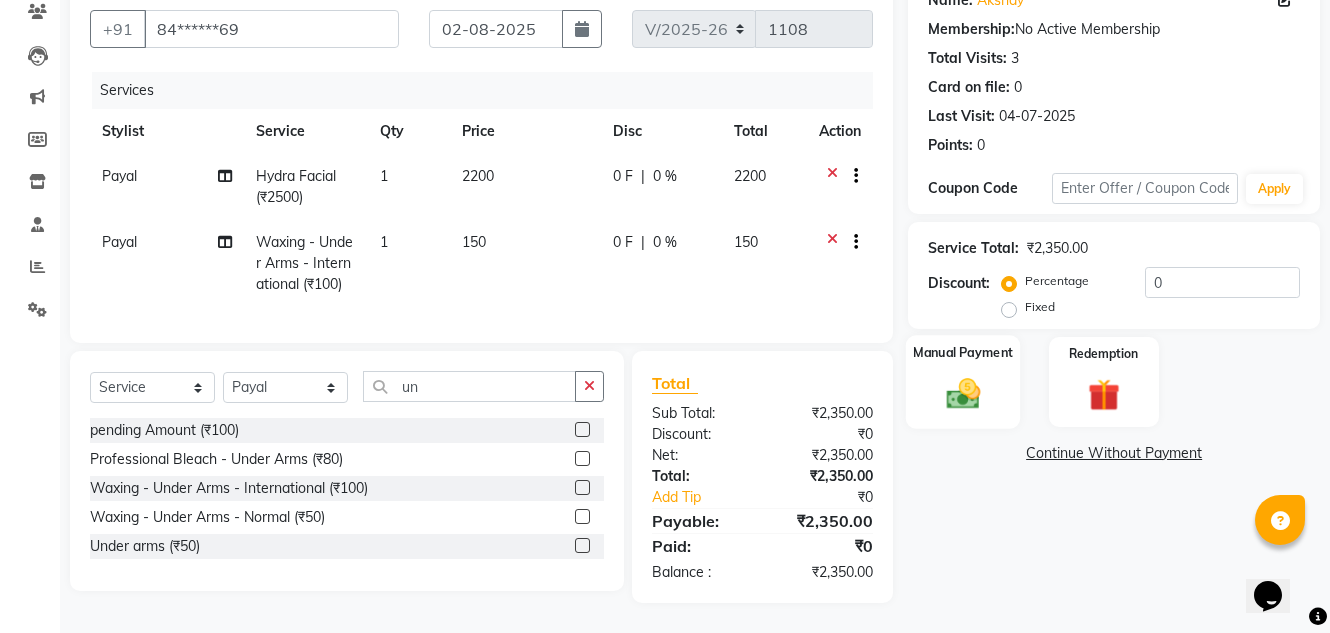 click 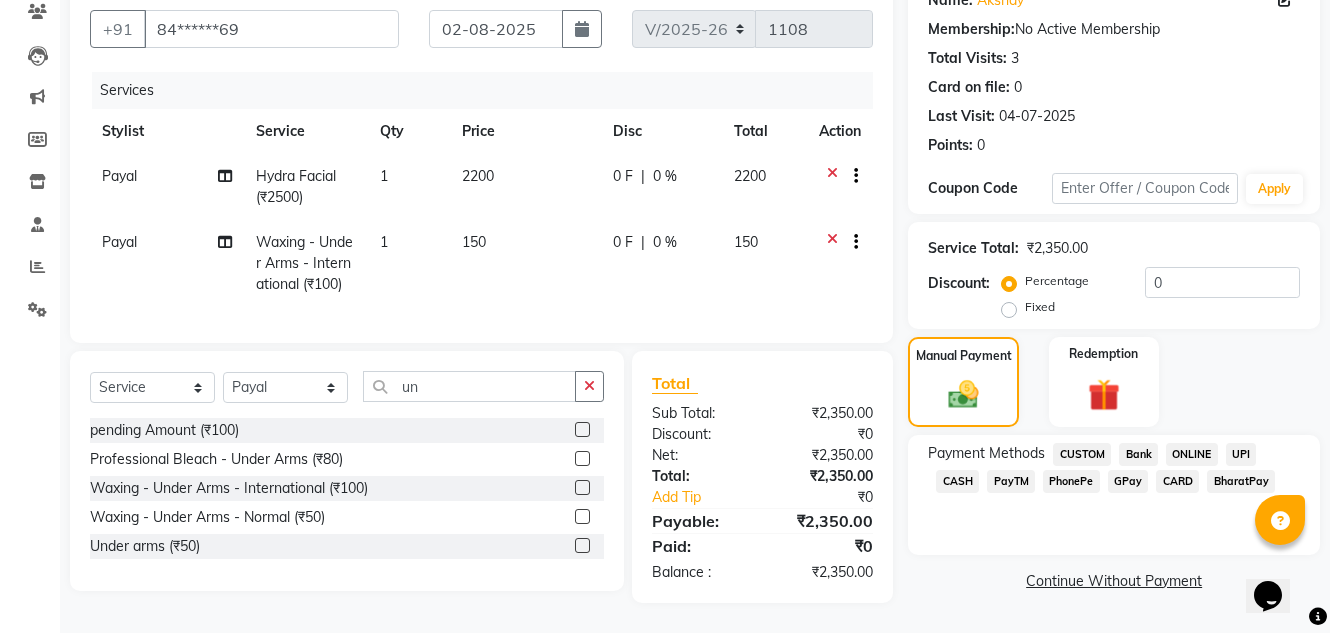 click on "CASH" 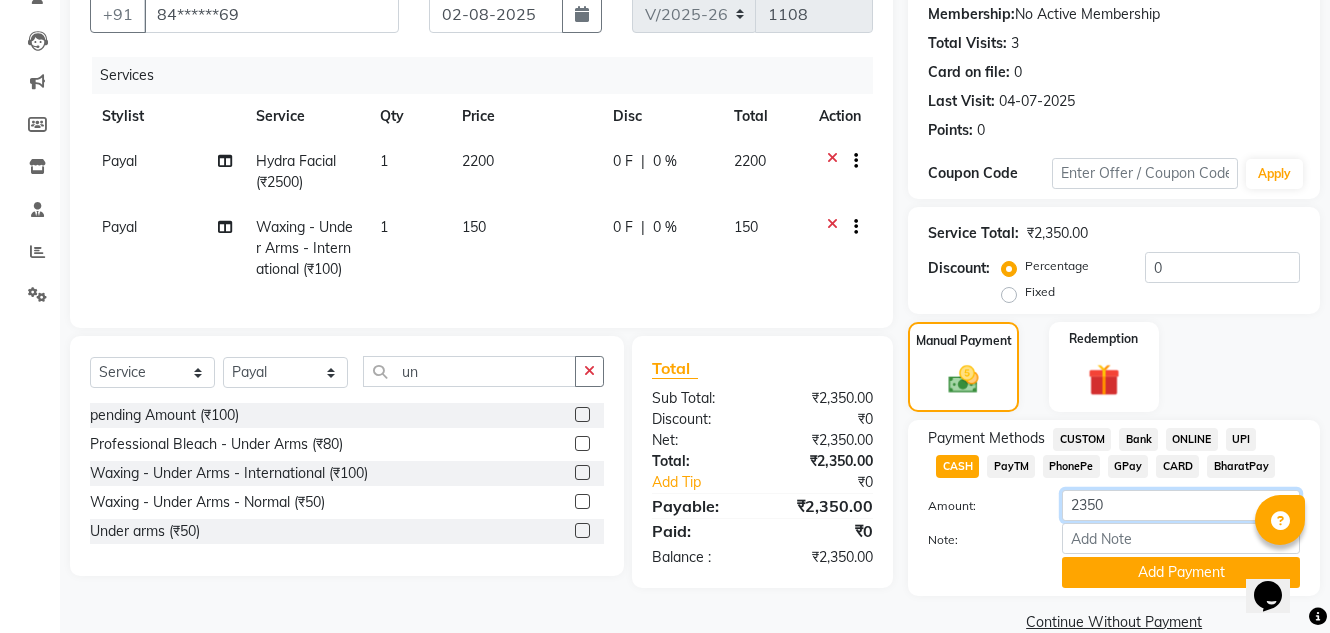 click on "2350" 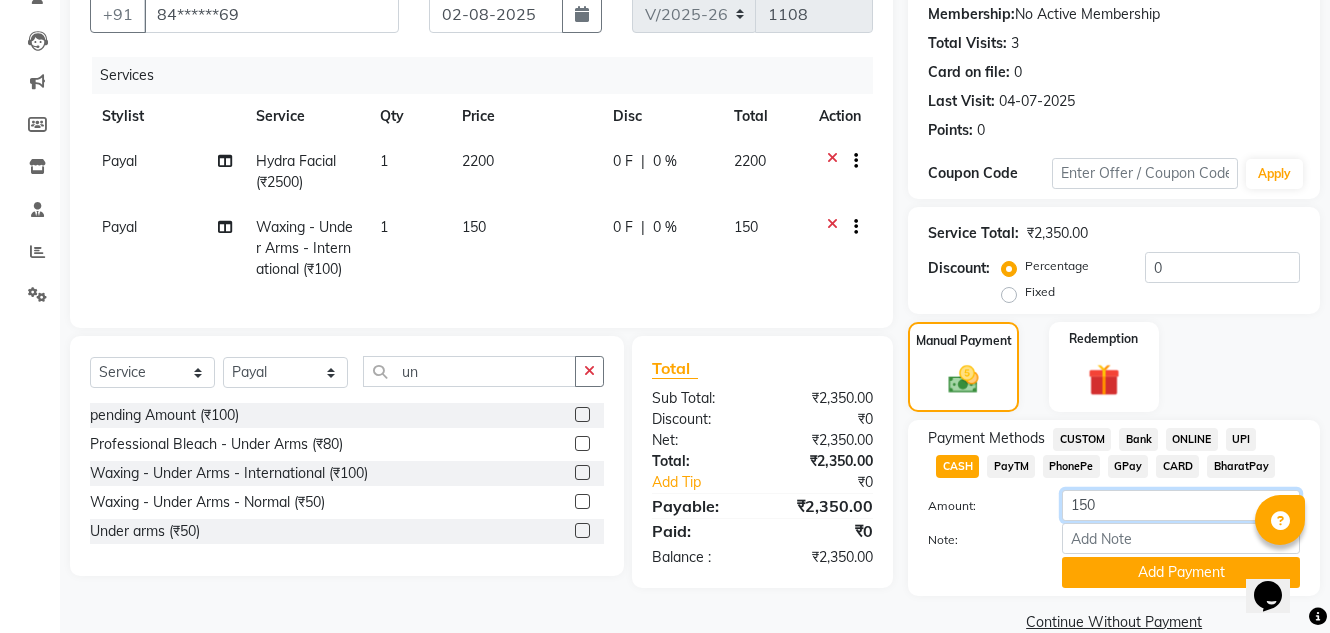 click on "150" 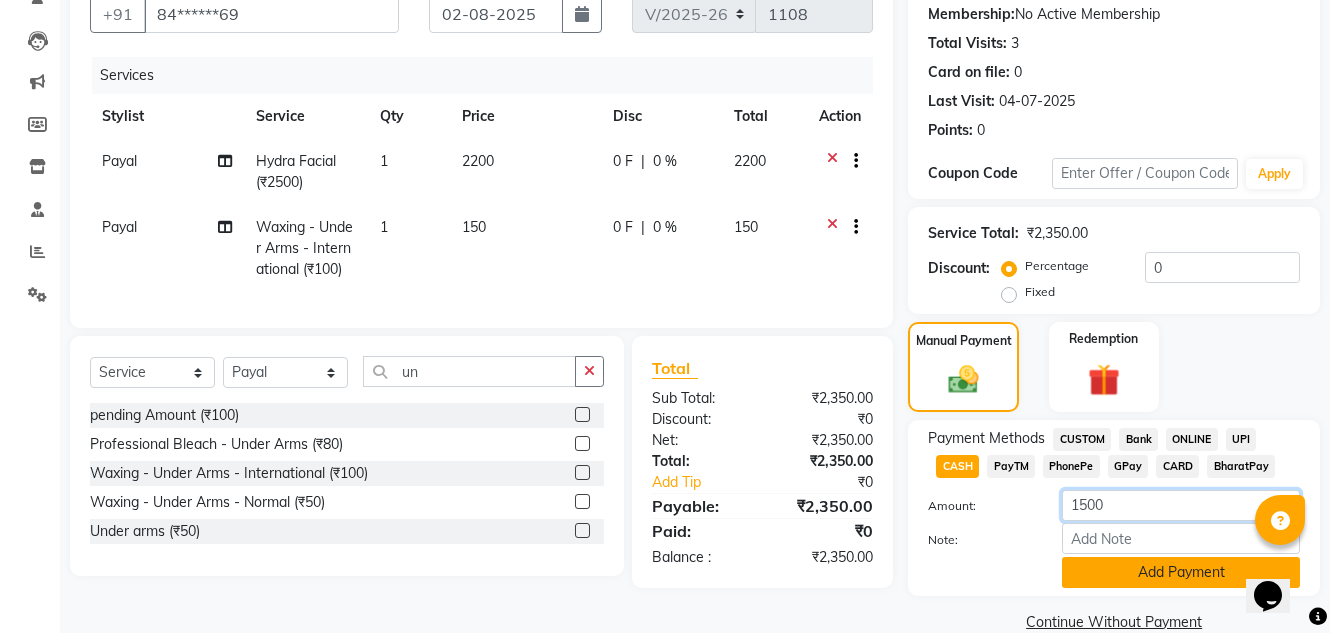 type on "1500" 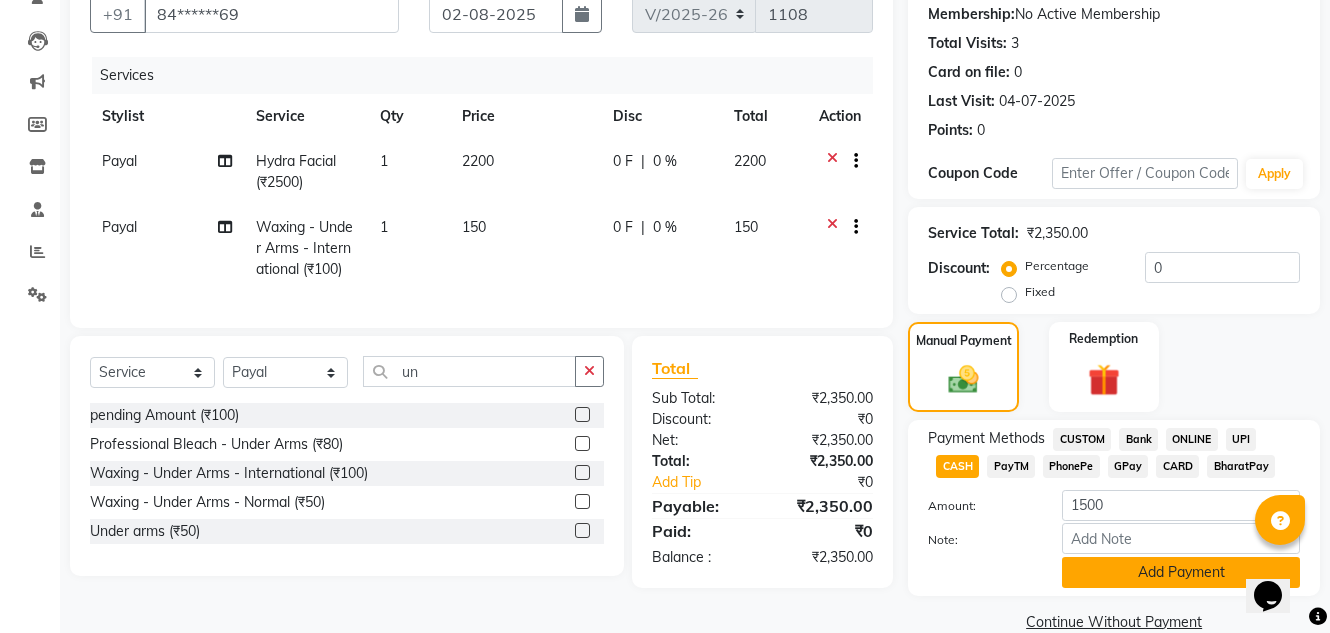 click on "Add Payment" 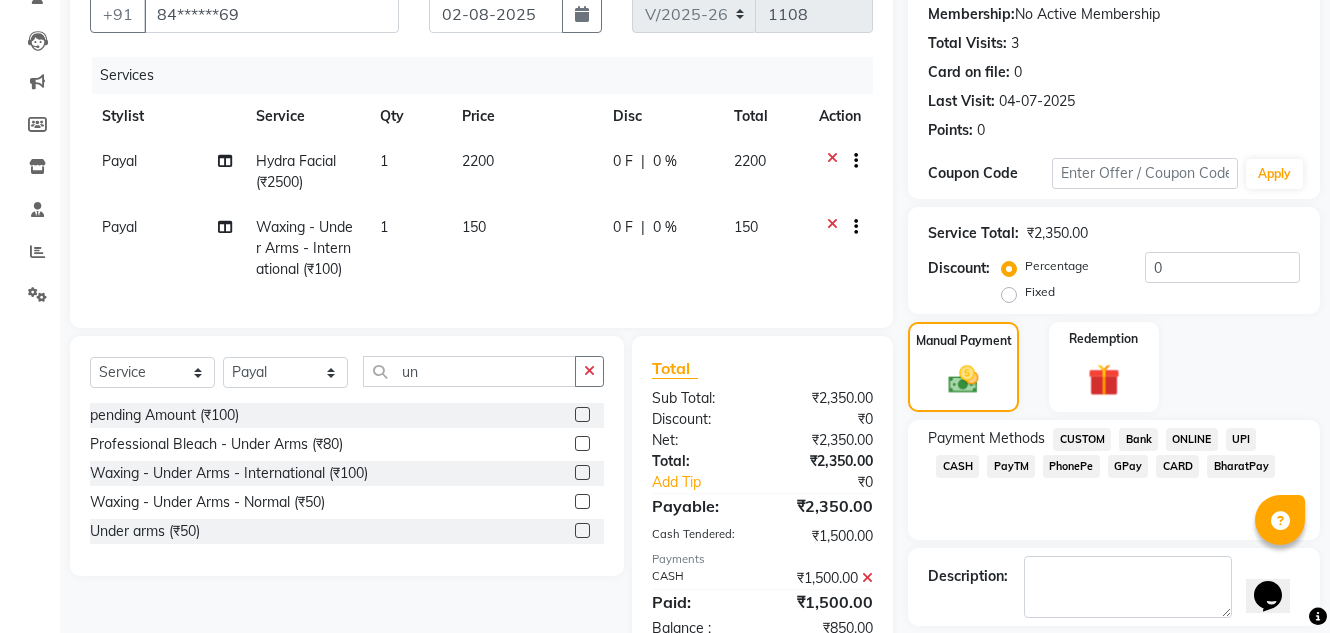 click on "GPay" 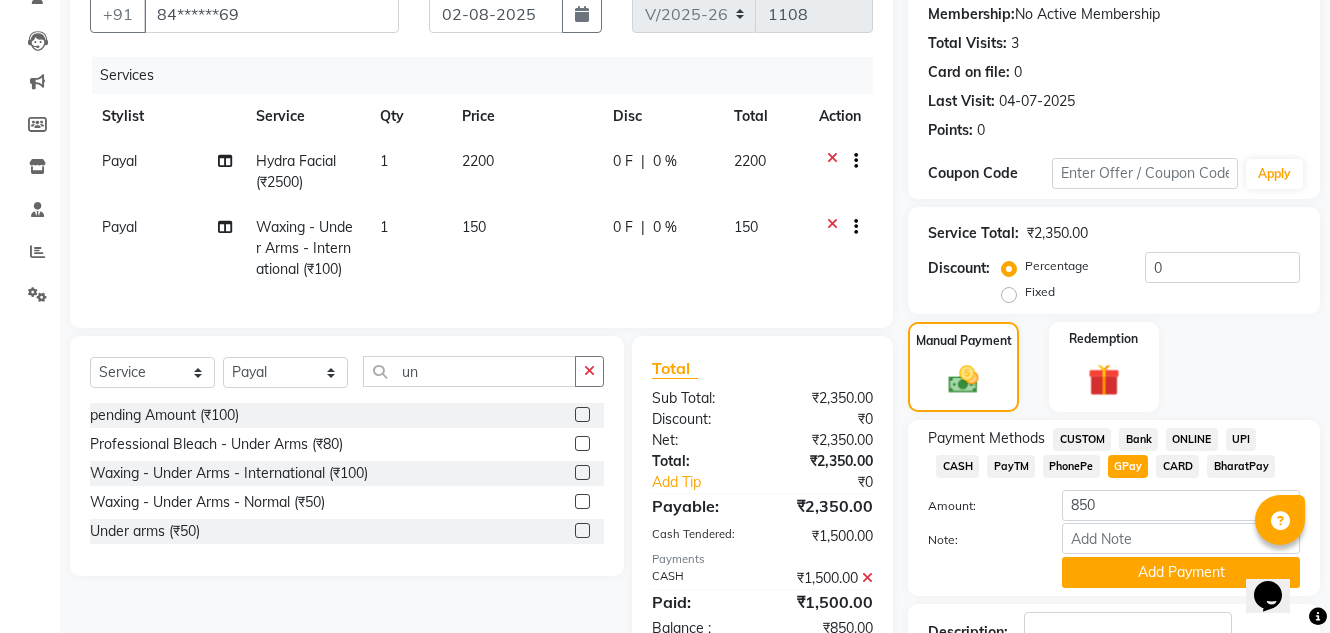 scroll, scrollTop: 338, scrollLeft: 0, axis: vertical 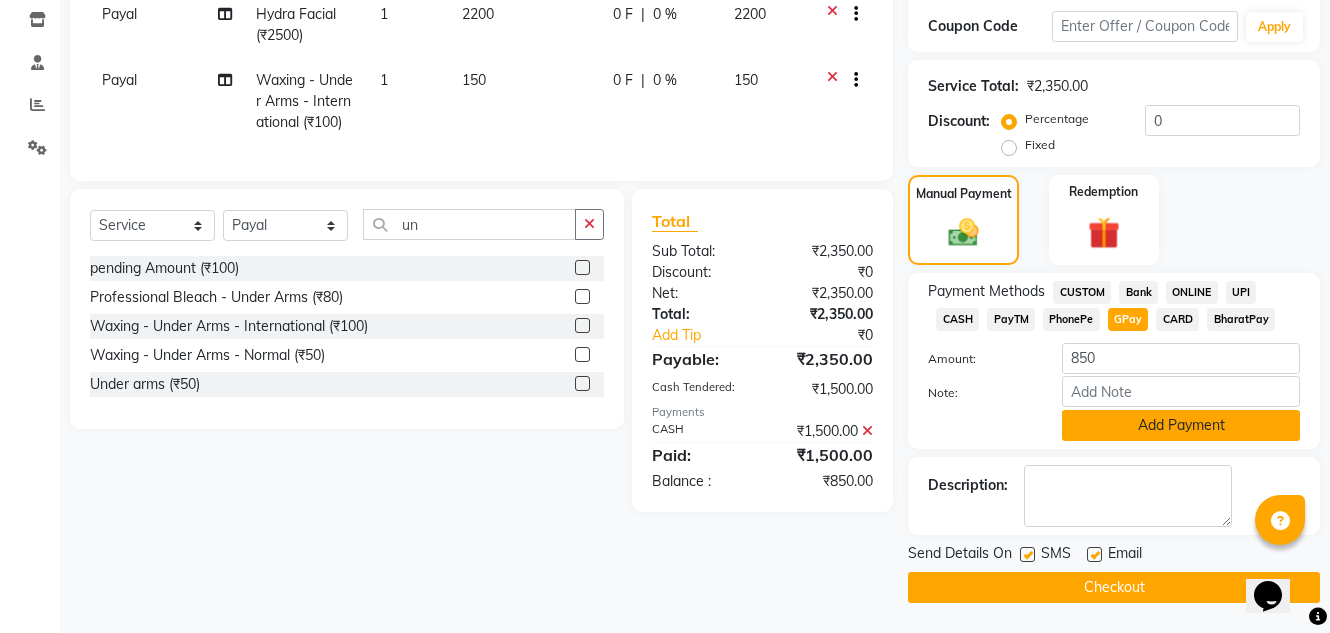 click on "Add Payment" 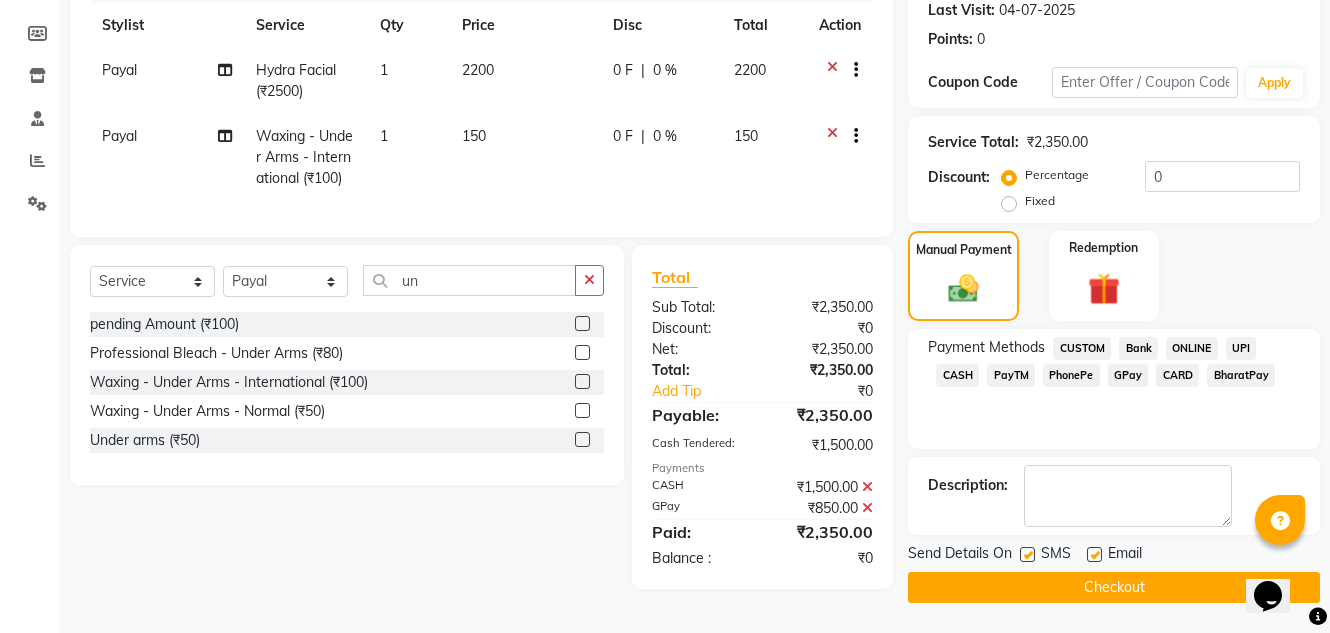 scroll, scrollTop: 283, scrollLeft: 0, axis: vertical 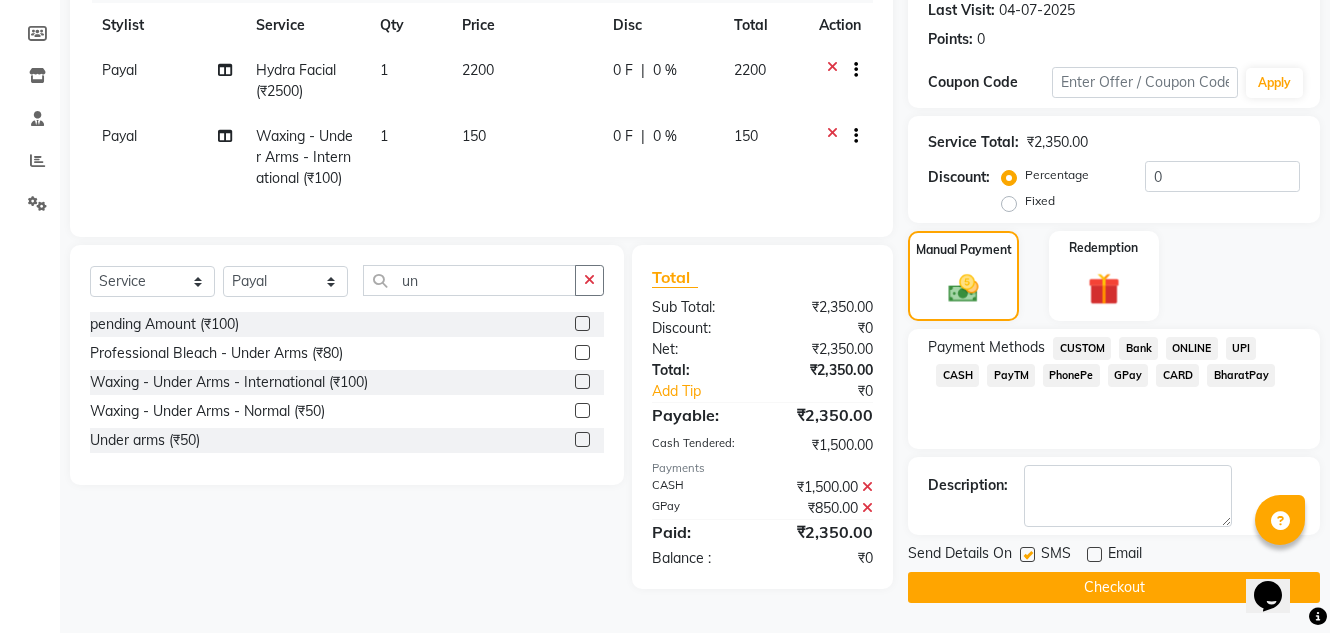 click on "Checkout" 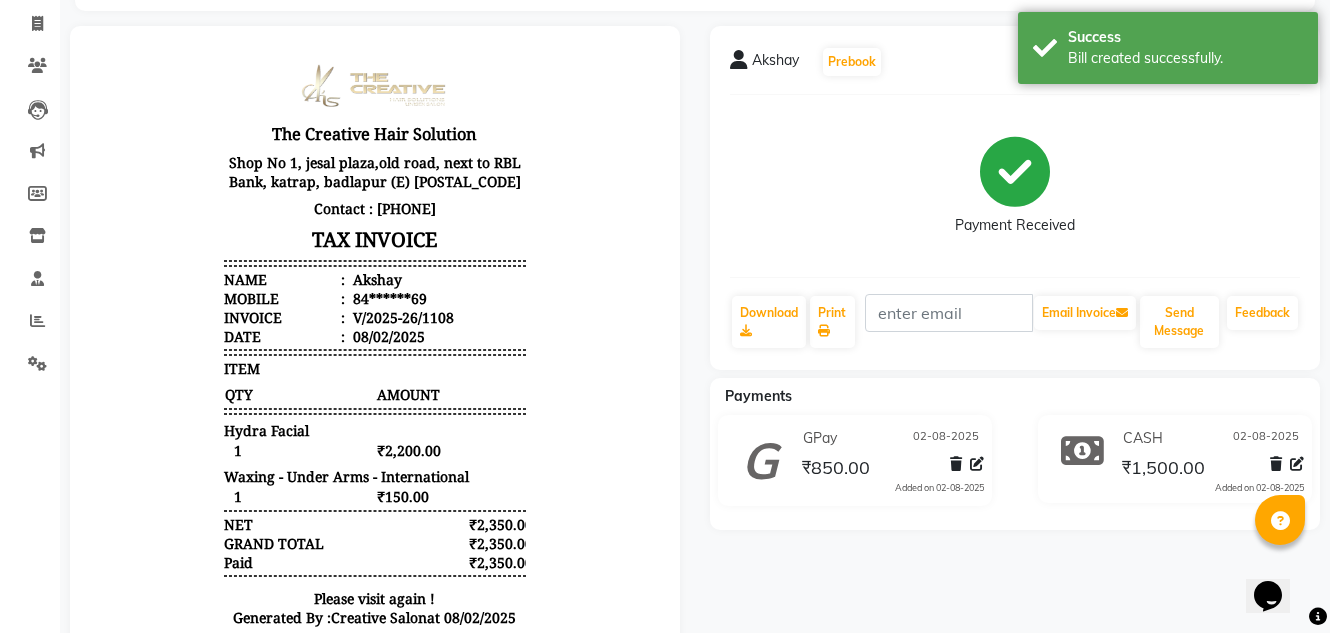 scroll, scrollTop: 99, scrollLeft: 0, axis: vertical 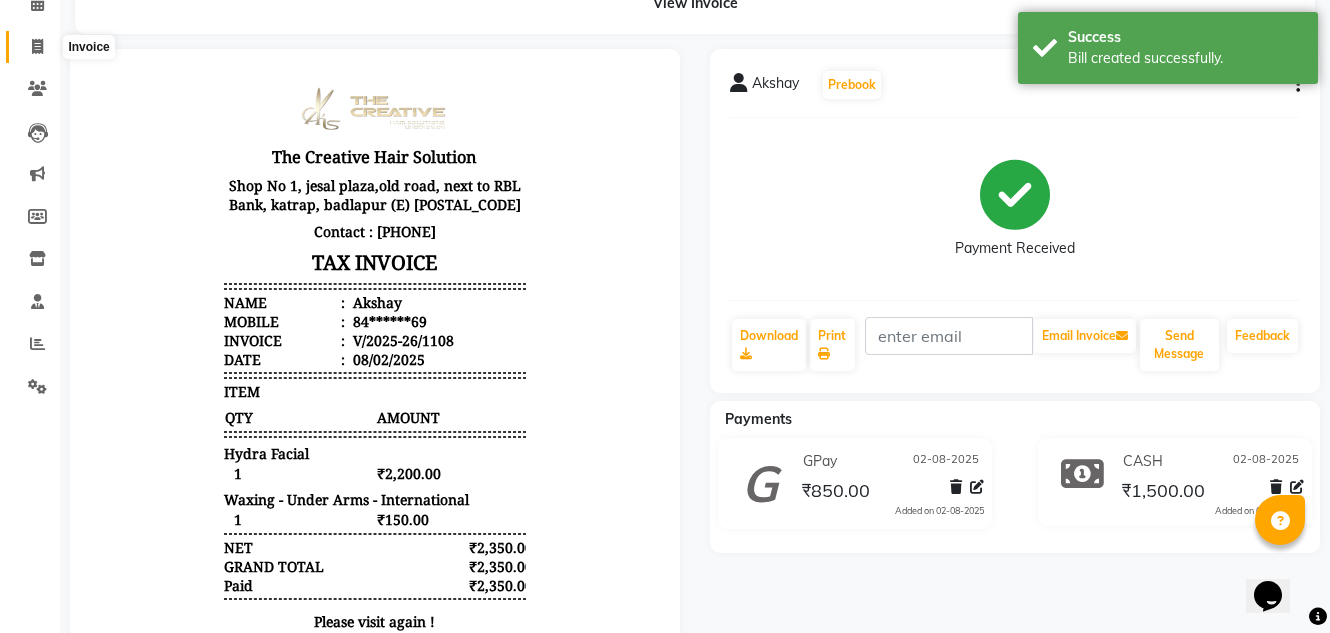 click 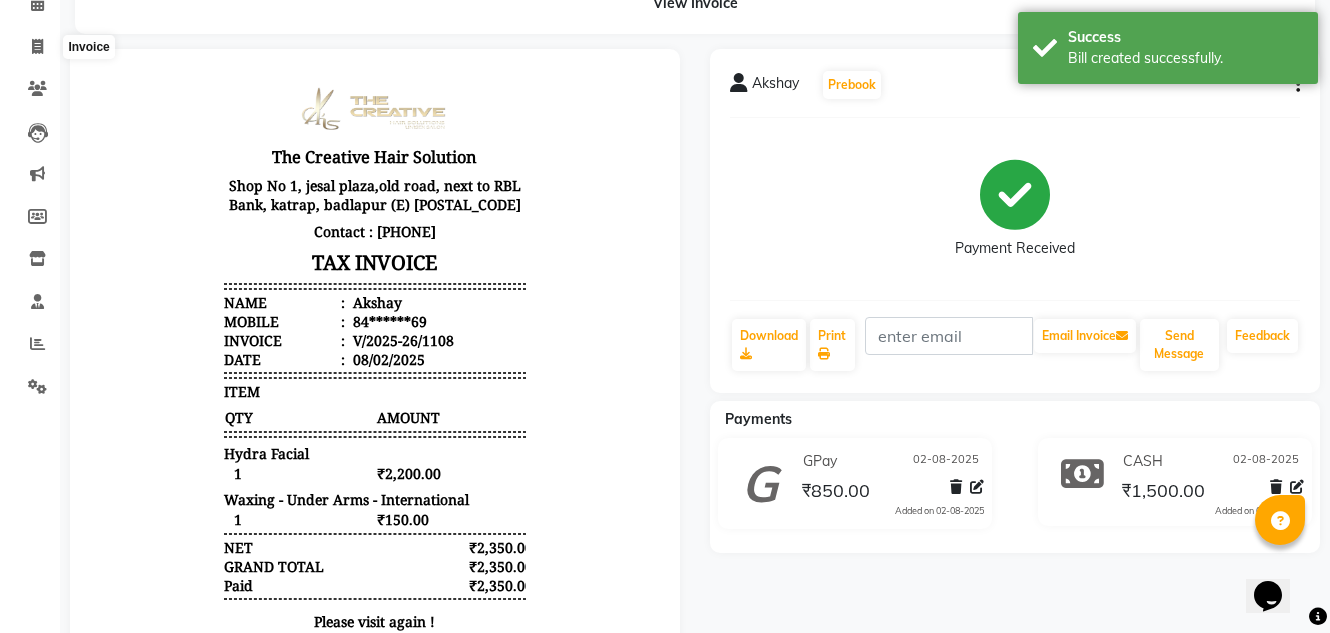 select on "527" 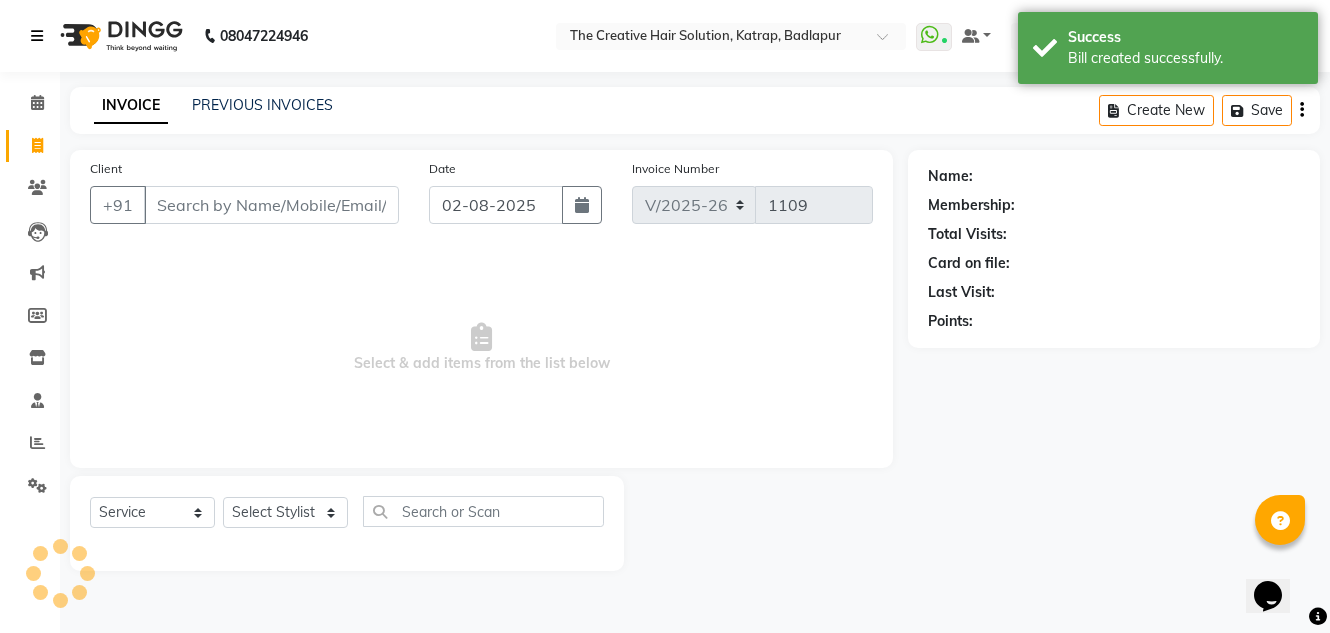 scroll, scrollTop: 0, scrollLeft: 0, axis: both 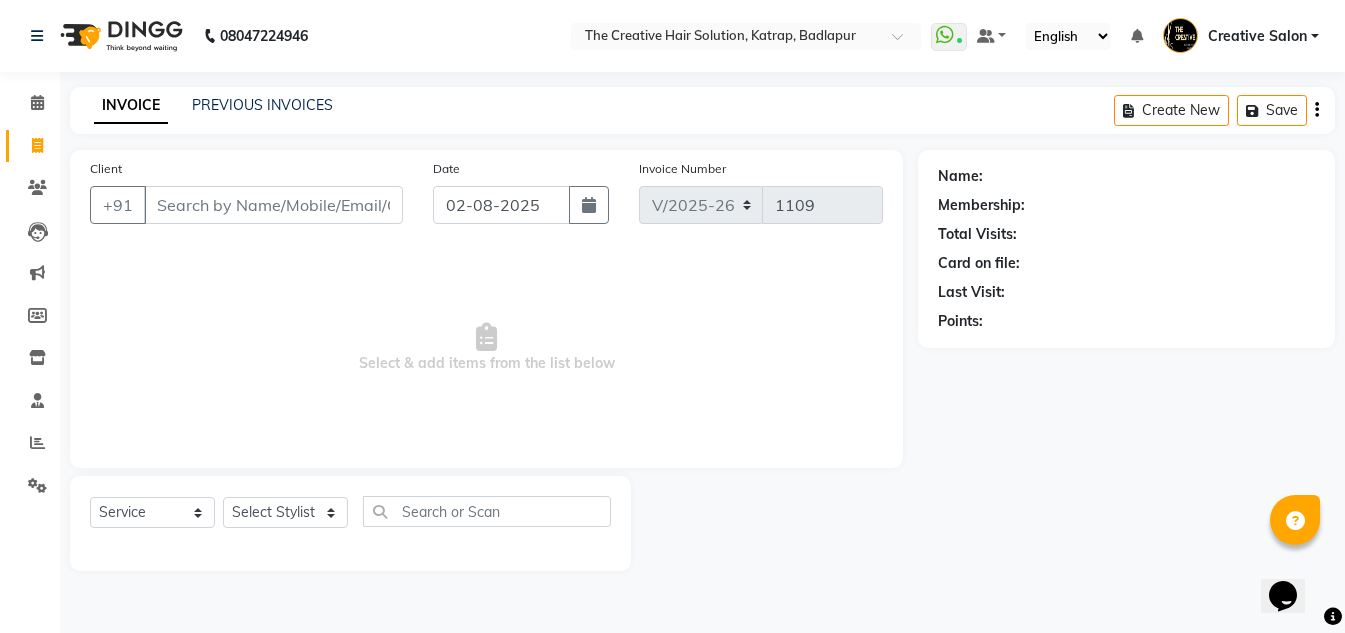 click on "Client" at bounding box center [273, 205] 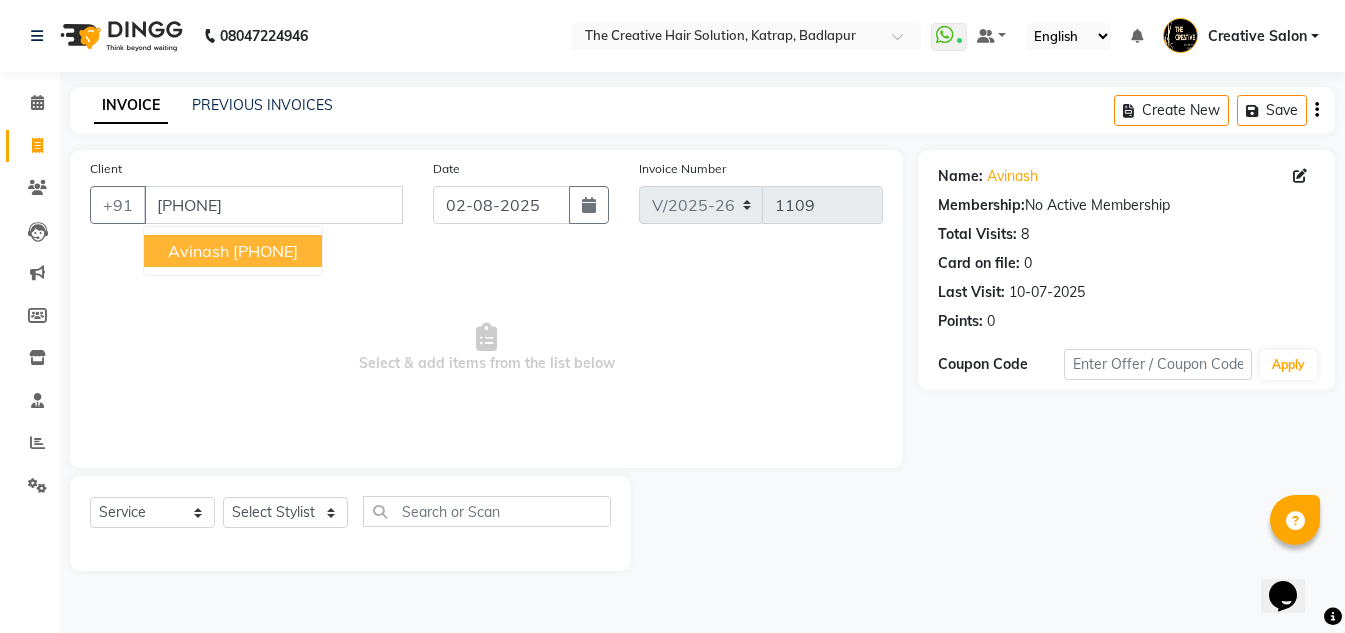 click on "83******42" at bounding box center [265, 251] 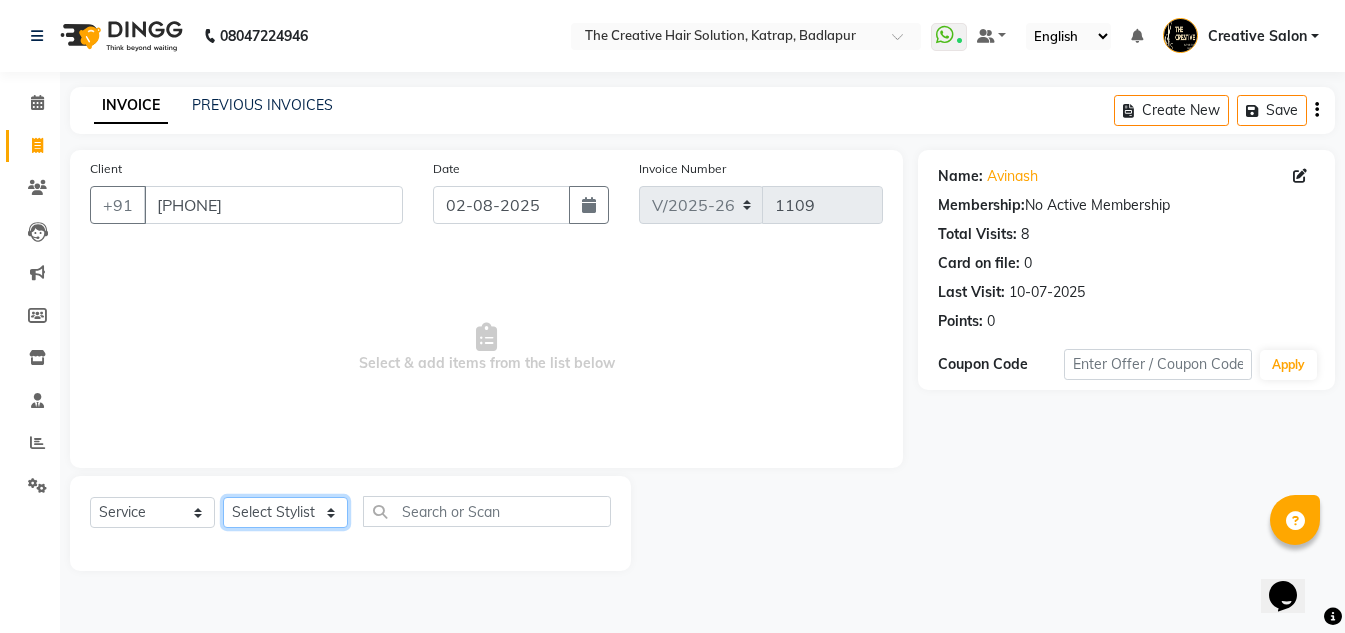 click on "Select Stylist Creative Salon Hashan Kam wali Nisha Payal salman the creative" 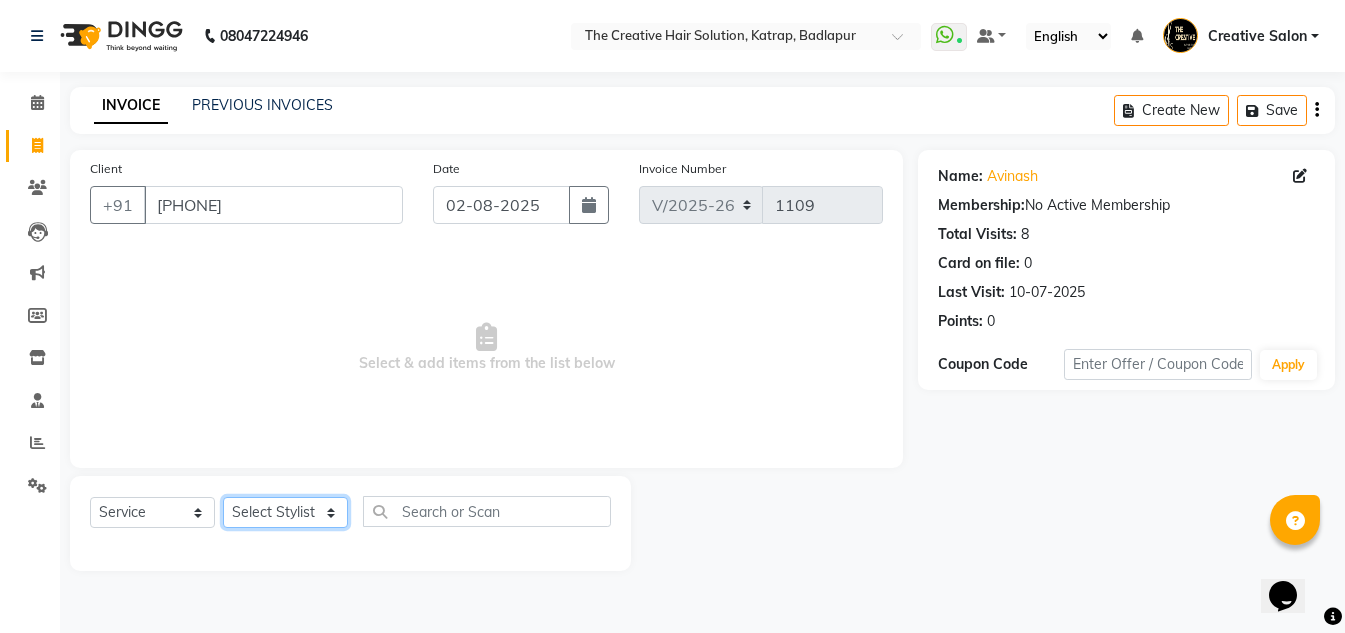 select on "86826" 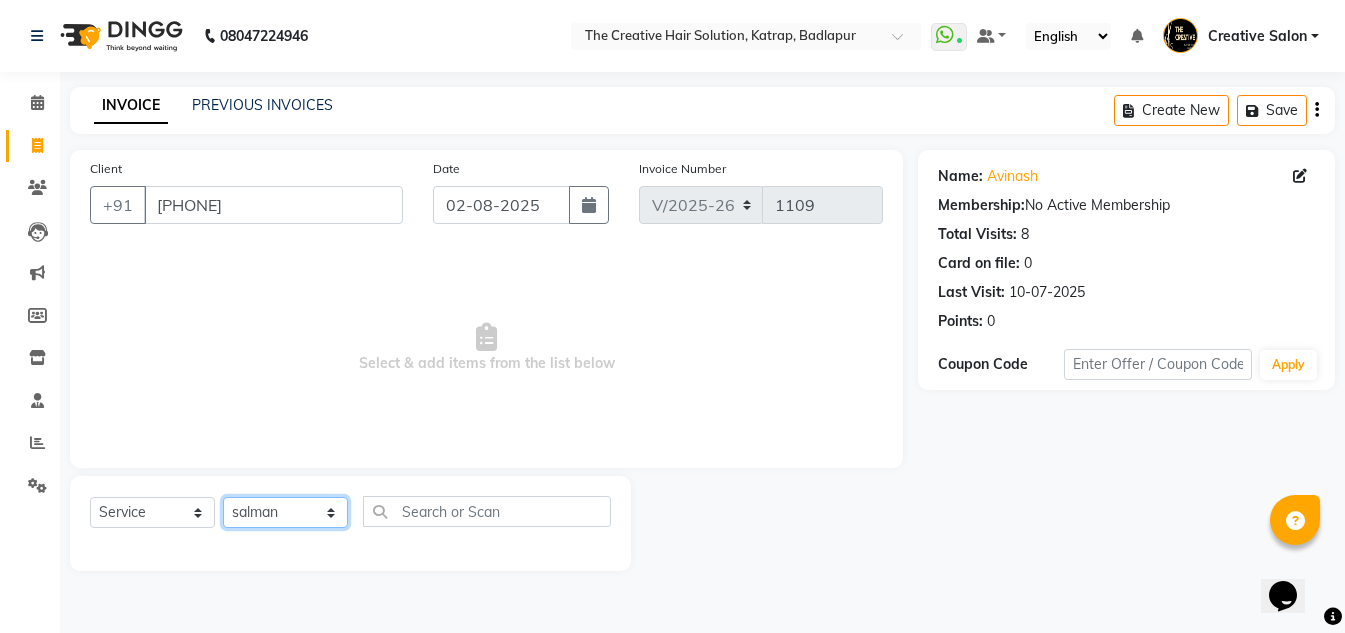 click on "Select Stylist Creative Salon Hashan Kam wali Nisha Payal salman the creative" 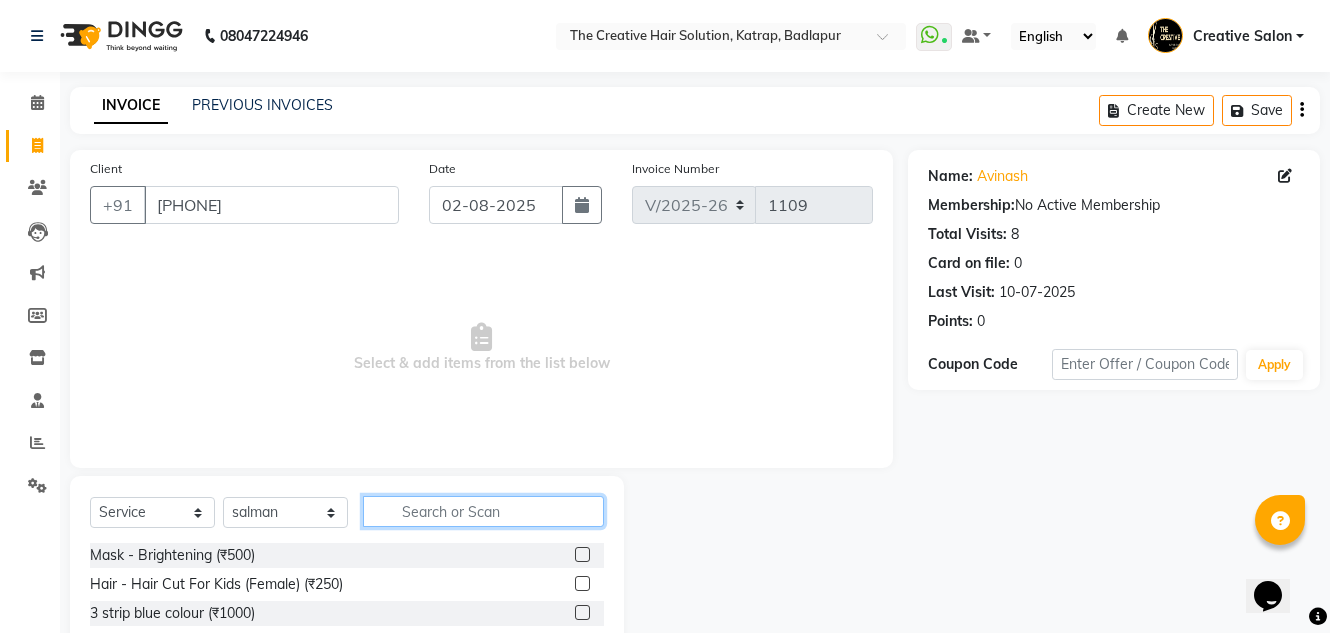 click 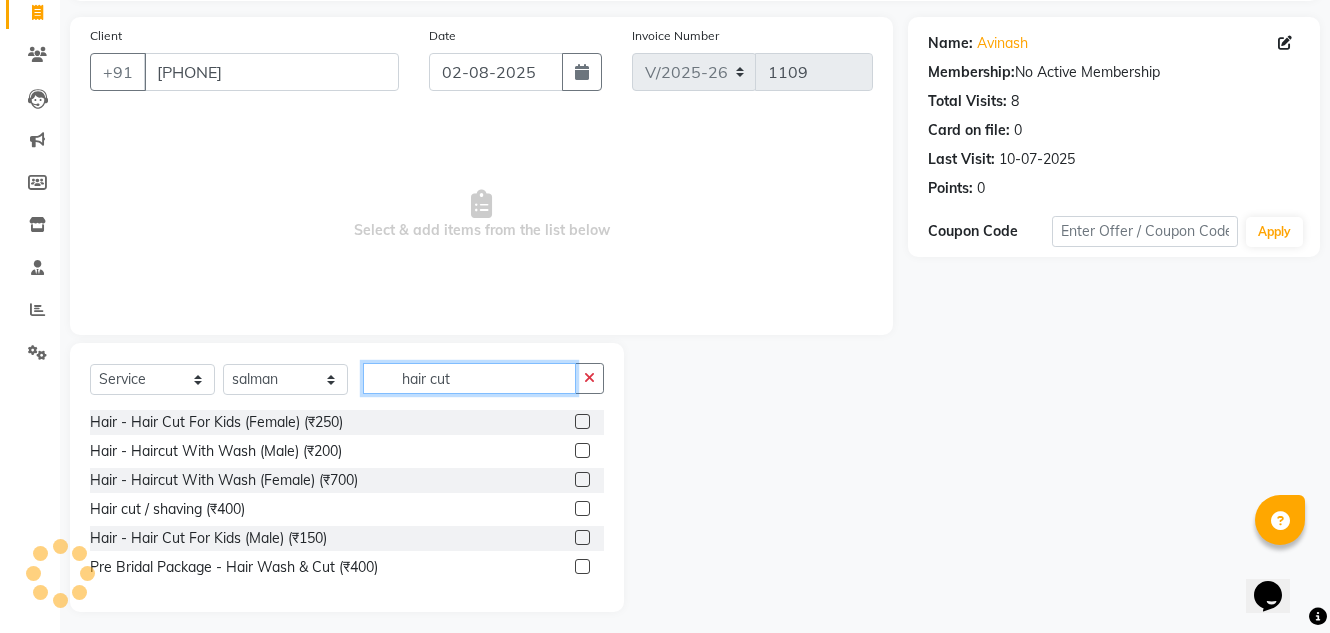 scroll, scrollTop: 142, scrollLeft: 0, axis: vertical 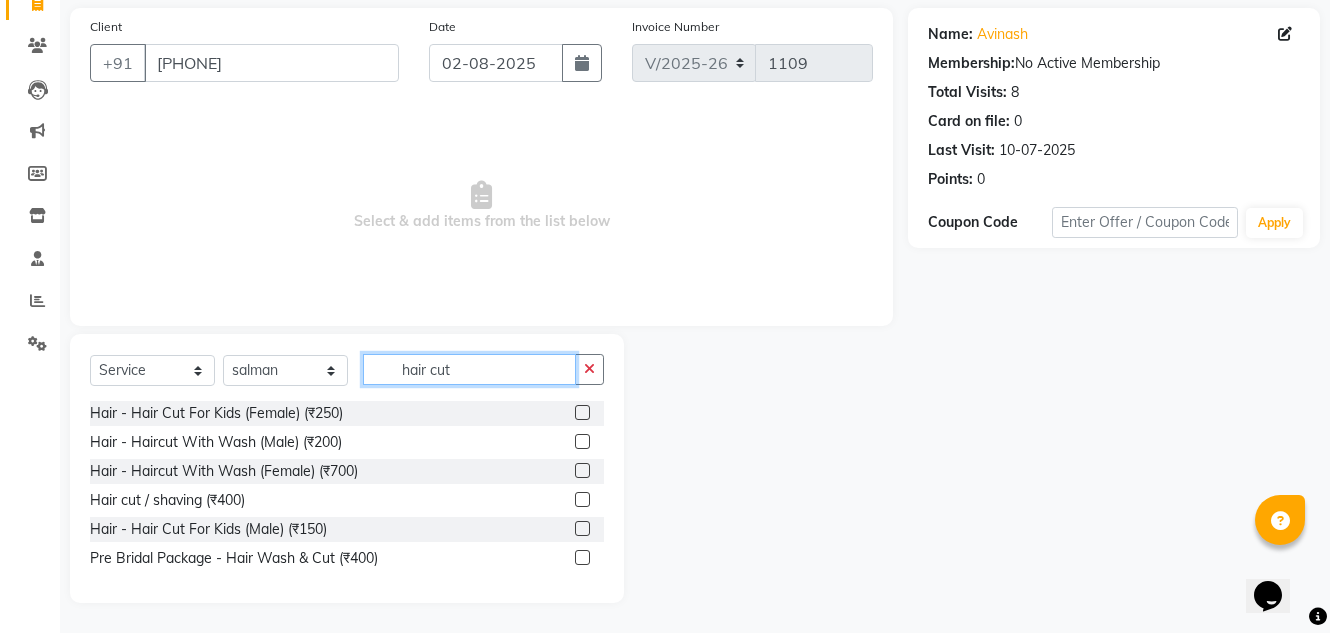 type on "hair cut" 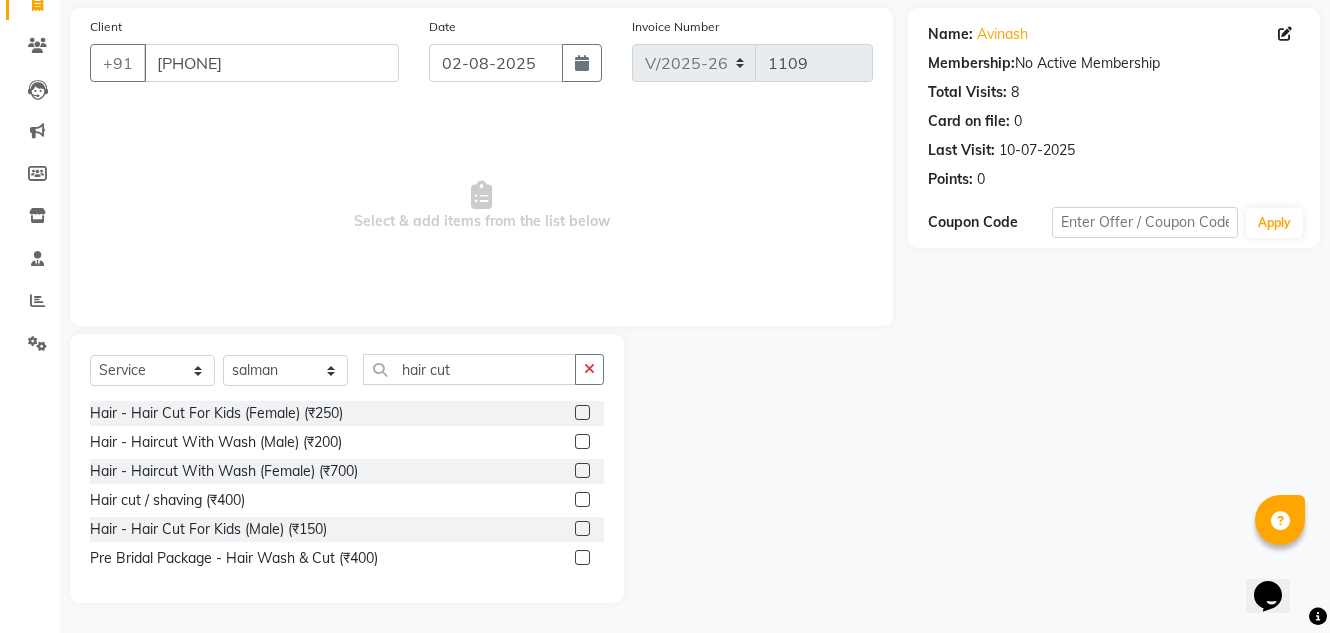 click 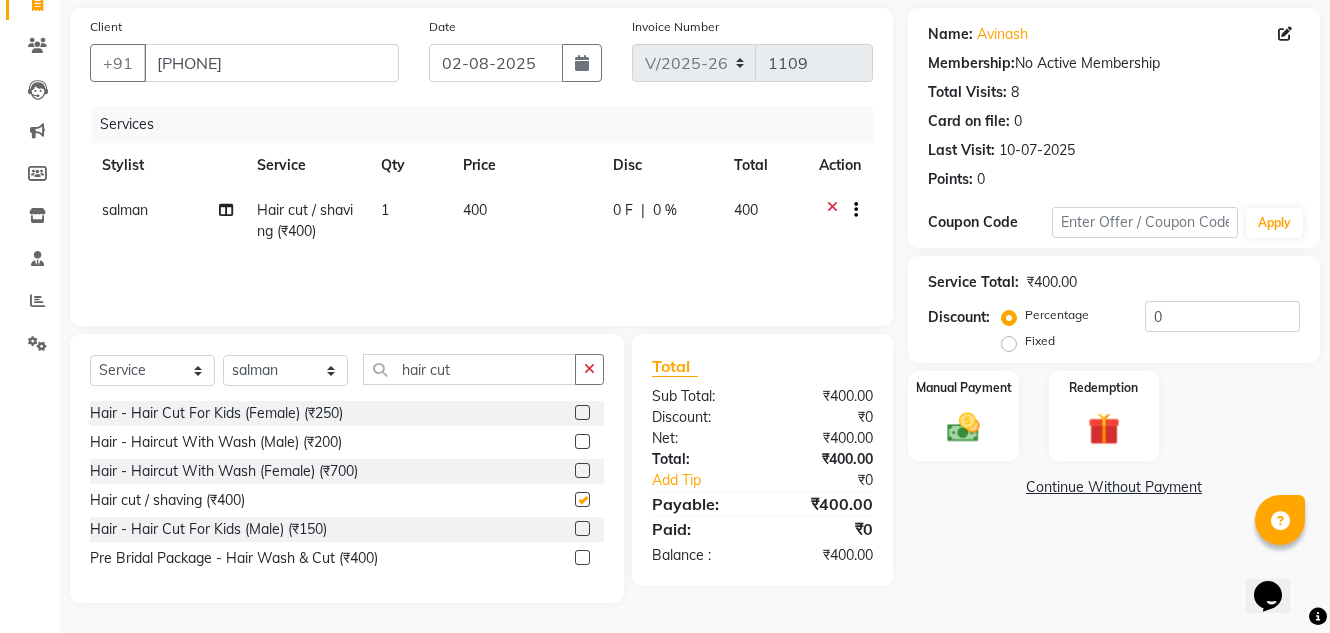 checkbox on "false" 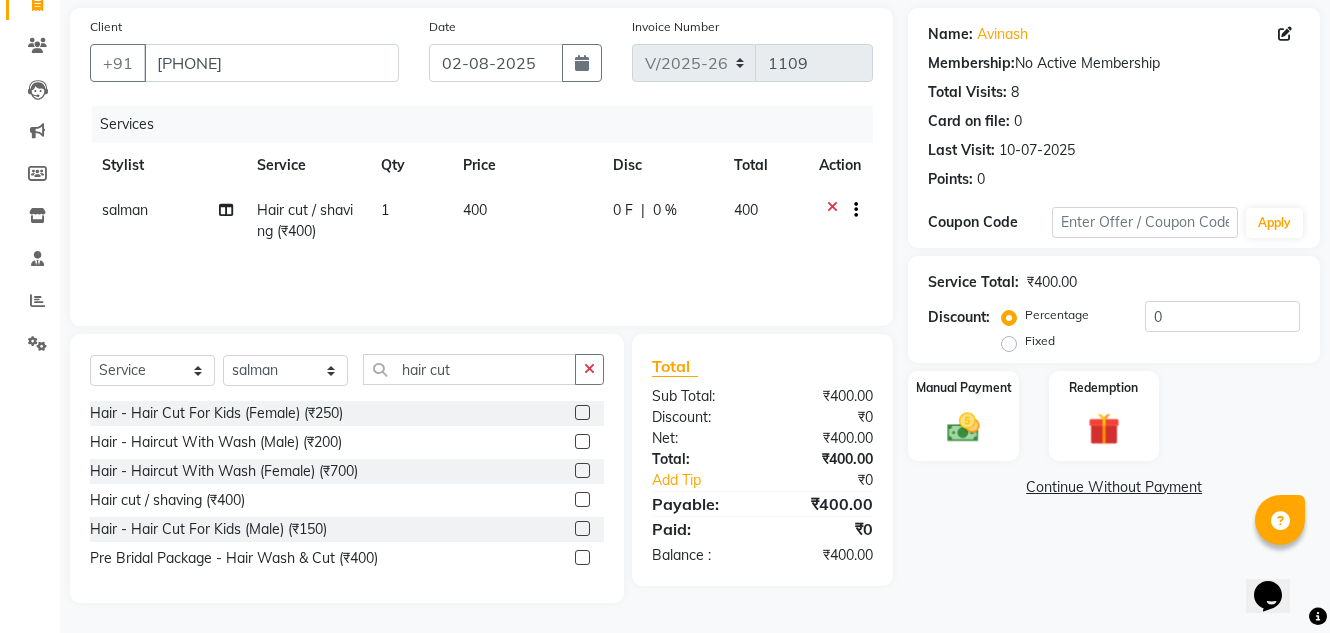 click on "1" 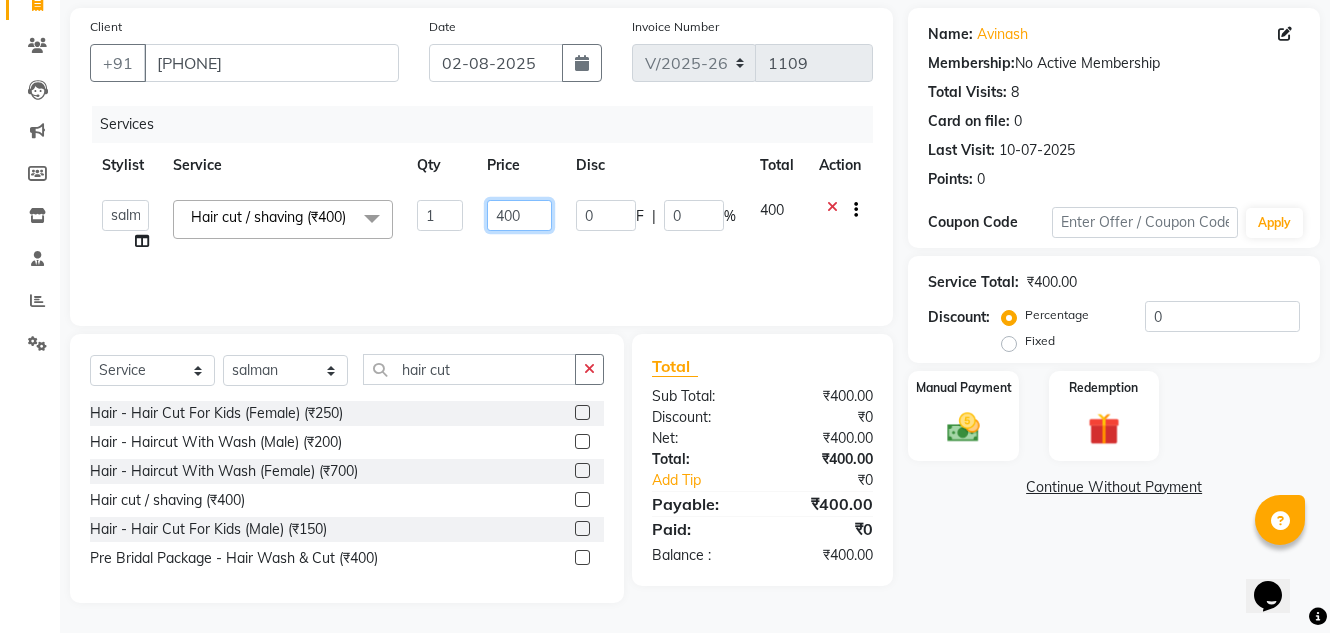 click on "400" 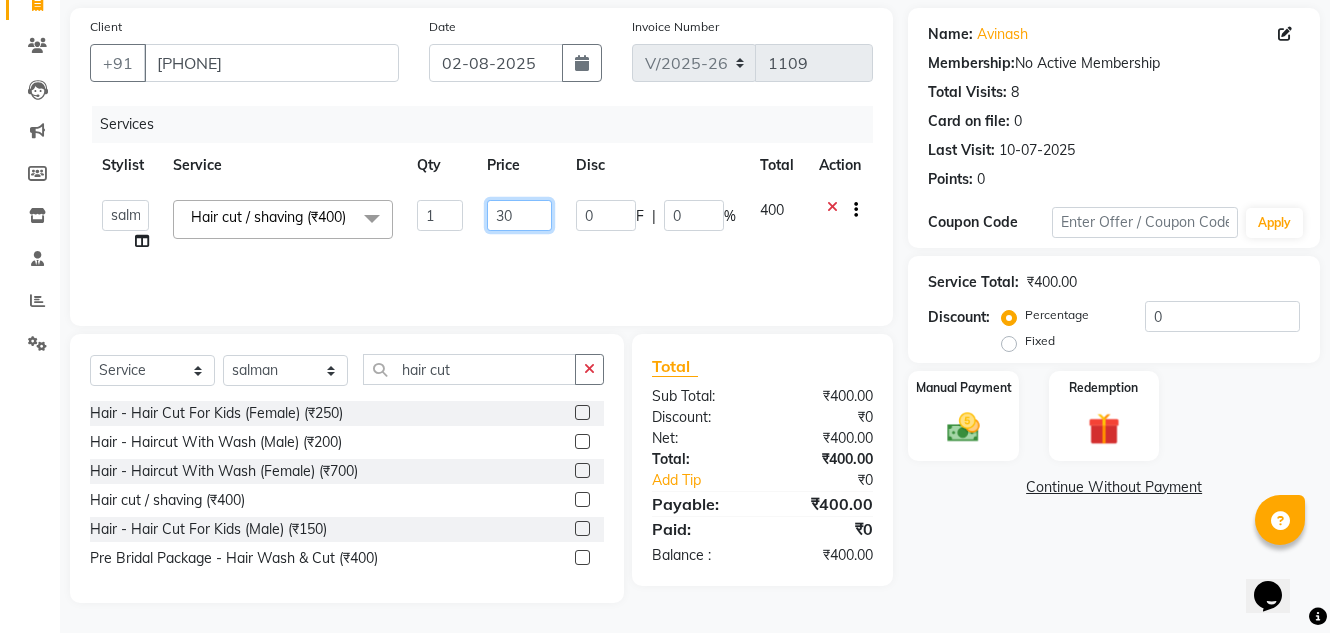 type on "350" 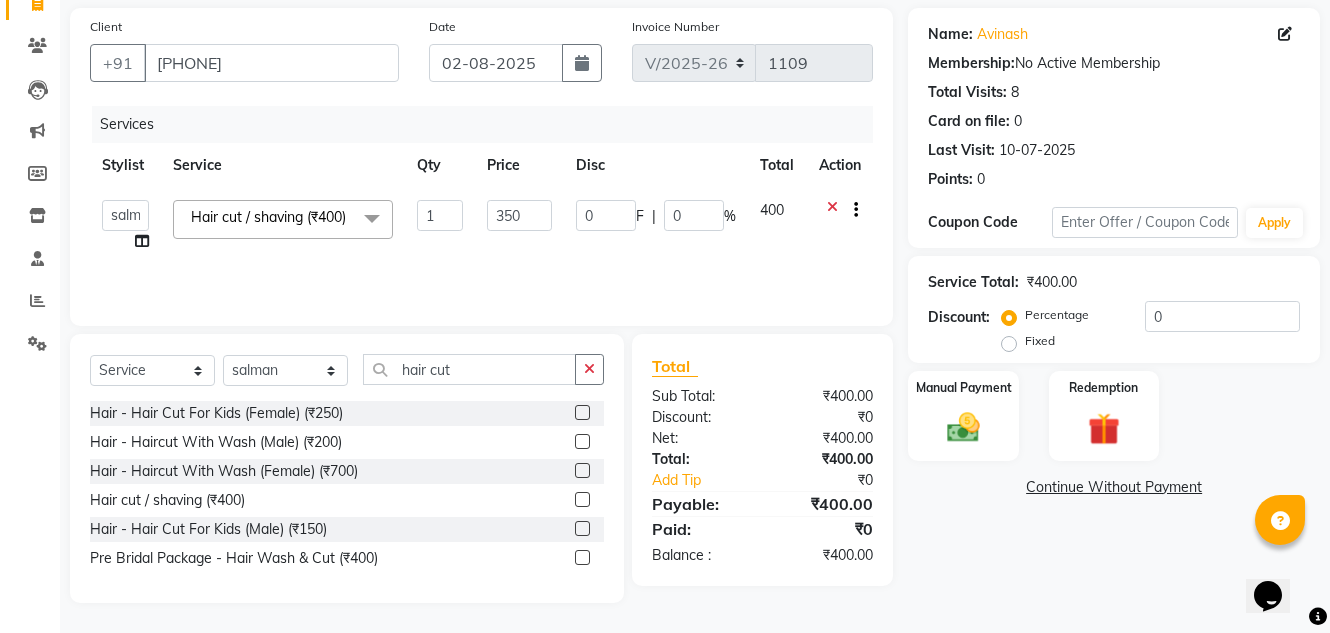 click on "Total:" 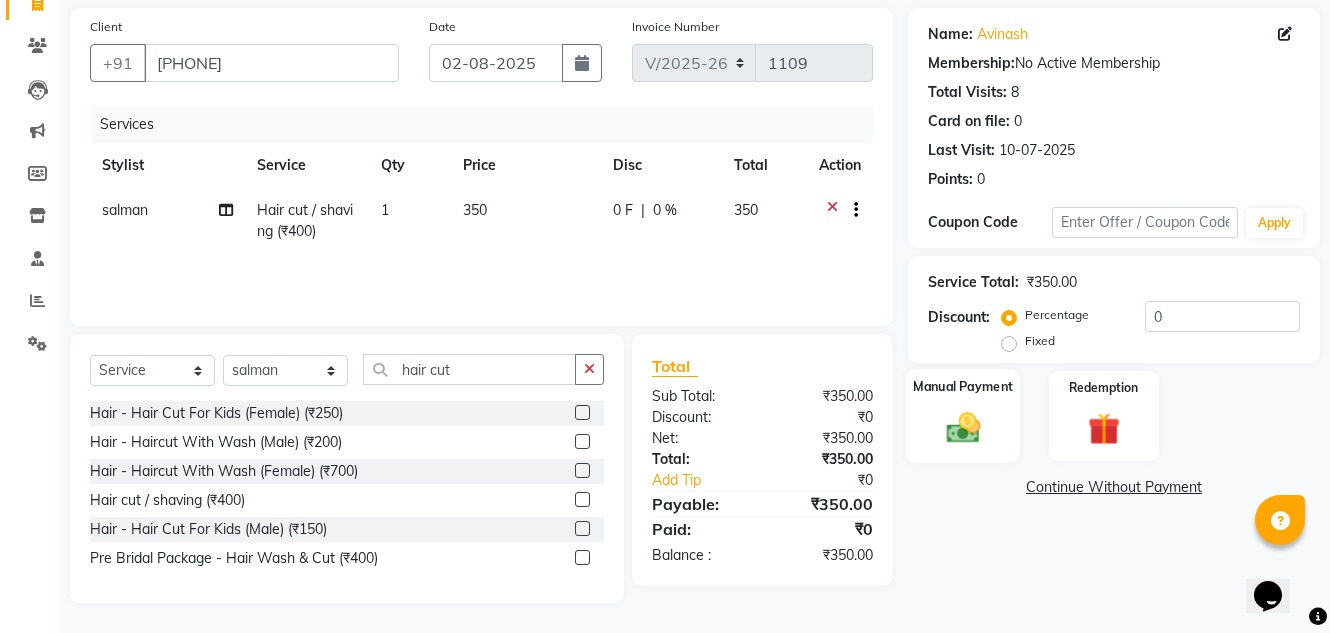 click on "Manual Payment" 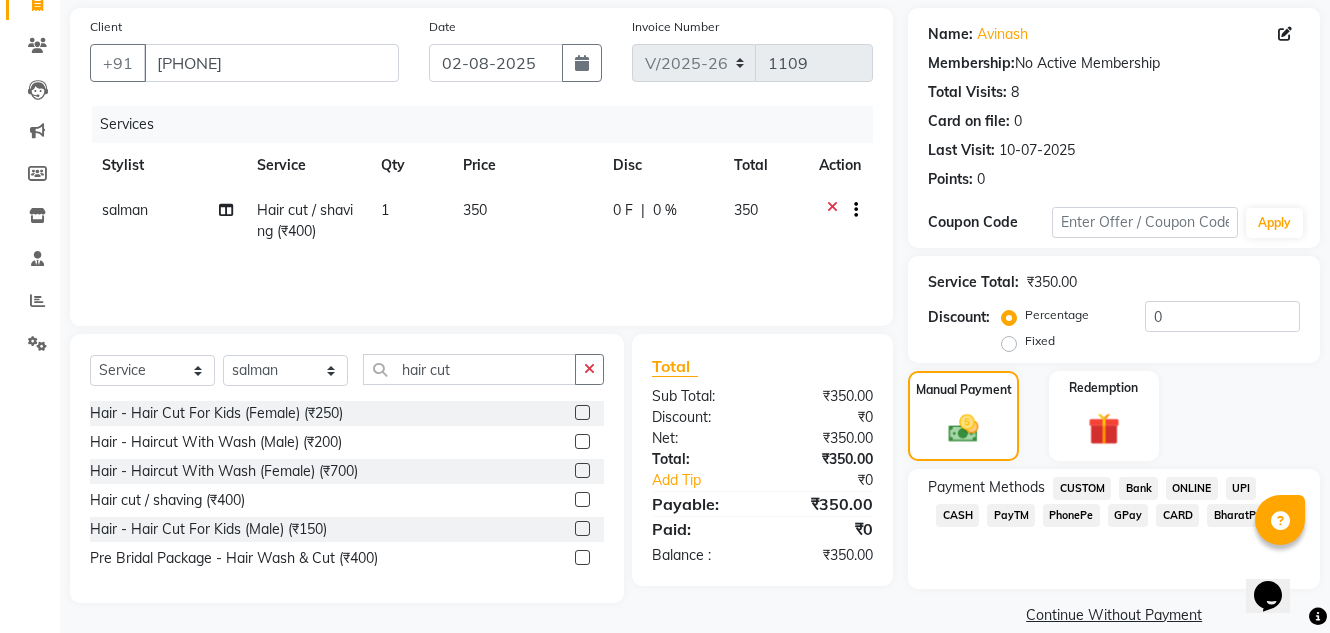 scroll, scrollTop: 169, scrollLeft: 0, axis: vertical 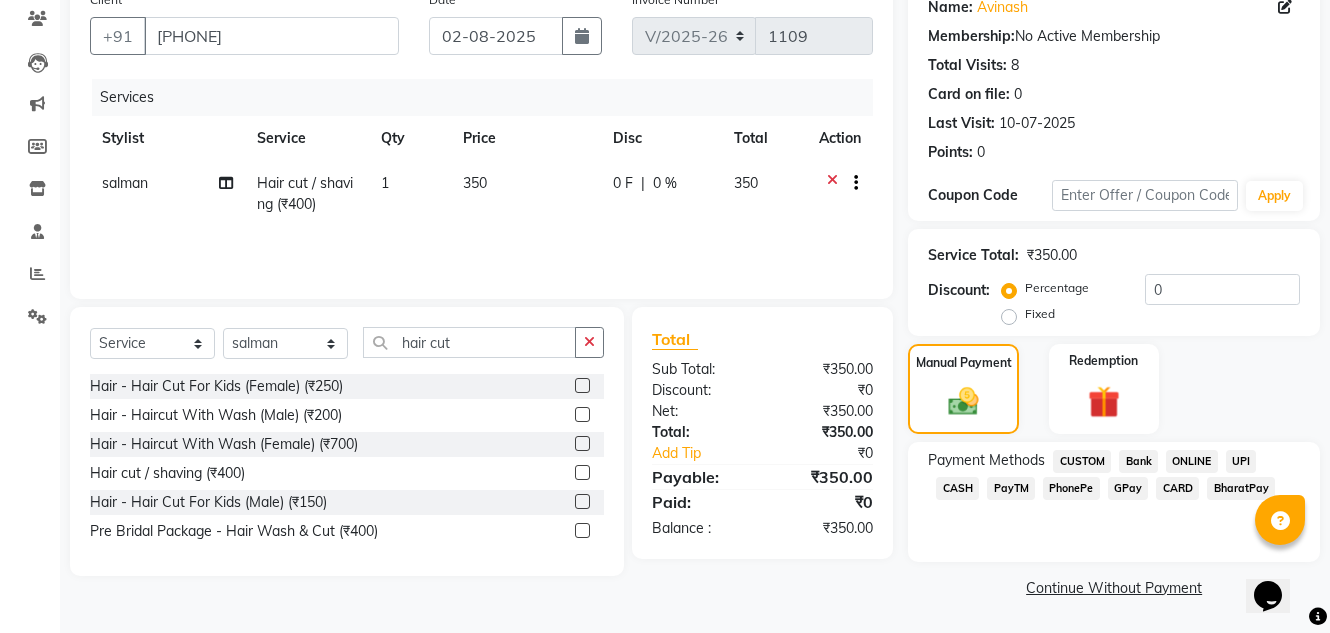 click on "CASH" 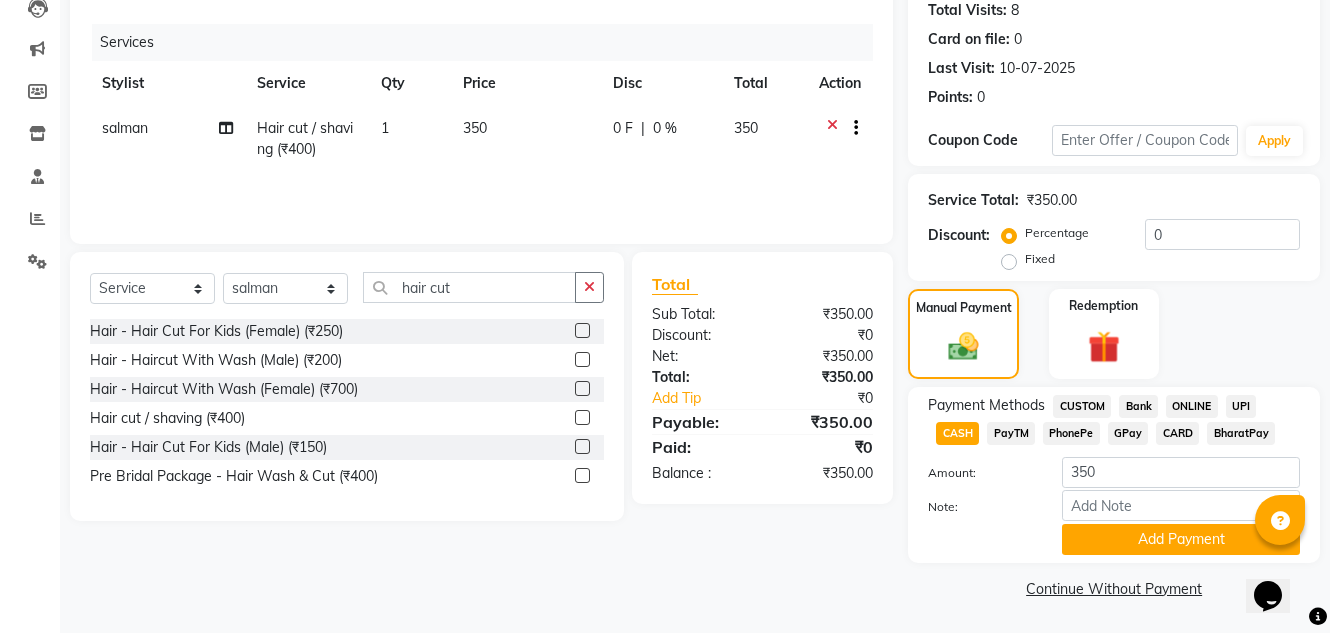 scroll, scrollTop: 225, scrollLeft: 0, axis: vertical 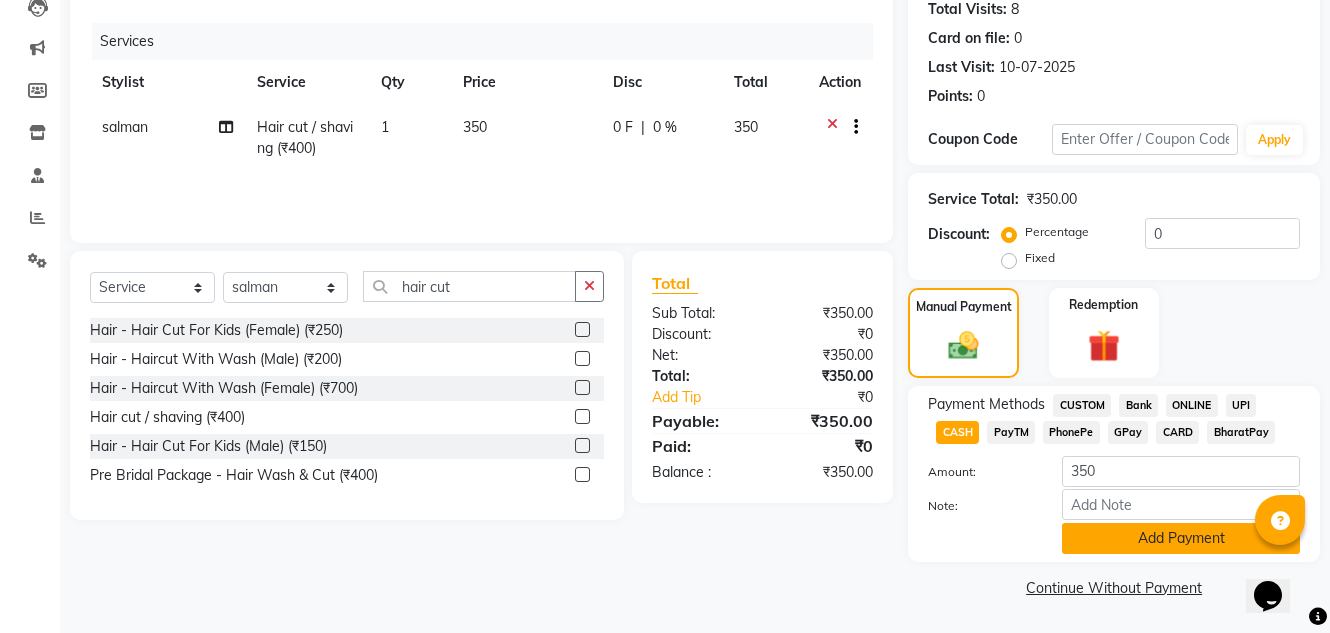 click on "Add Payment" 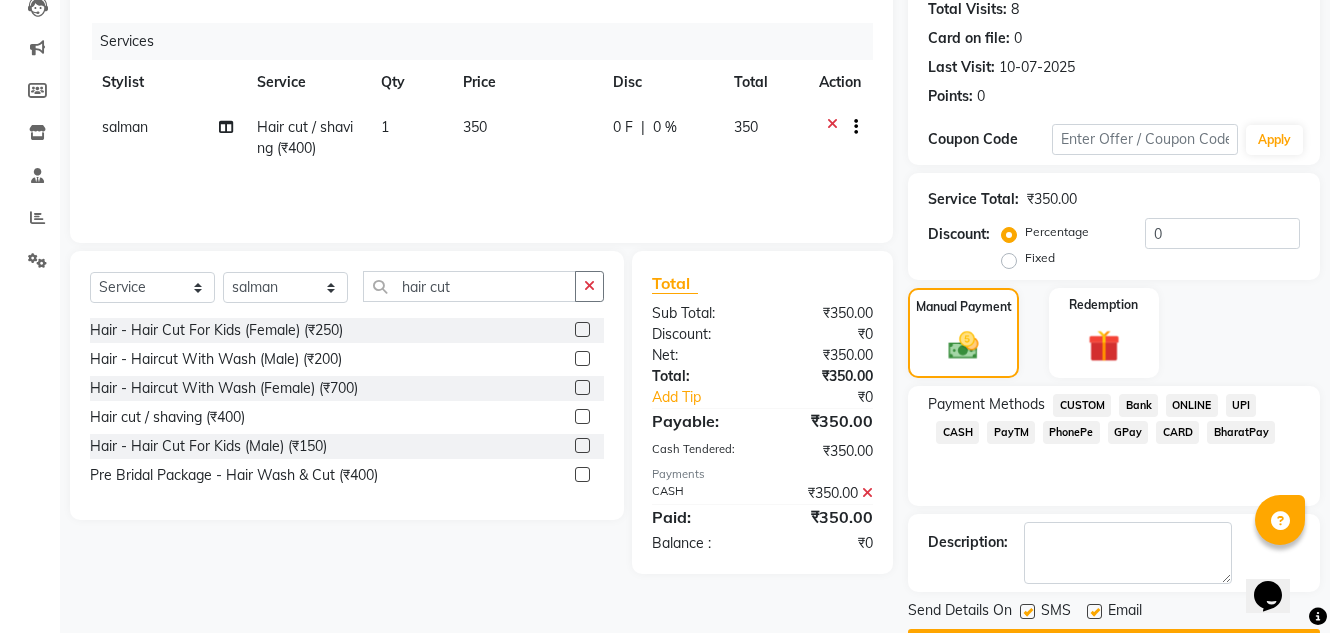 scroll, scrollTop: 282, scrollLeft: 0, axis: vertical 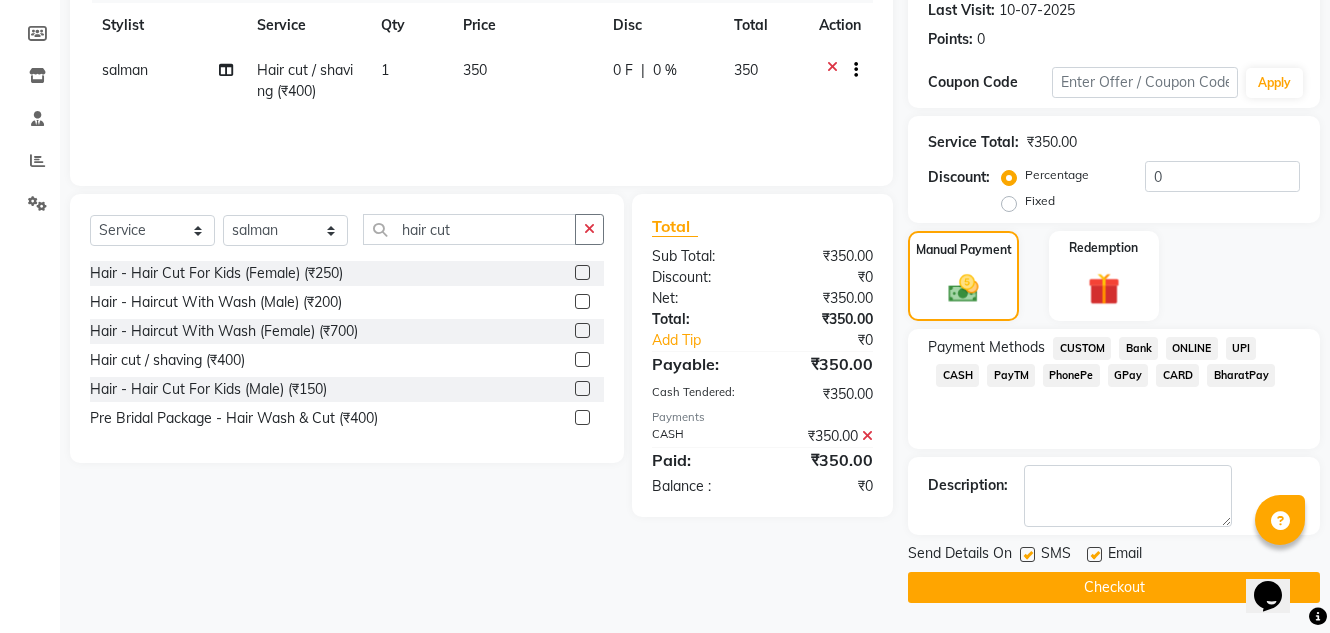 click 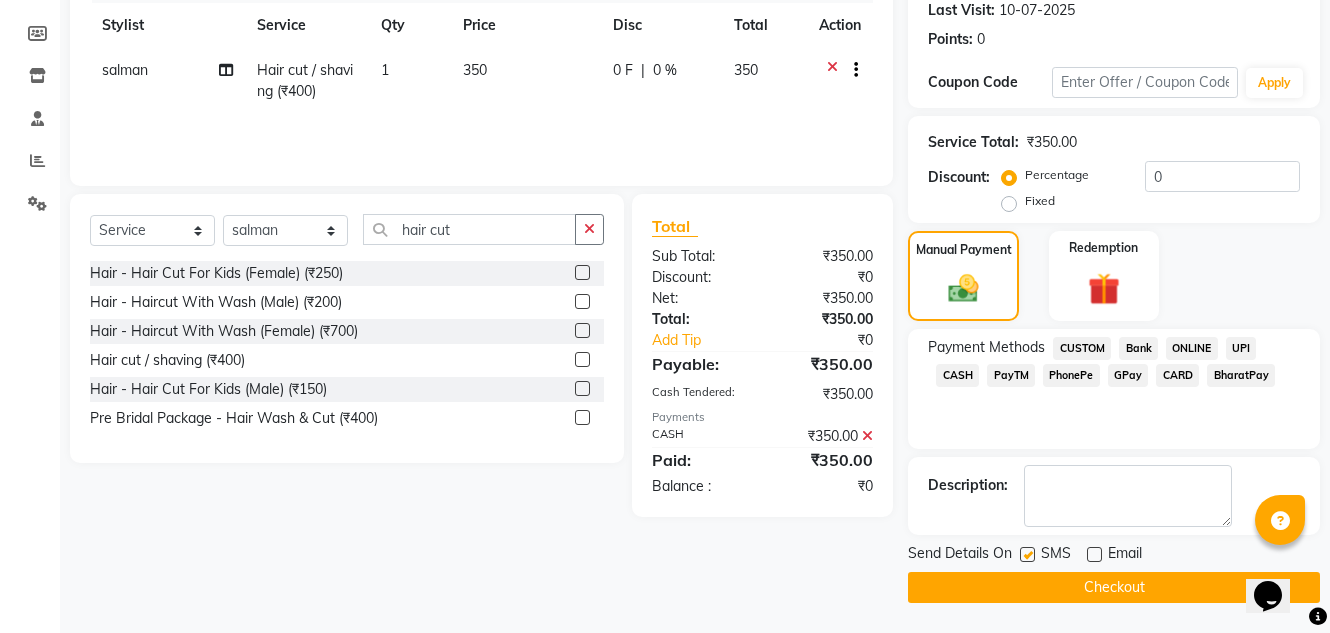 click on "Checkout" 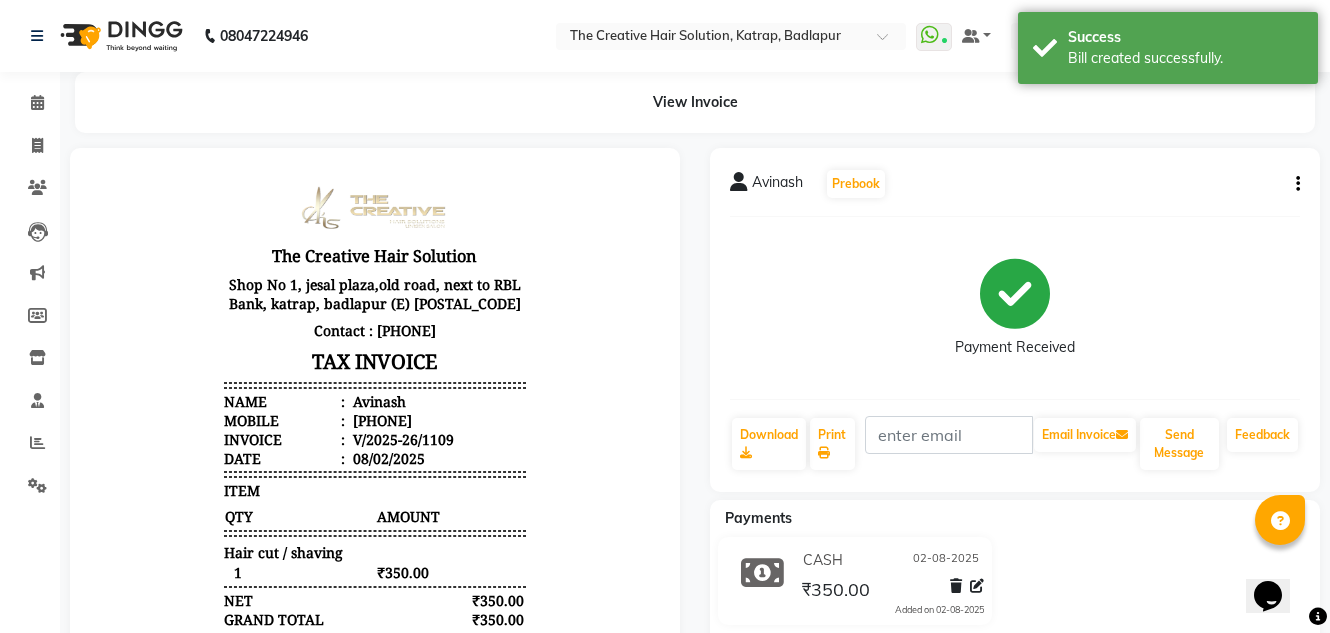 scroll, scrollTop: 0, scrollLeft: 0, axis: both 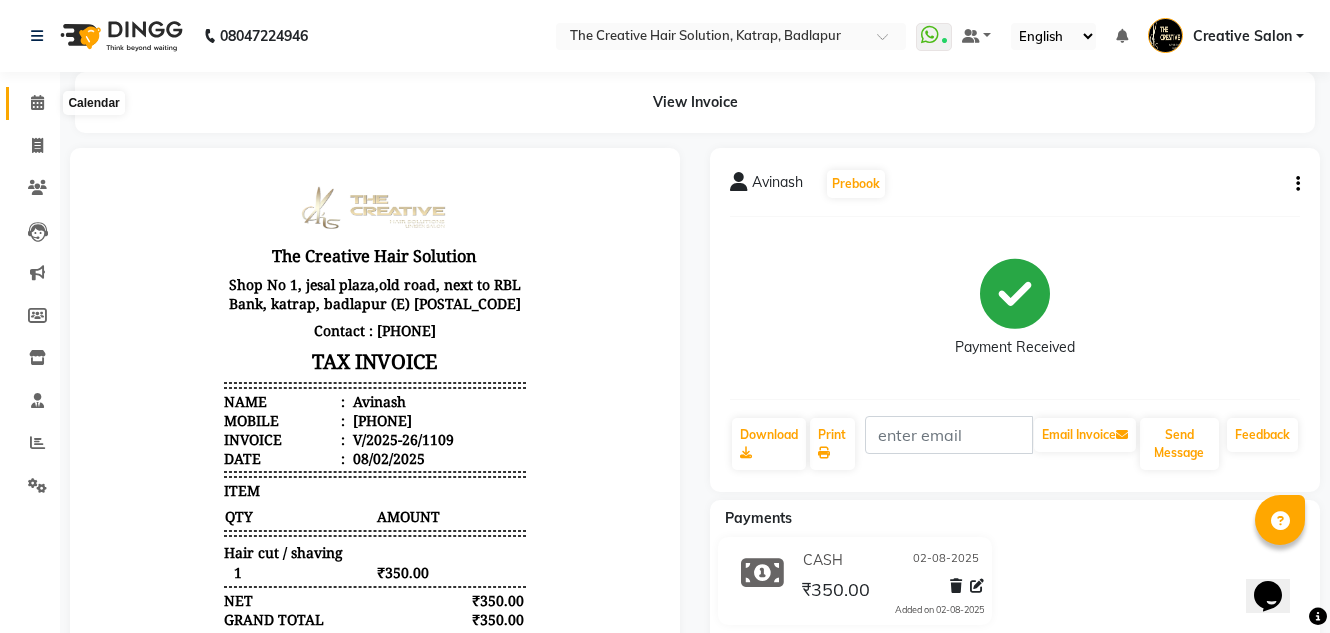 click 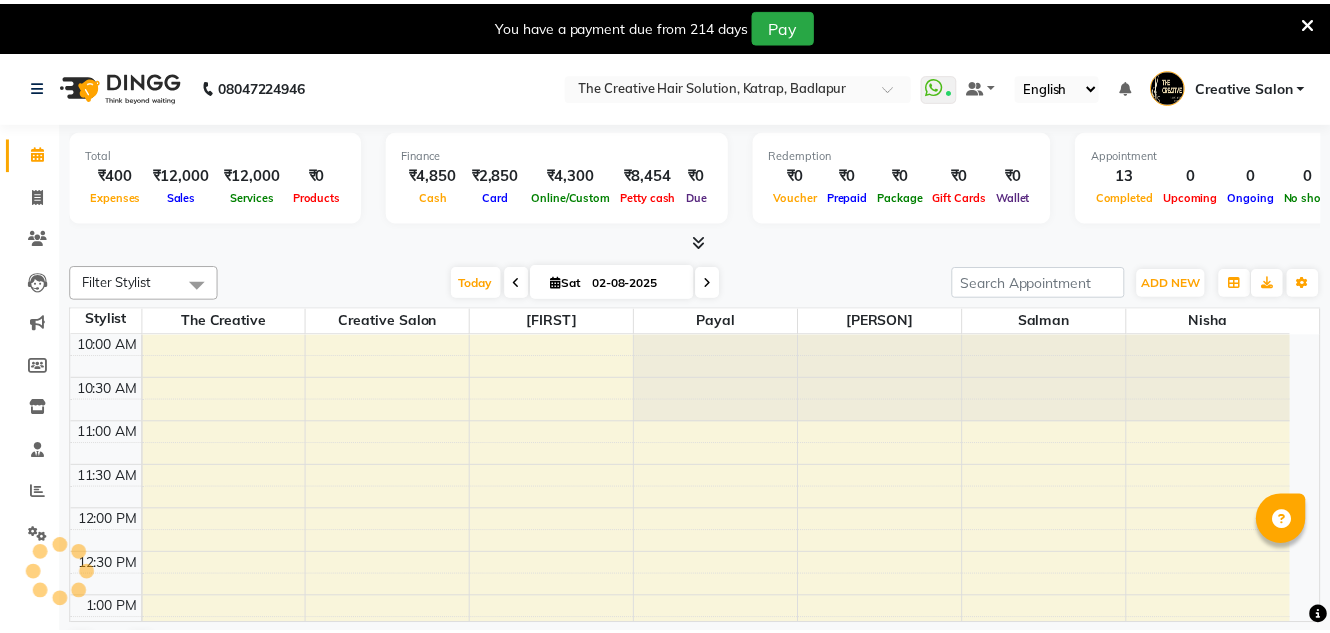 scroll, scrollTop: 0, scrollLeft: 0, axis: both 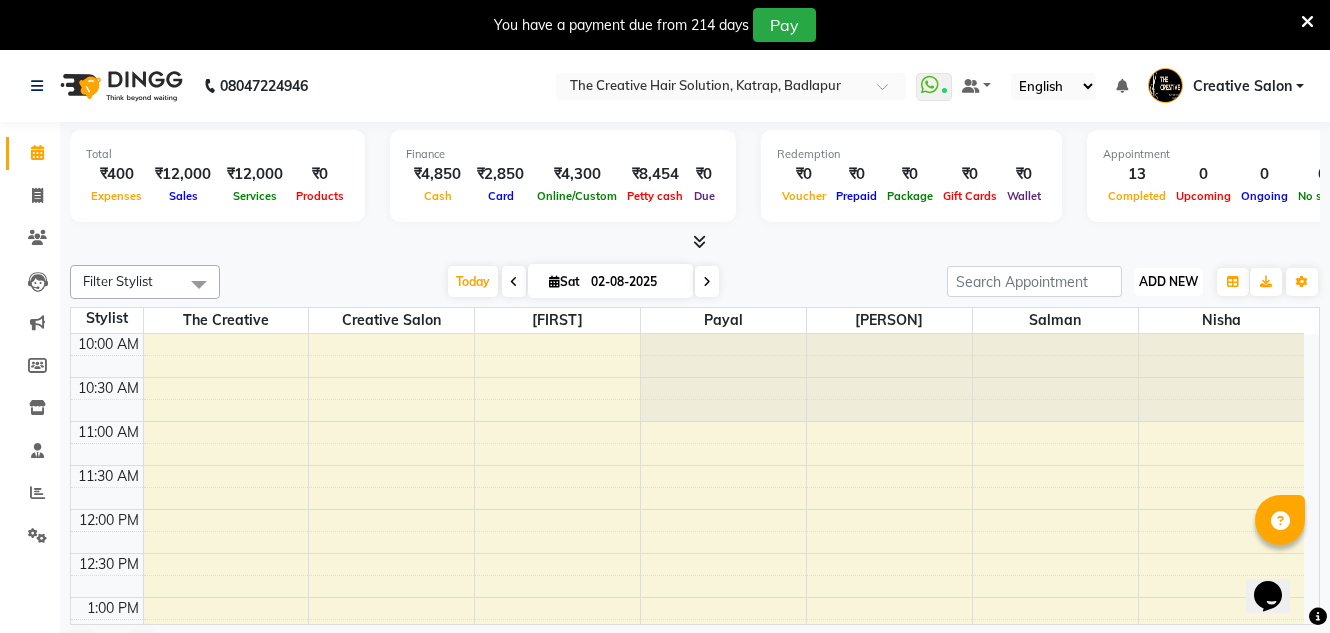 click on "ADD NEW" at bounding box center [1168, 281] 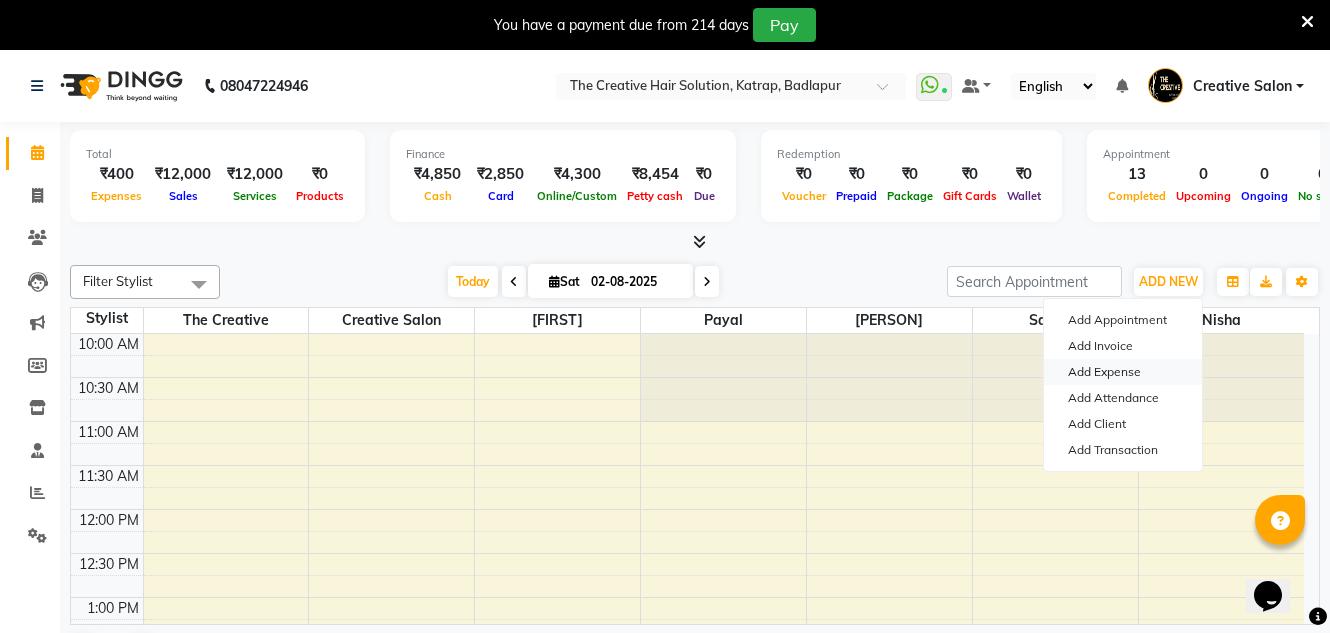 click on "Add Expense" at bounding box center (1123, 372) 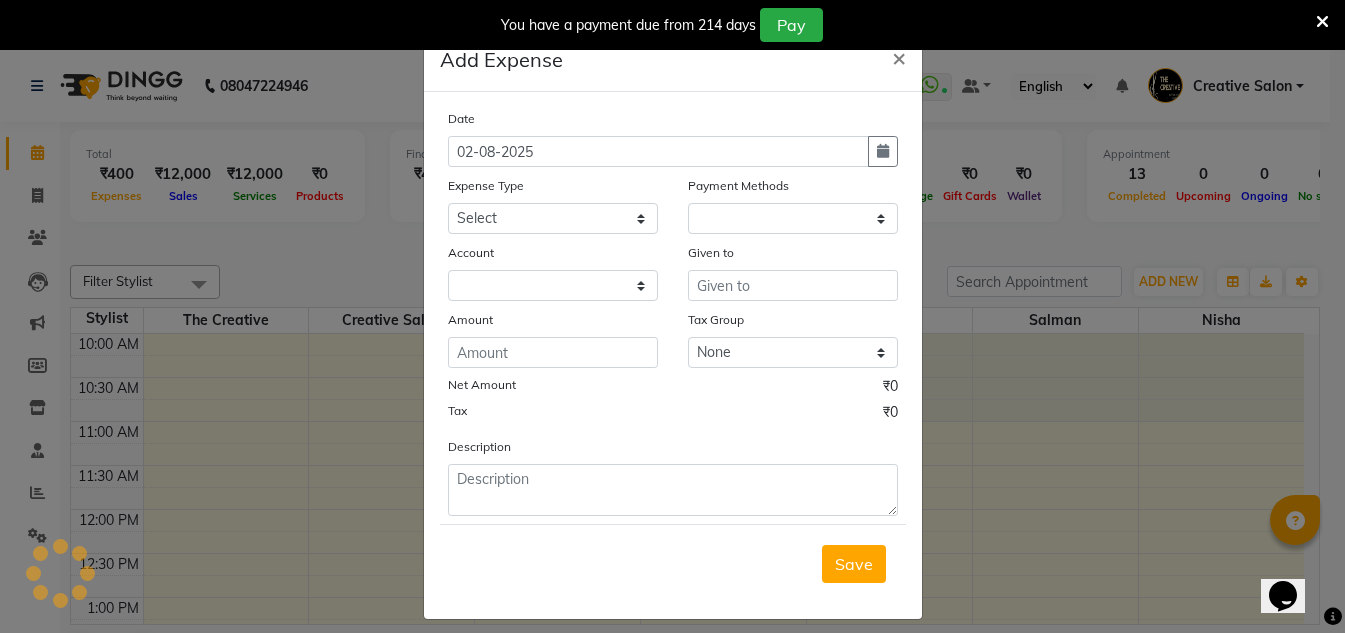 select on "1" 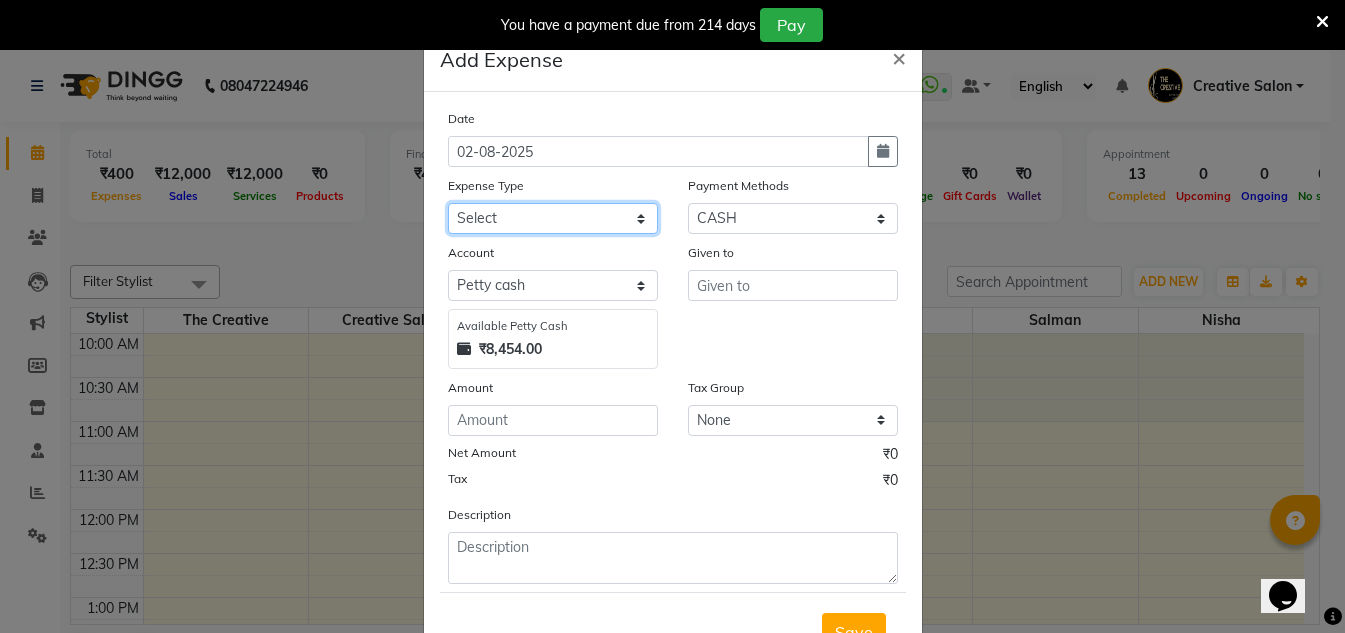 click on "Select Advance Salary Bank charges Cash Handed Over to Owner Cash transfer to bank Client Client Snacks Equipment Govt fee Incentive Kam wali salary Light Bill EXP Maintenance Marketing Miscellaneous New Product Buy Other Pantry Product Rent Salary Staff Snacks stationary Tax Tea & Refreshment tip Utilities Water" 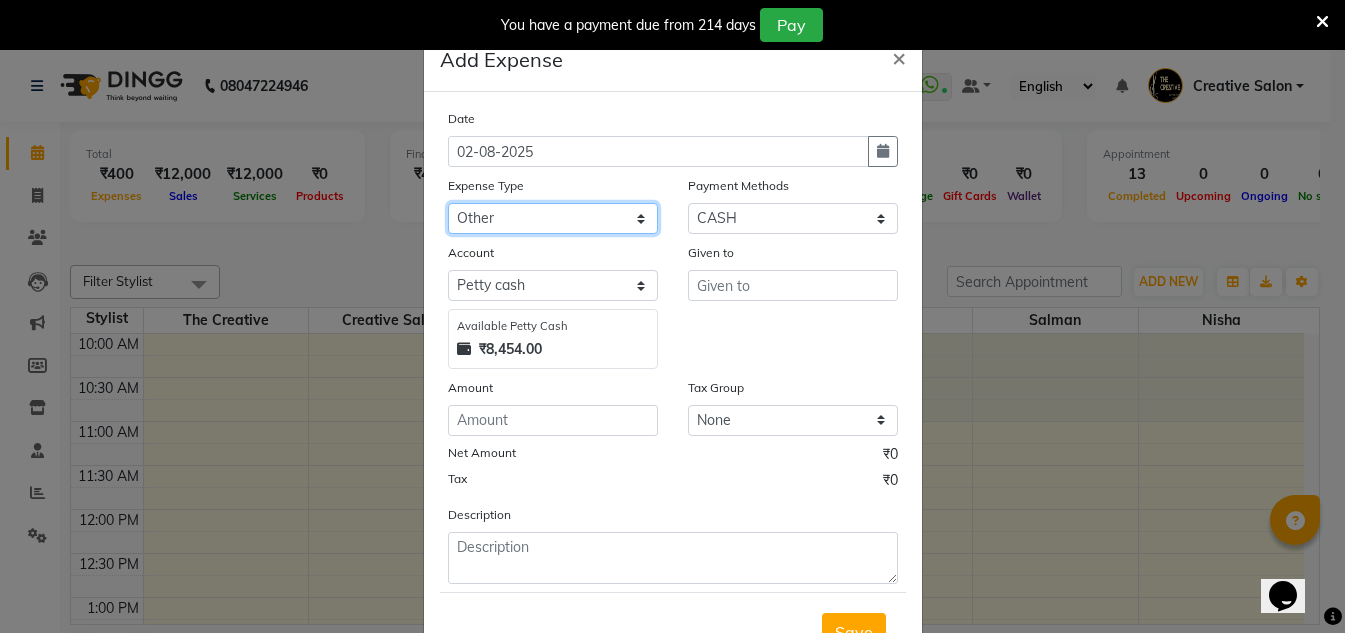 click on "Select Advance Salary Bank charges Cash Handed Over to Owner Cash transfer to bank Client Client Snacks Equipment Govt fee Incentive Kam wali salary Light Bill EXP Maintenance Marketing Miscellaneous New Product Buy Other Pantry Product Rent Salary Staff Snacks stationary Tax Tea & Refreshment tip Utilities Water" 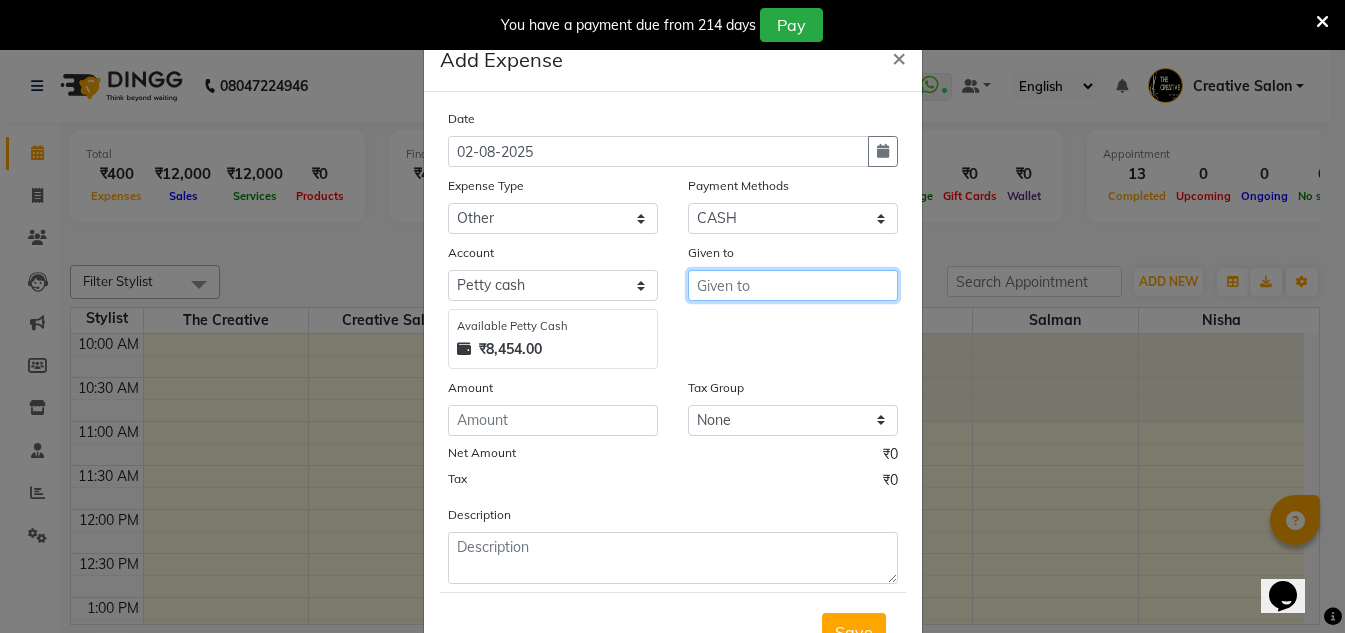 click at bounding box center (793, 285) 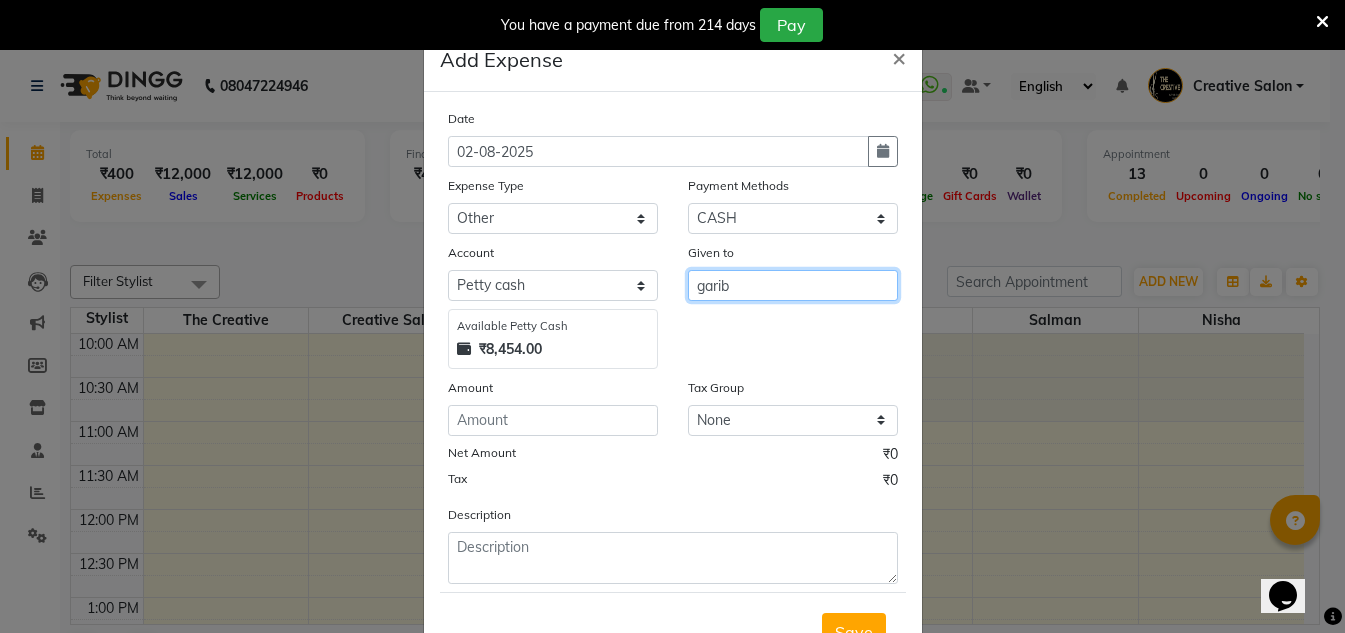 type on "garib" 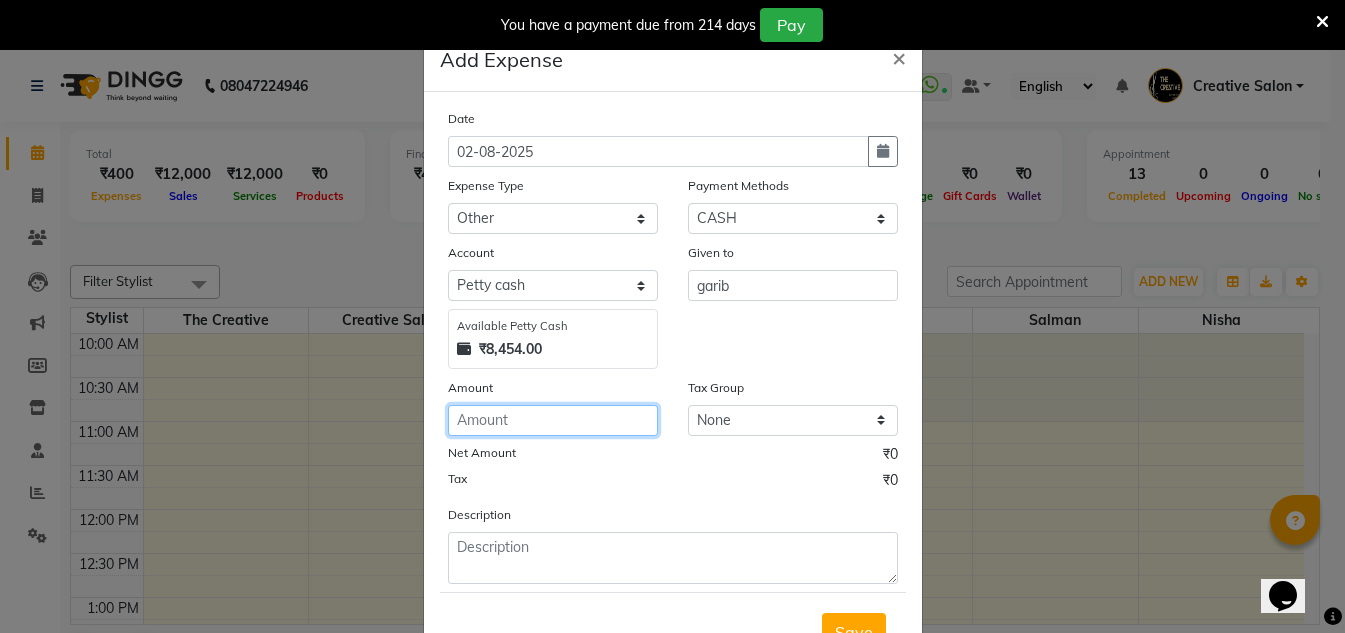 click 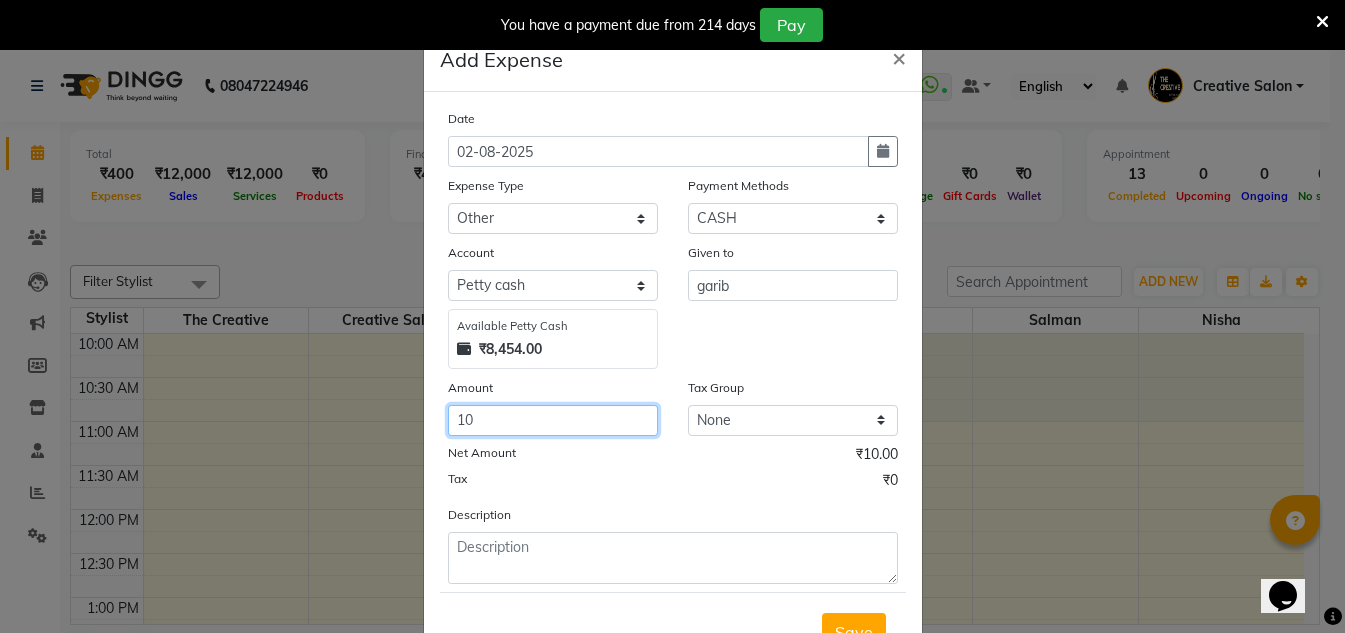 type on "10" 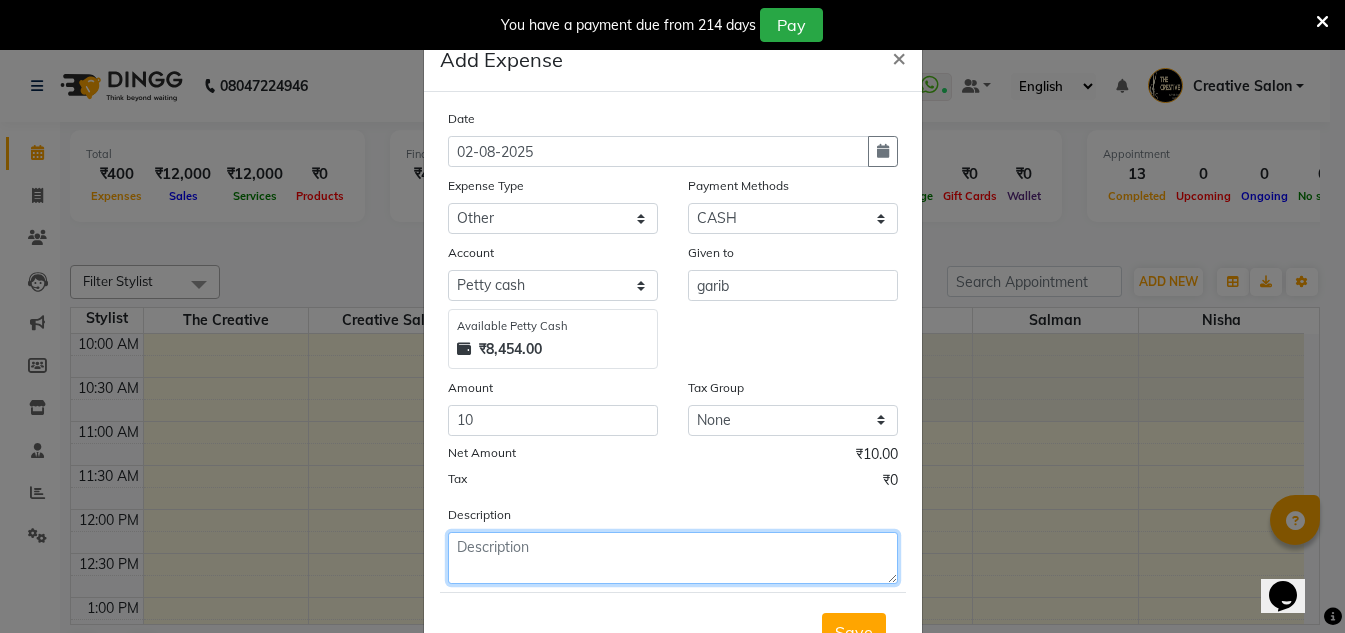 click 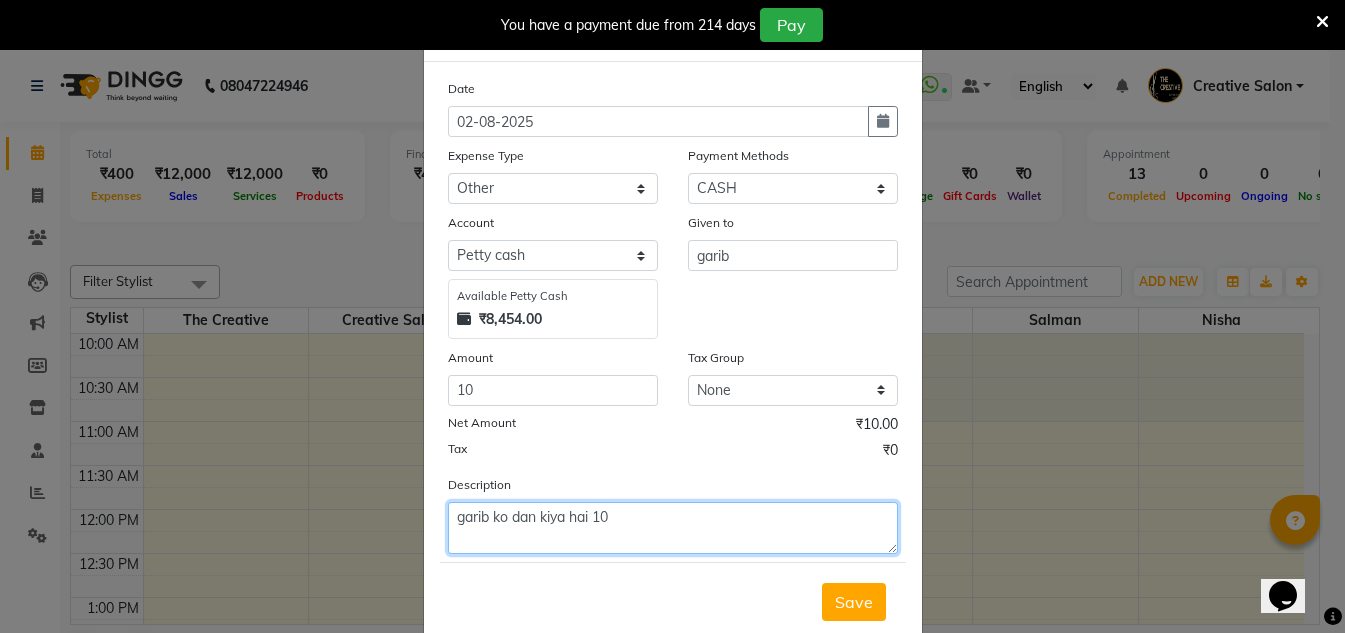 scroll, scrollTop: 83, scrollLeft: 0, axis: vertical 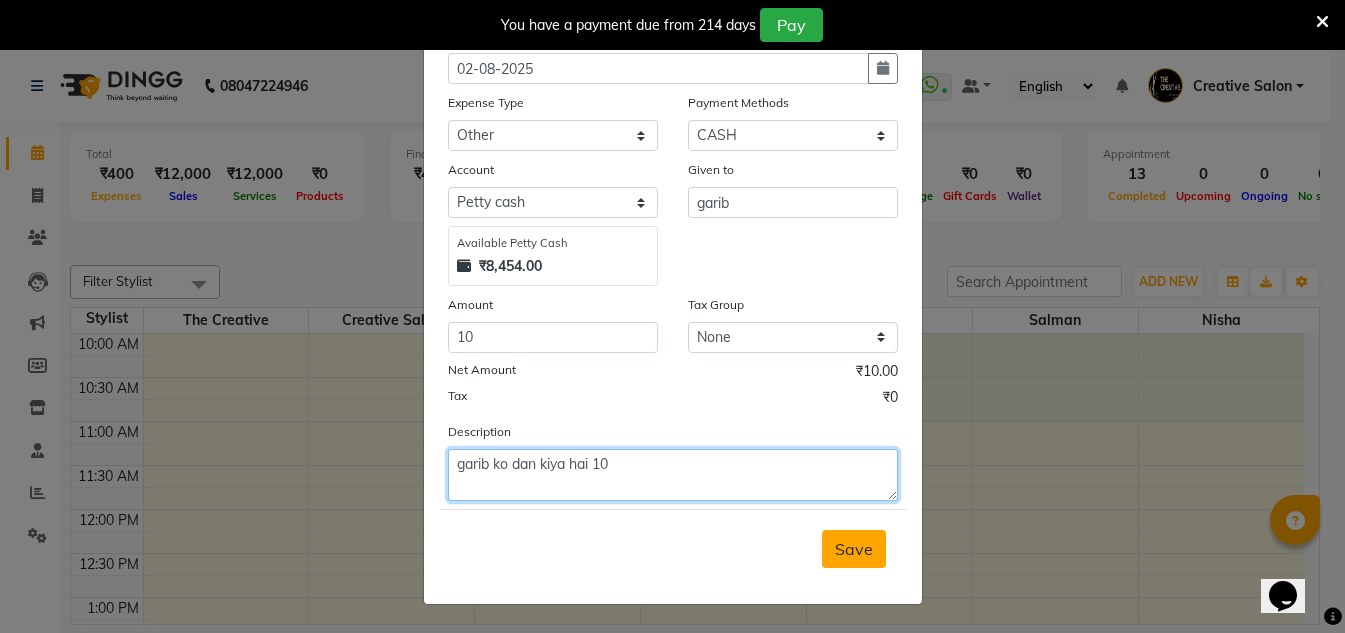 type on "garib ko dan kiya hai 10" 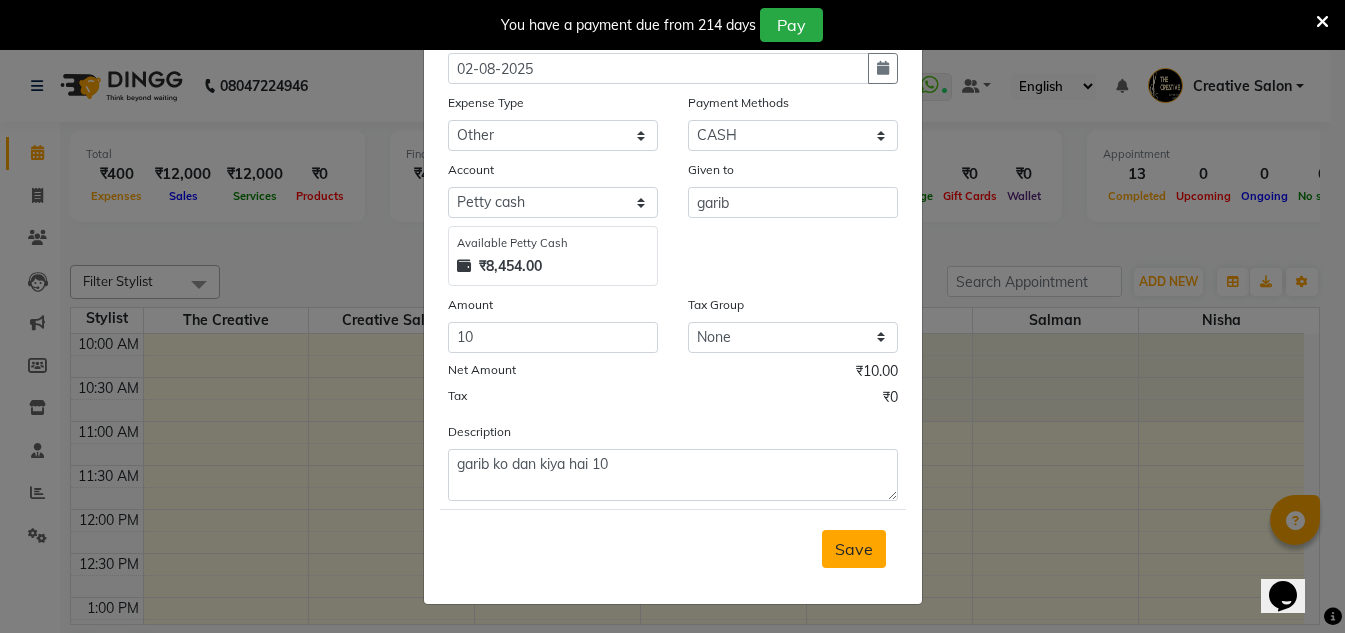 drag, startPoint x: 853, startPoint y: 549, endPoint x: 856, endPoint y: 530, distance: 19.235384 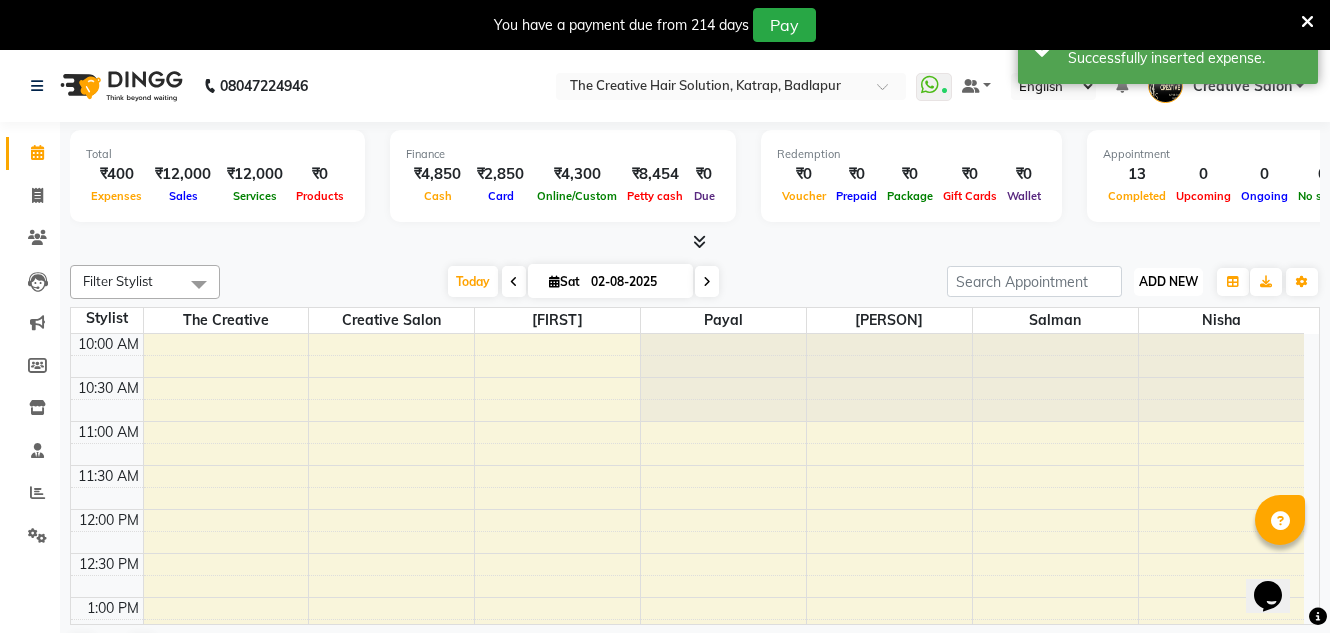 click on "ADD NEW" at bounding box center [1168, 281] 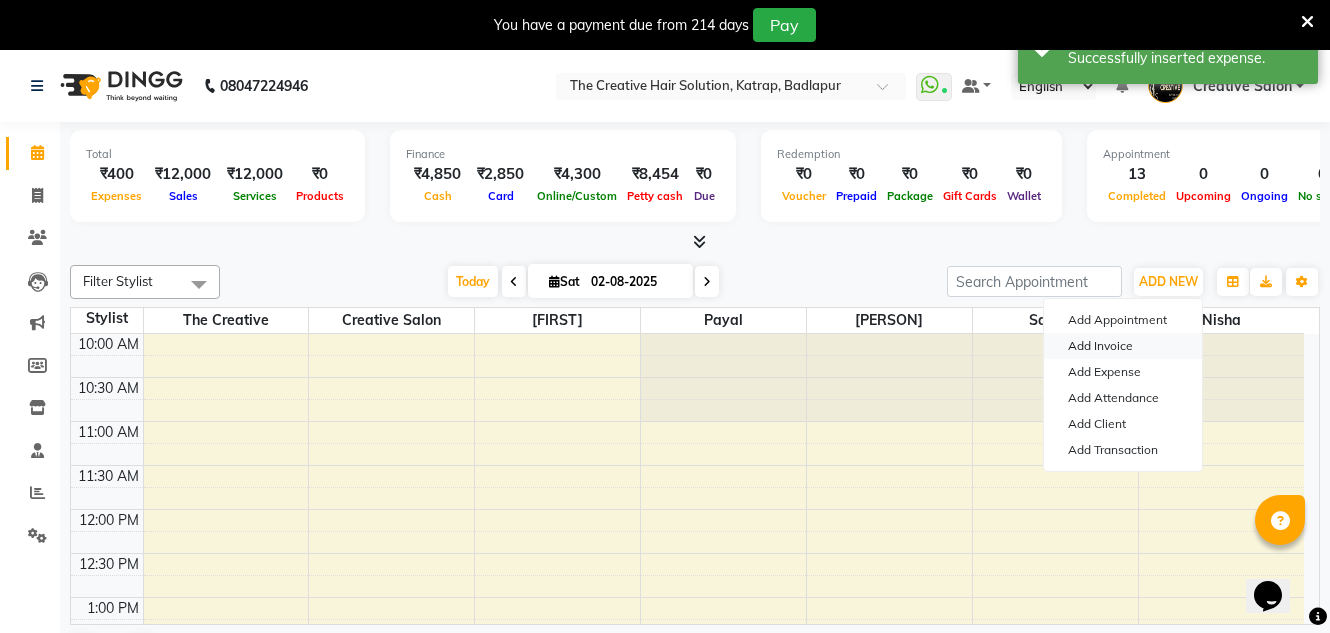 click on "Add Invoice" at bounding box center (1123, 346) 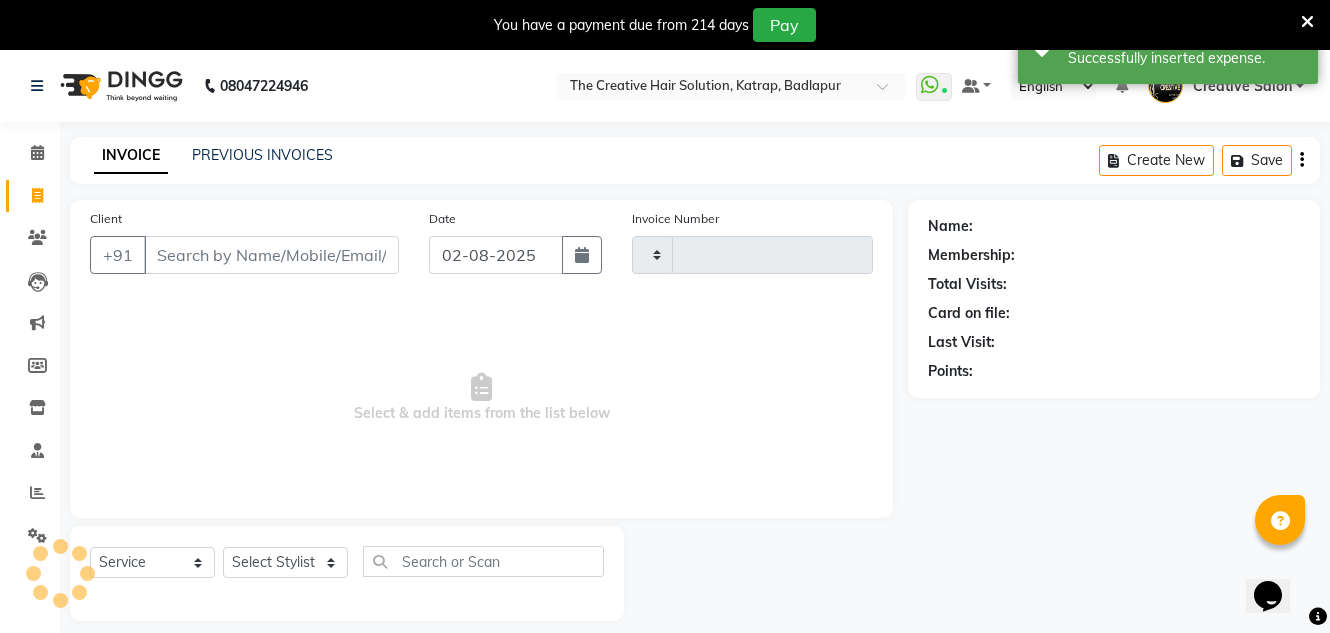 type on "1110" 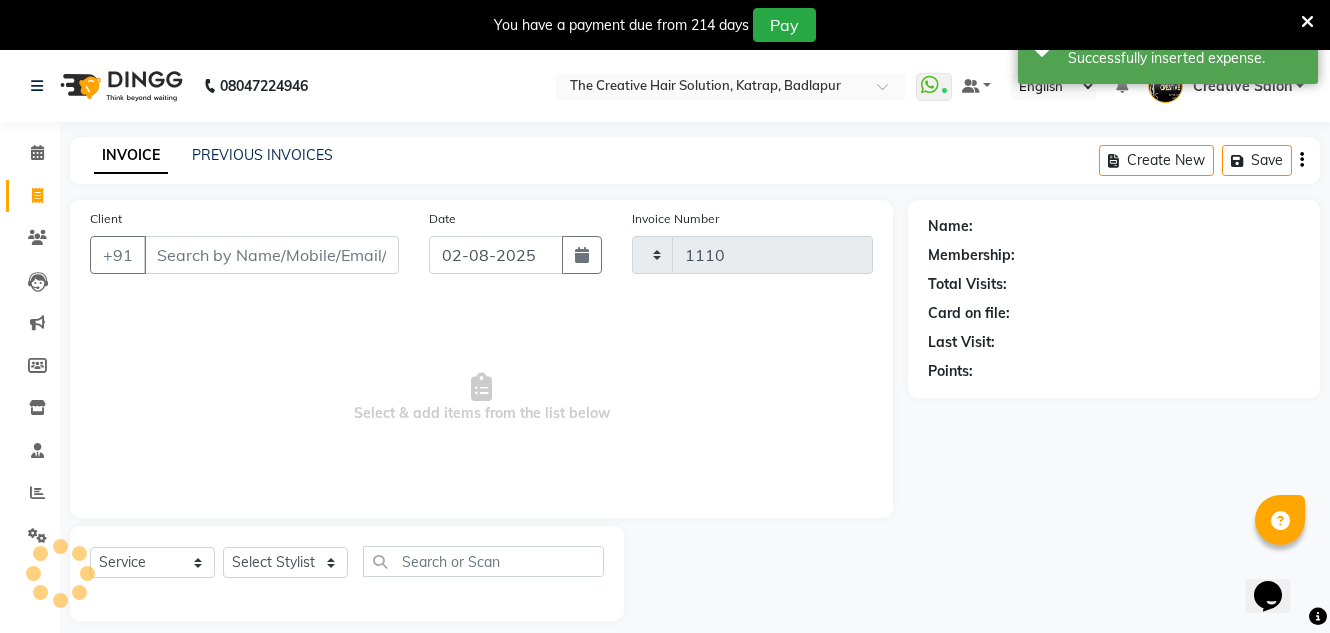 select on "527" 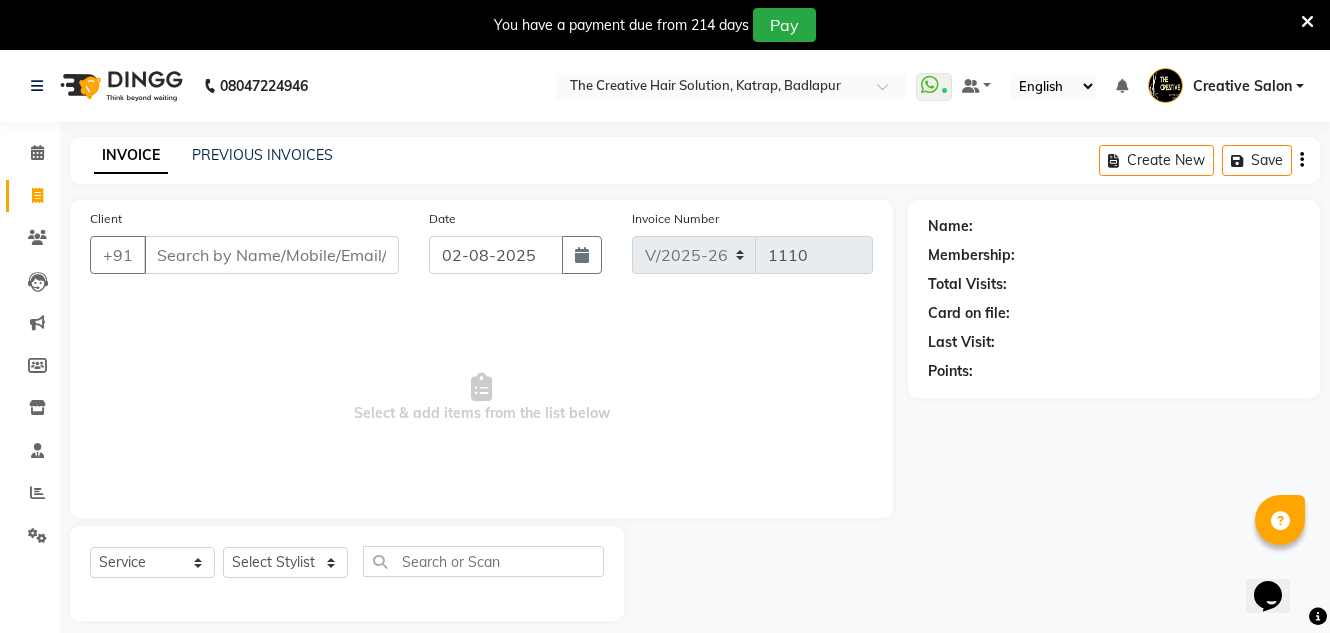 click at bounding box center [1307, 22] 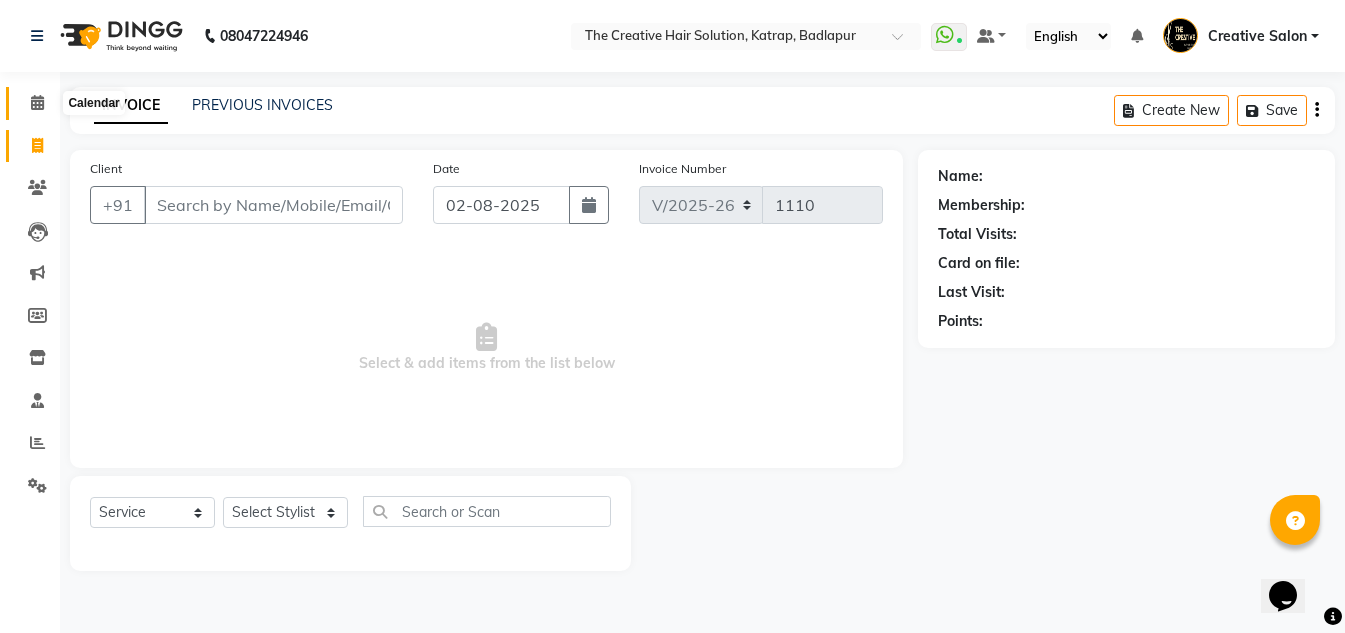 click 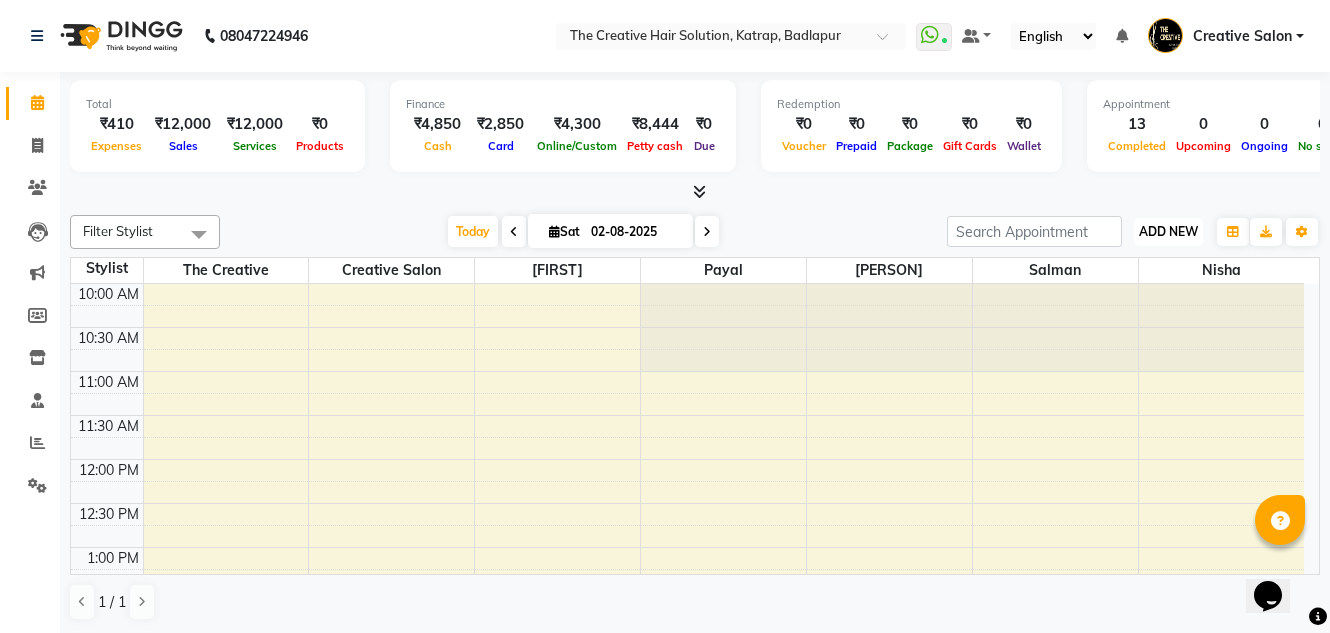 click on "ADD NEW" at bounding box center (1168, 231) 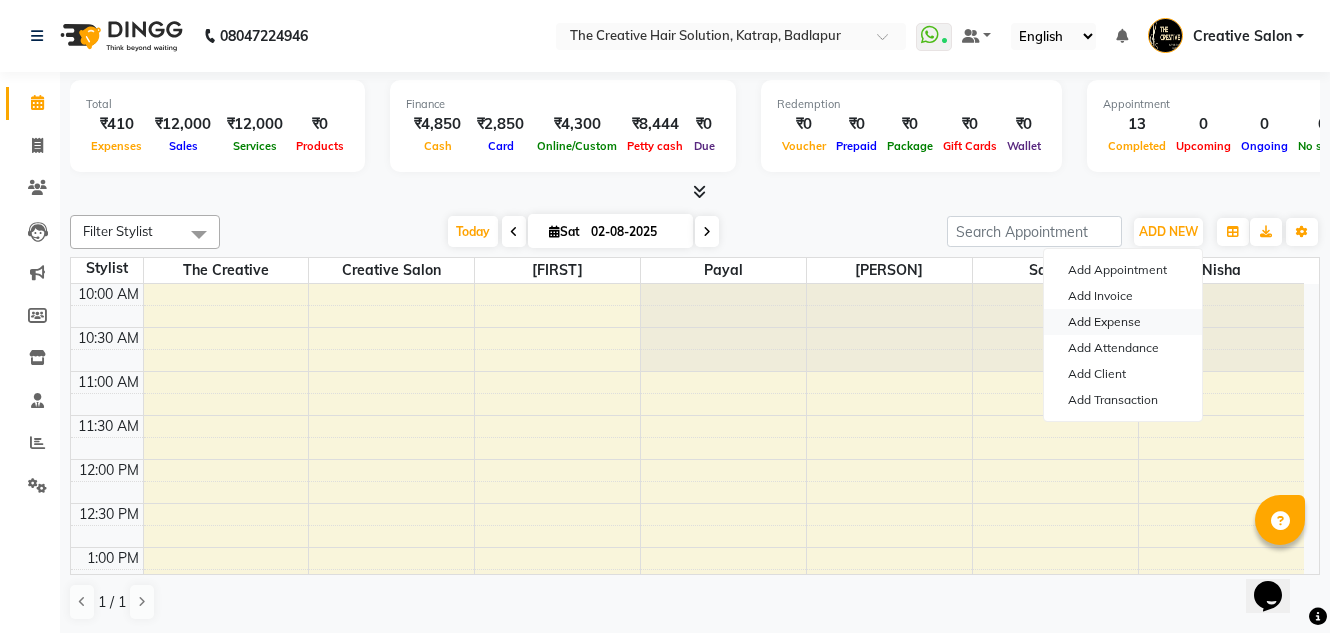 click on "Add Expense" at bounding box center (1123, 322) 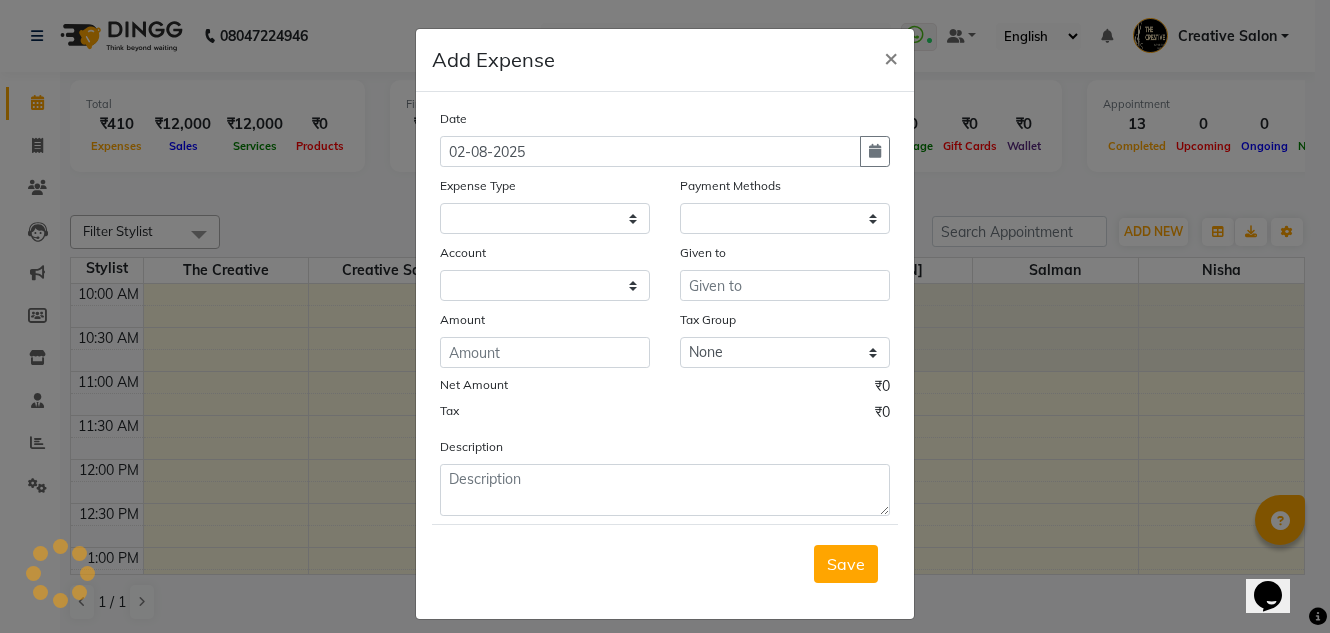 select 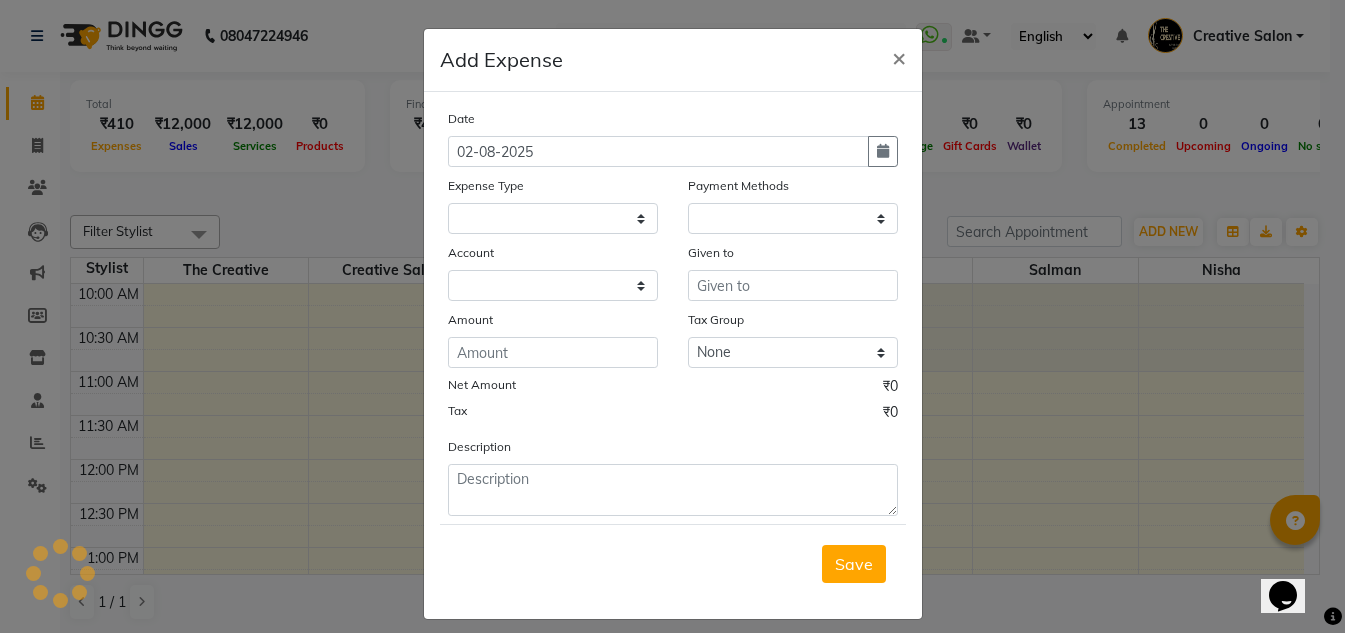 select on "1" 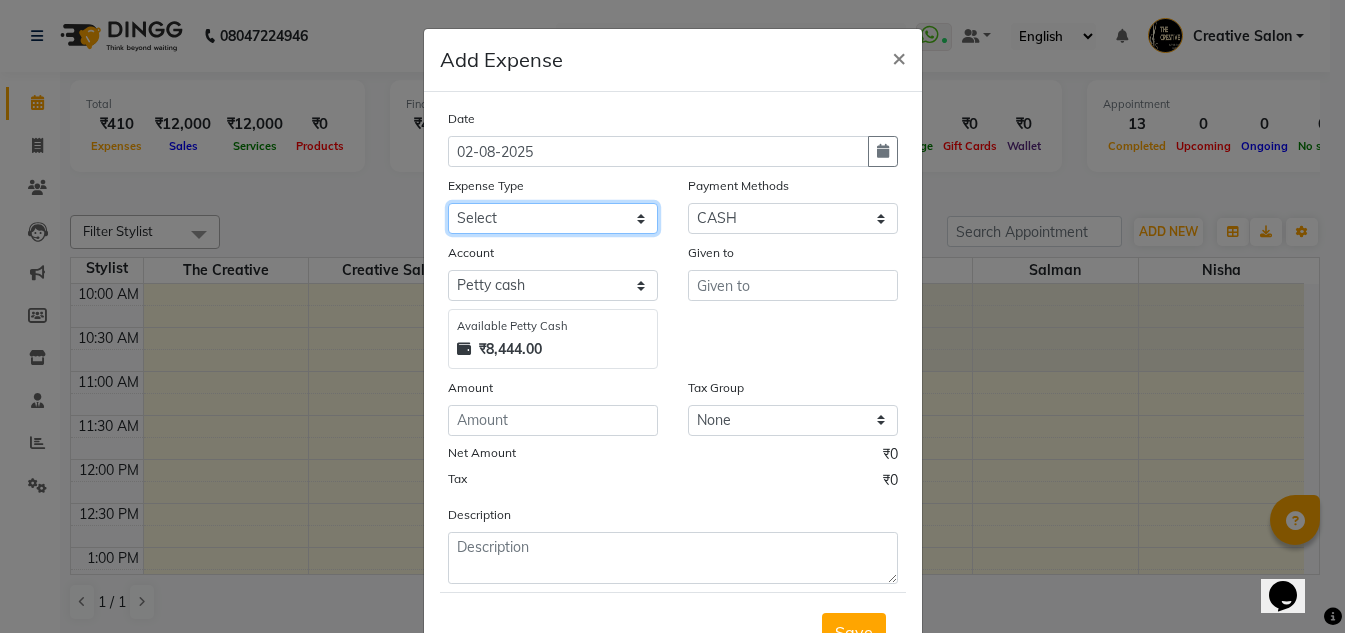 click on "Select Advance Salary Bank charges Cash Handed Over to Owner Cash transfer to bank Client Client Snacks Equipment Govt fee Incentive Kam wali salary Light Bill EXP Maintenance Marketing Miscellaneous New Product Buy Other Pantry Product Rent Salary Staff Snacks stationary Tax Tea & Refreshment tip Utilities Water" 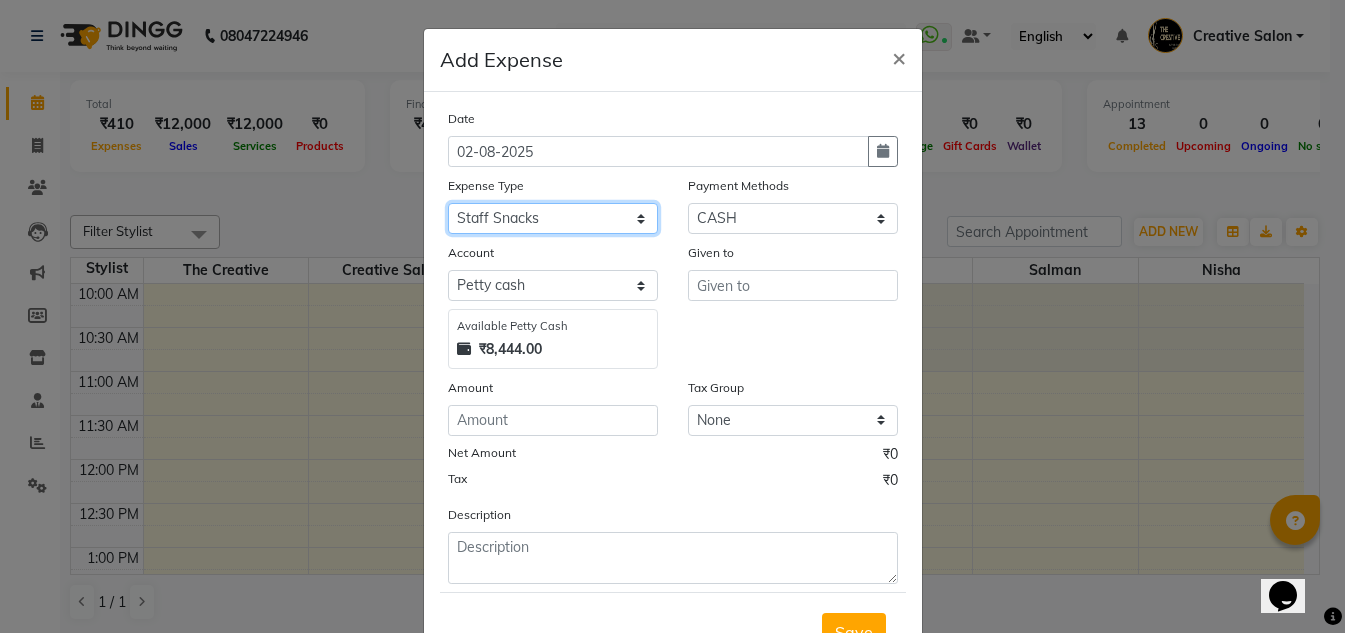 click on "Select Advance Salary Bank charges Cash Handed Over to Owner Cash transfer to bank Client Client Snacks Equipment Govt fee Incentive Kam wali salary Light Bill EXP Maintenance Marketing Miscellaneous New Product Buy Other Pantry Product Rent Salary Staff Snacks stationary Tax Tea & Refreshment tip Utilities Water" 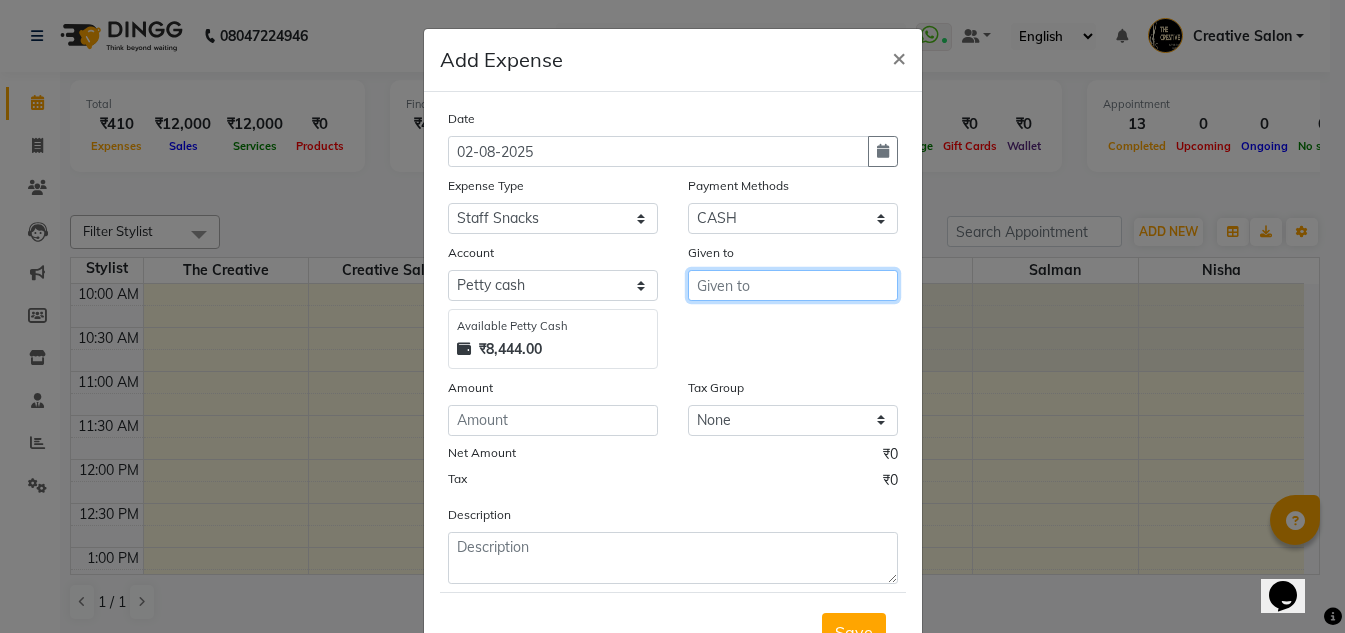 click at bounding box center [793, 285] 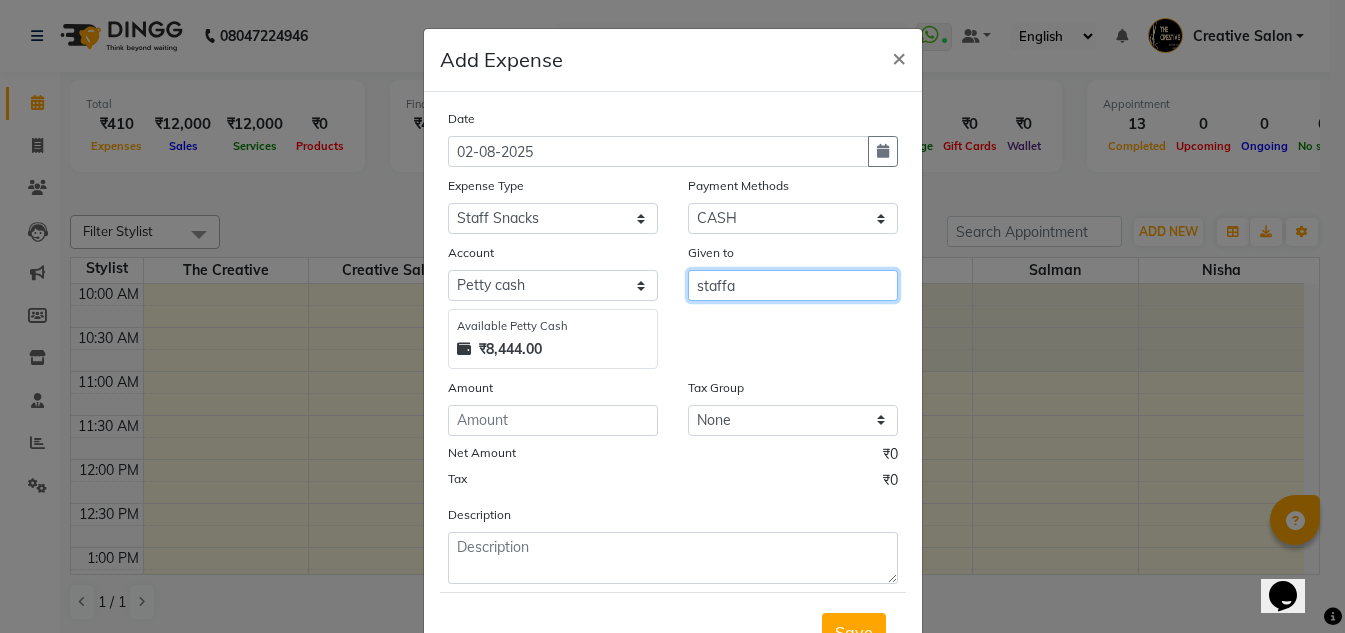 type on "staffa" 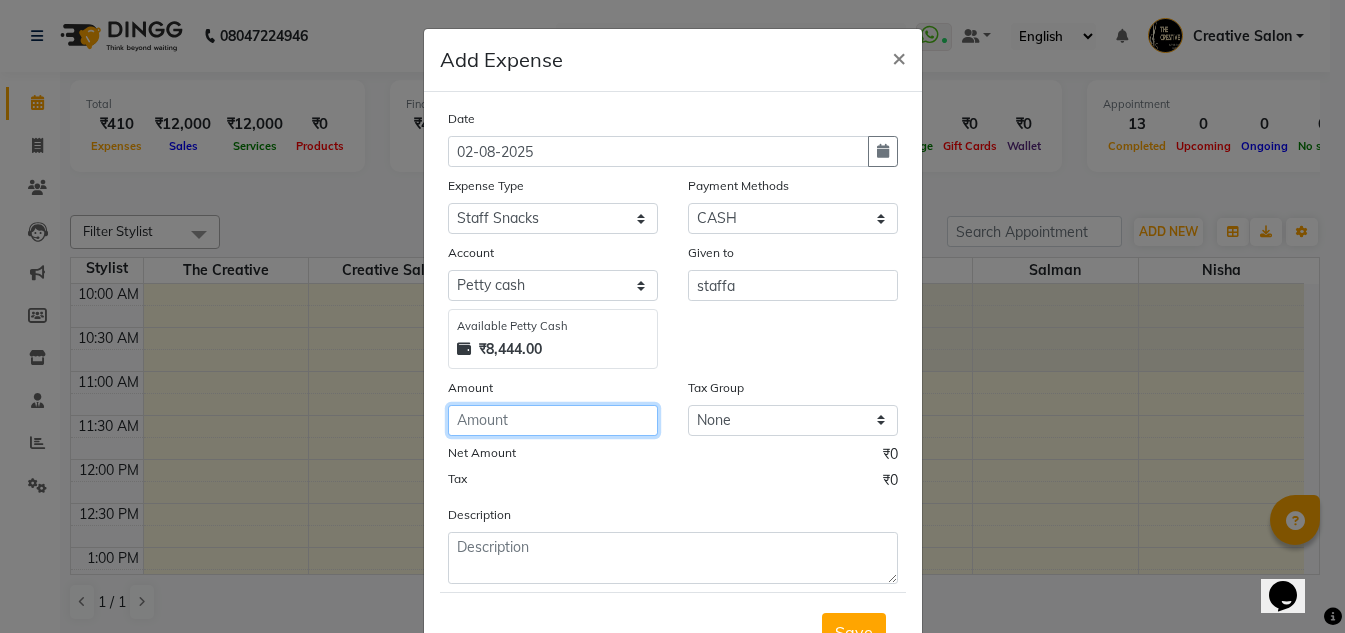 click 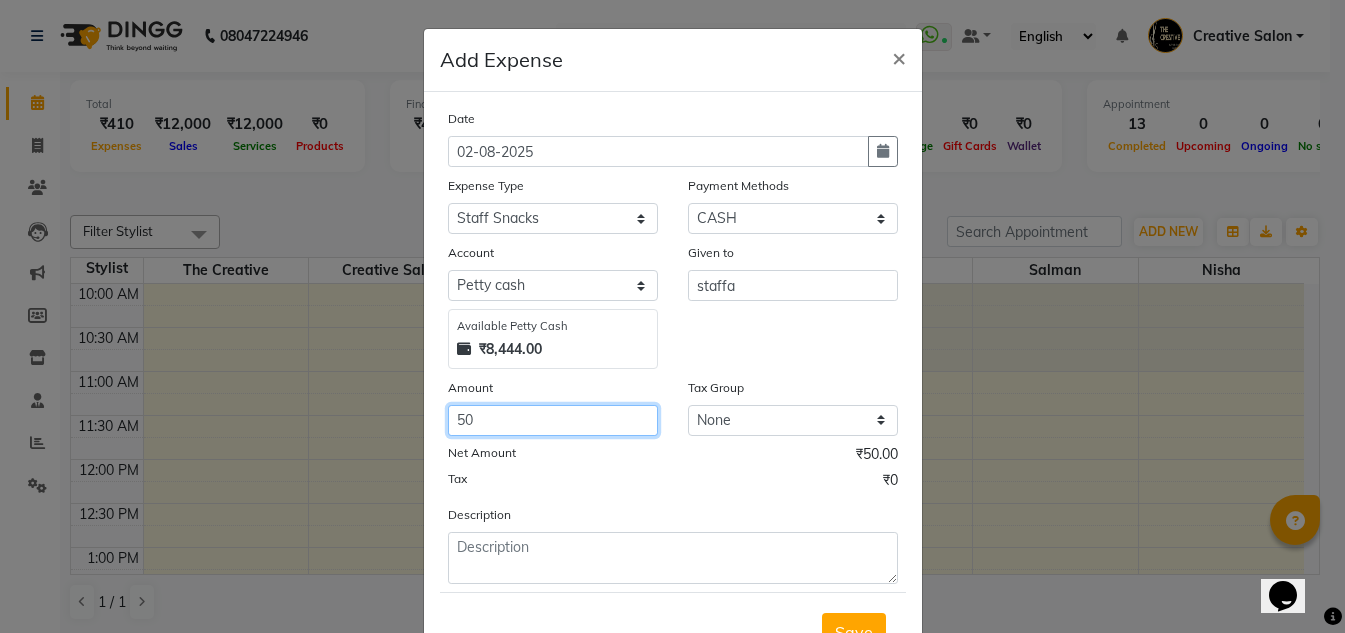 type on "50" 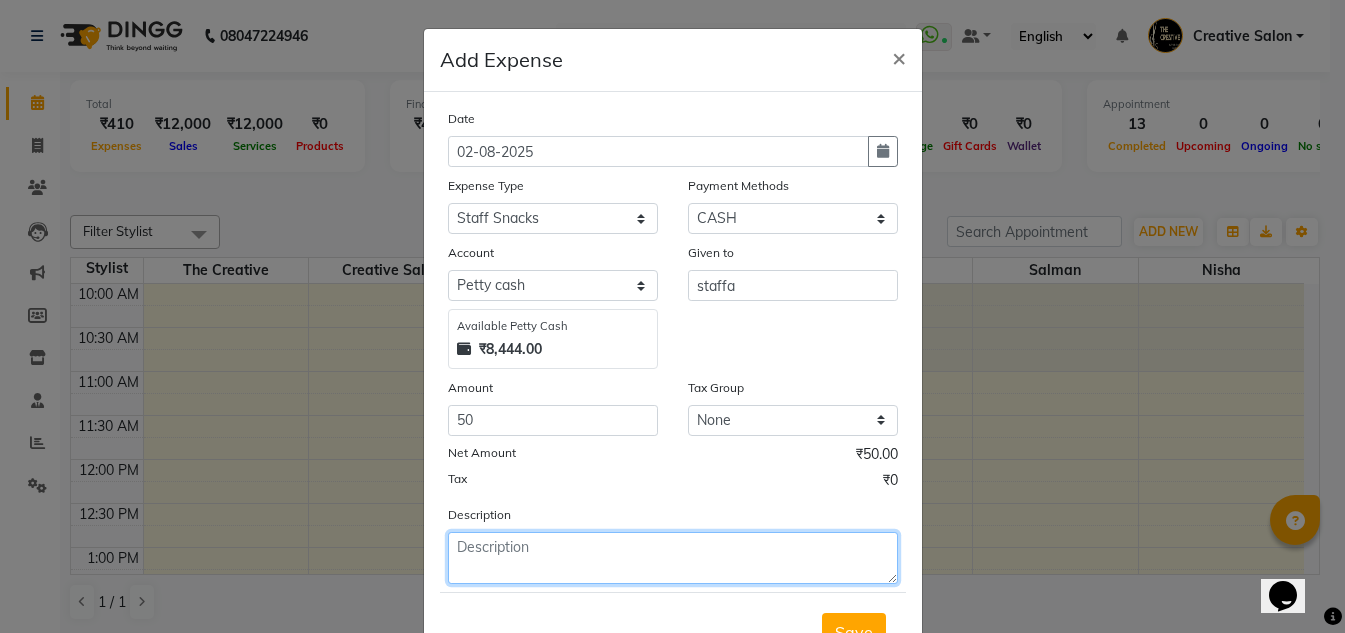 click 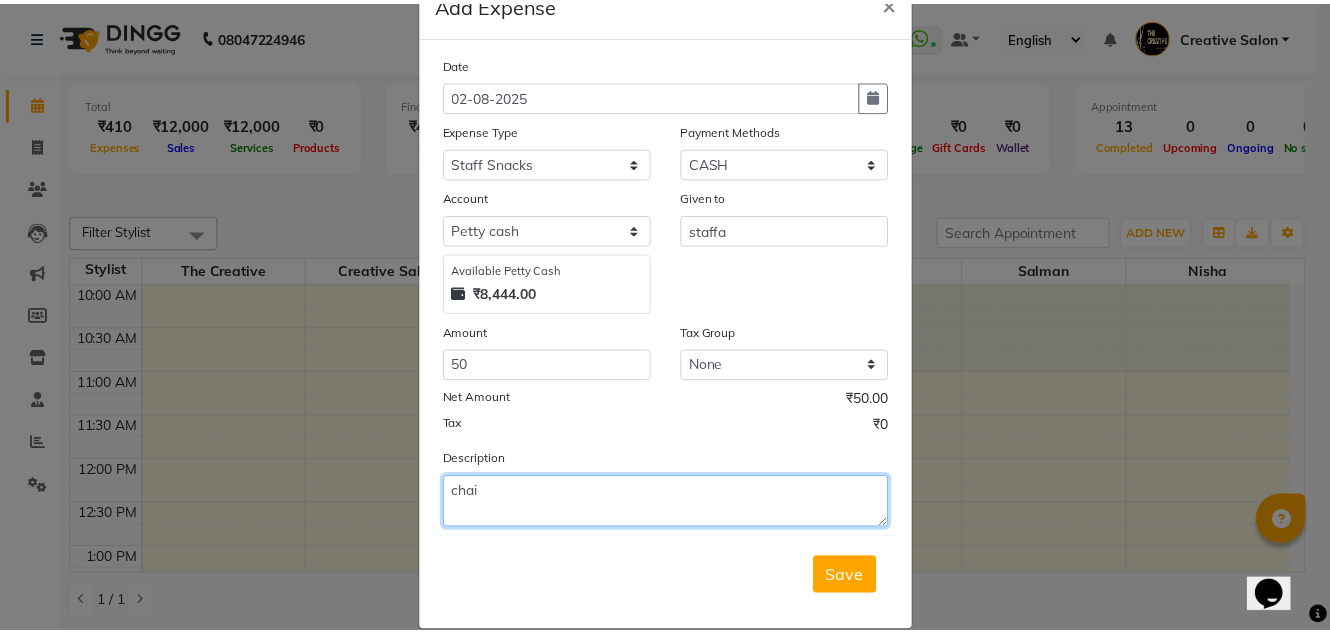 scroll, scrollTop: 83, scrollLeft: 0, axis: vertical 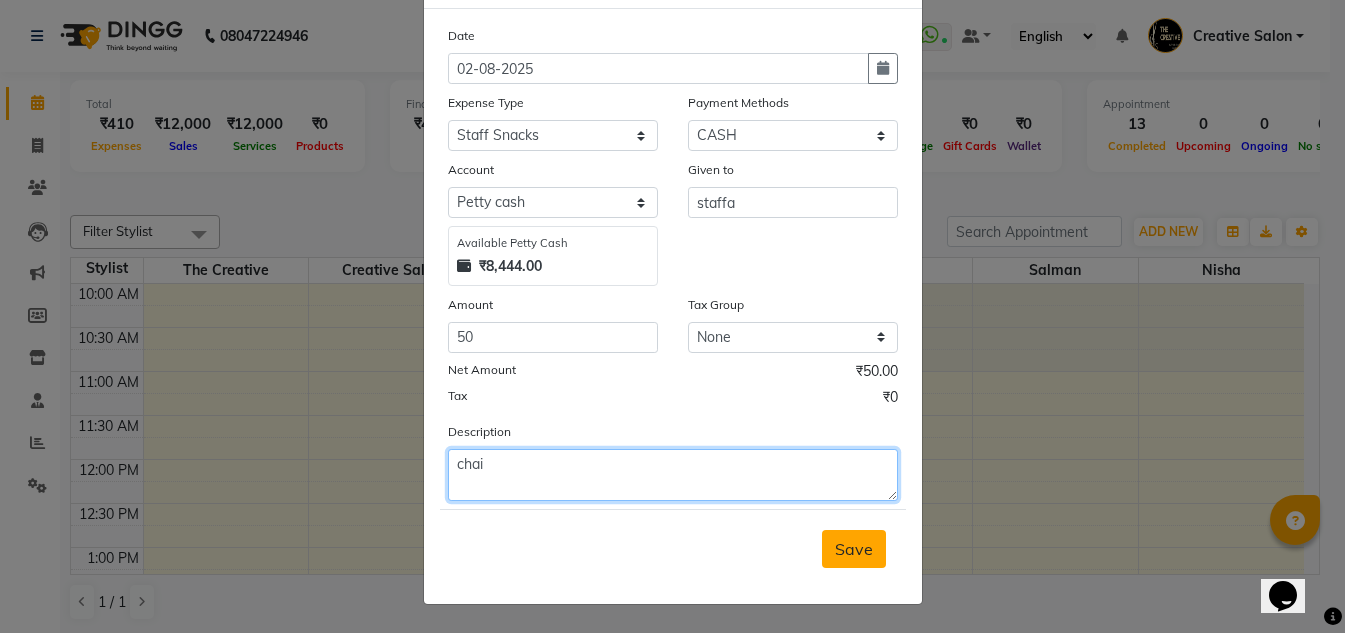 type on "chai" 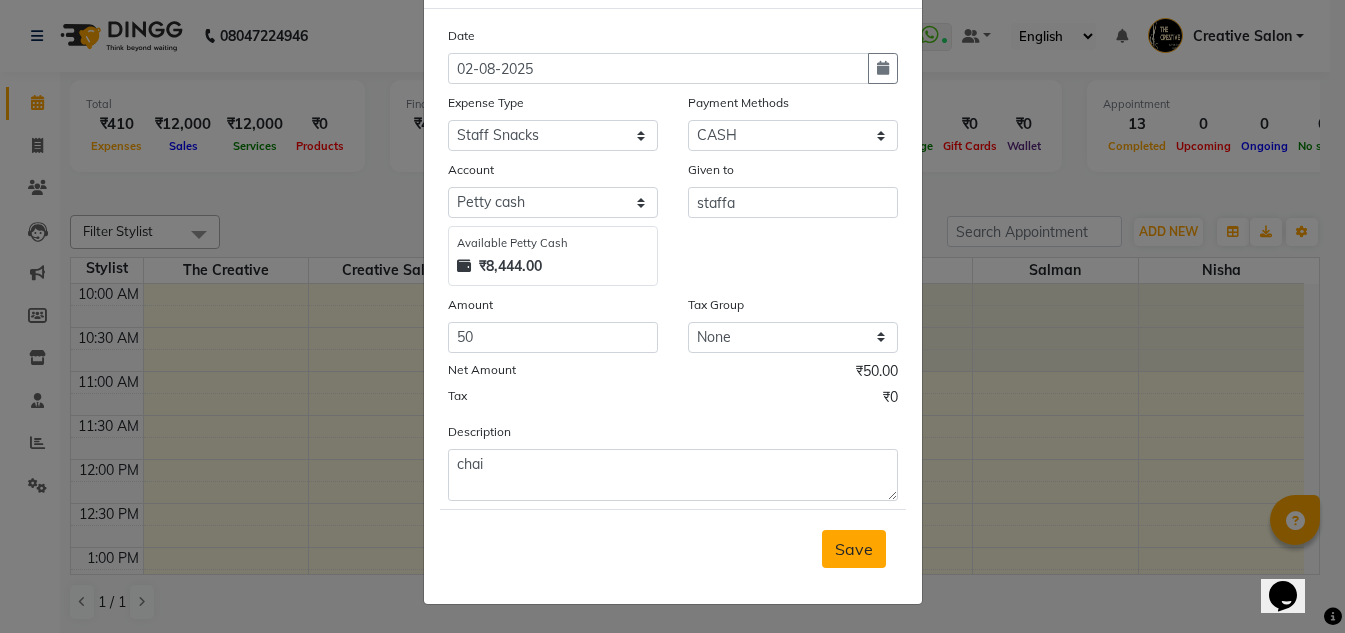 click on "Save" at bounding box center (854, 549) 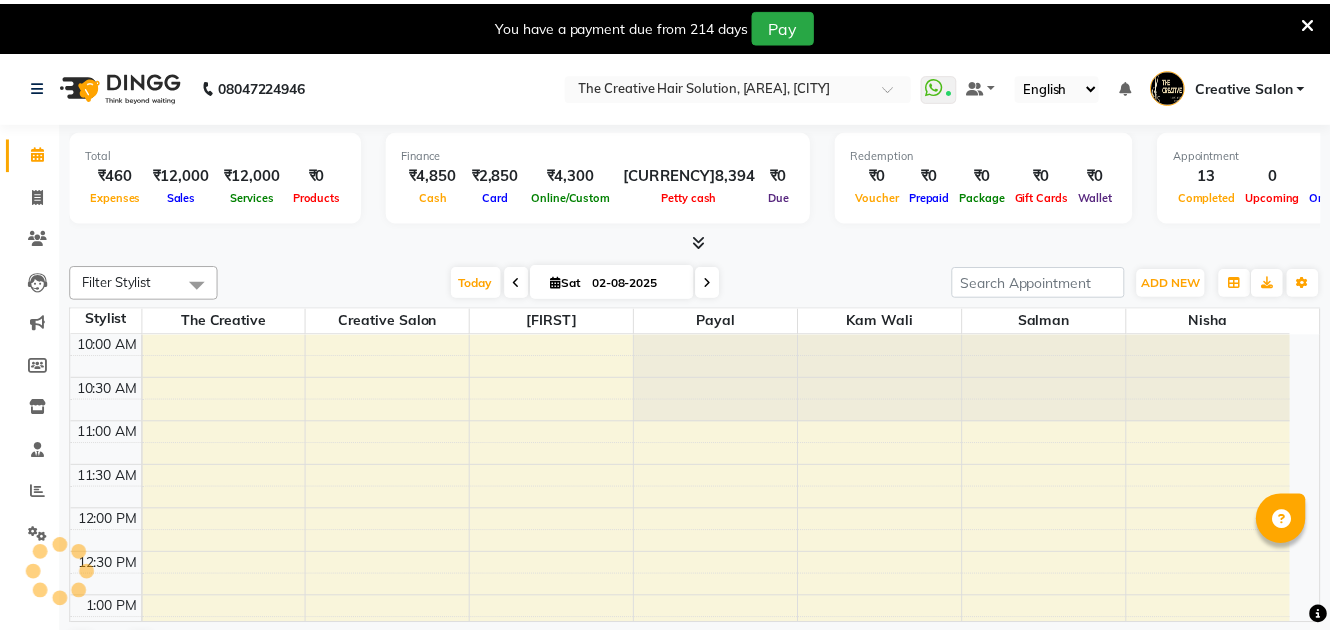 scroll, scrollTop: 0, scrollLeft: 0, axis: both 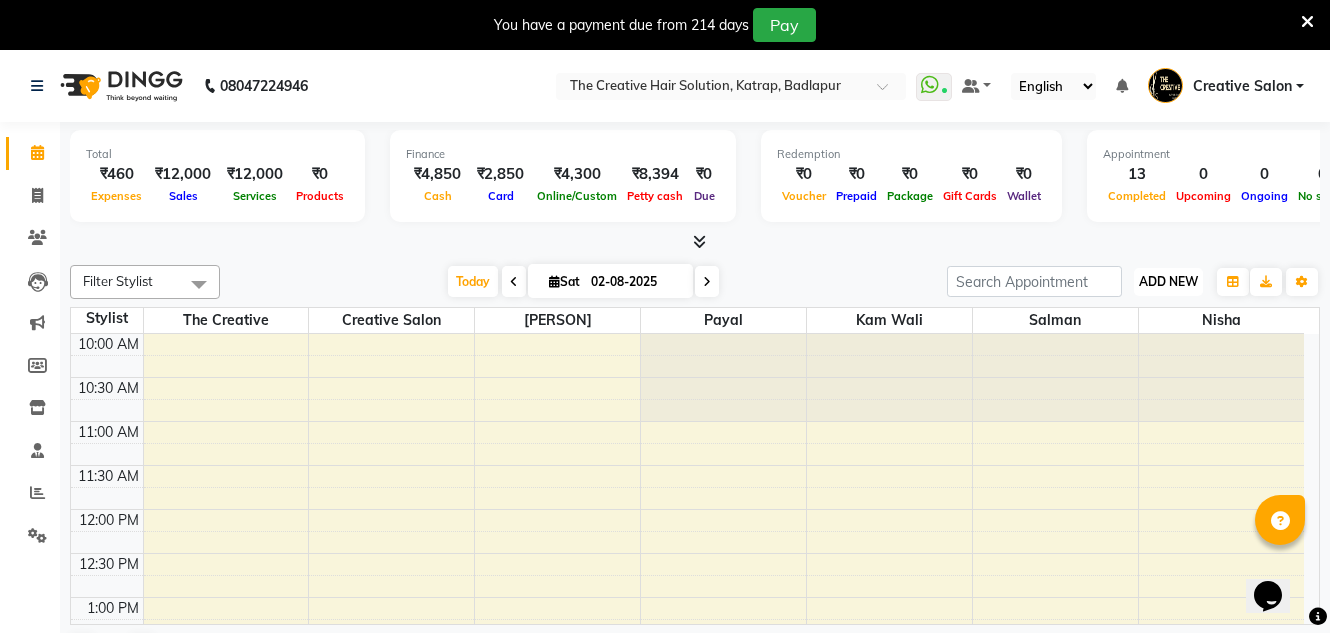 click on "ADD NEW" at bounding box center [1168, 281] 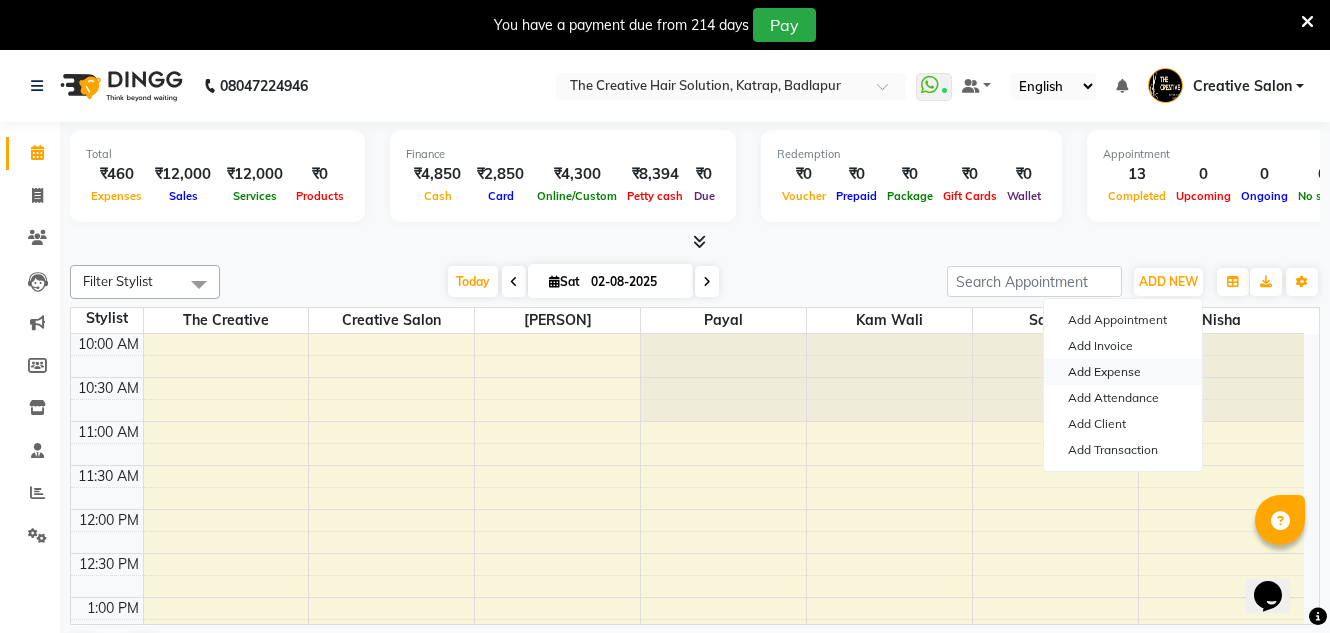 click on "Add Expense" at bounding box center (1123, 372) 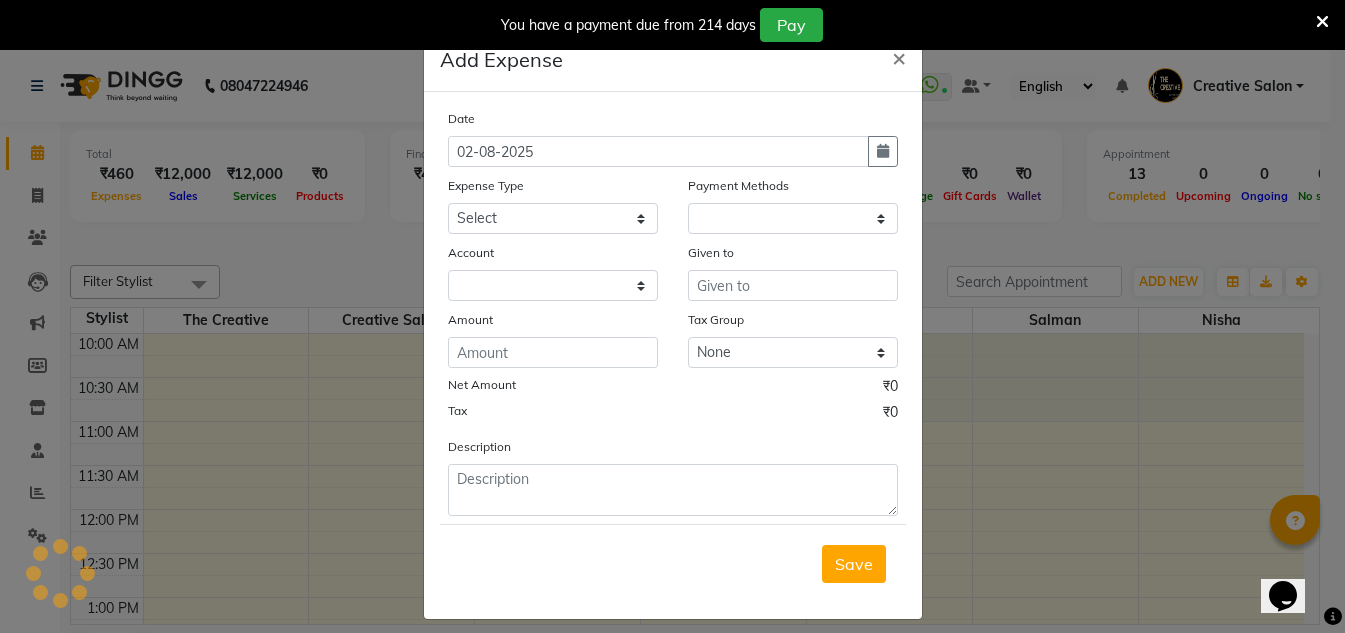 select on "1" 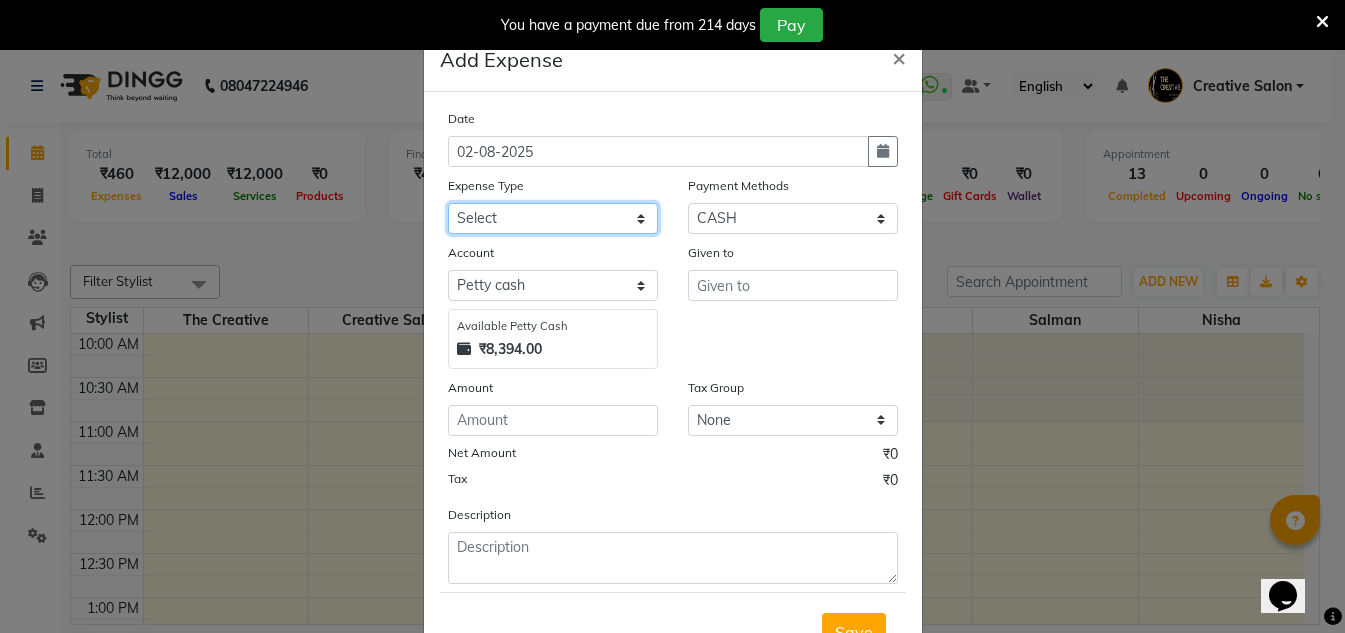 click on "Select Advance Salary Bank charges Cash Handed Over to Owner Cash transfer to bank Client Client Snacks Equipment Govt fee Incentive Kam wali salary Light Bill EXP Maintenance Marketing Miscellaneous New Product Buy Other Pantry Product Rent Salary Staff Snacks stationary Tax Tea & Refreshment tip Utilities Water" 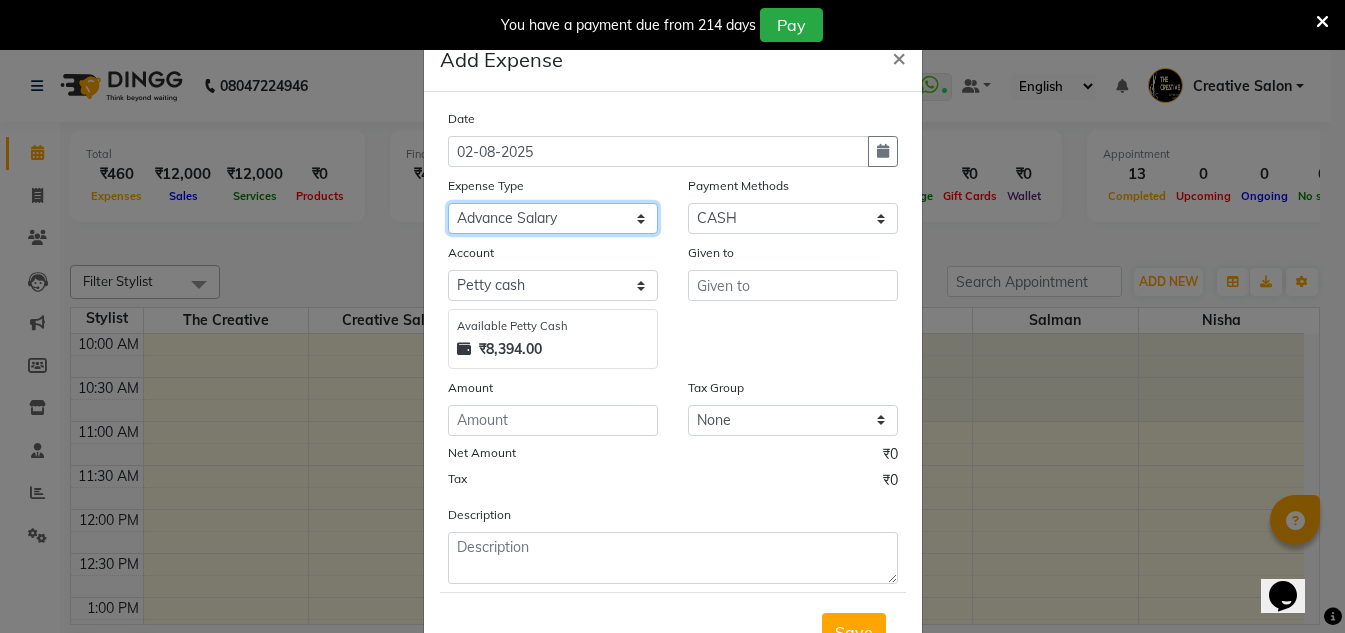 click on "Select Advance Salary Bank charges Cash Handed Over to Owner Cash transfer to bank Client Client Snacks Equipment Govt fee Incentive Kam wali salary Light Bill EXP Maintenance Marketing Miscellaneous New Product Buy Other Pantry Product Rent Salary Staff Snacks stationary Tax Tea & Refreshment tip Utilities Water" 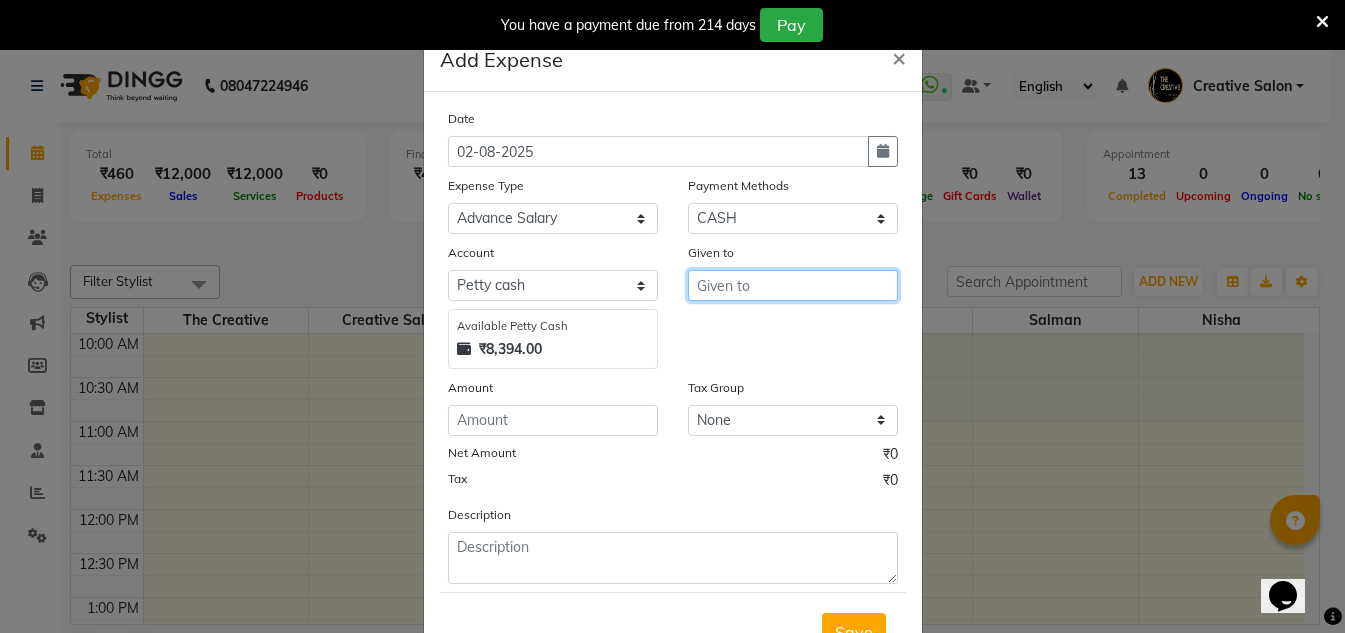 click at bounding box center (793, 285) 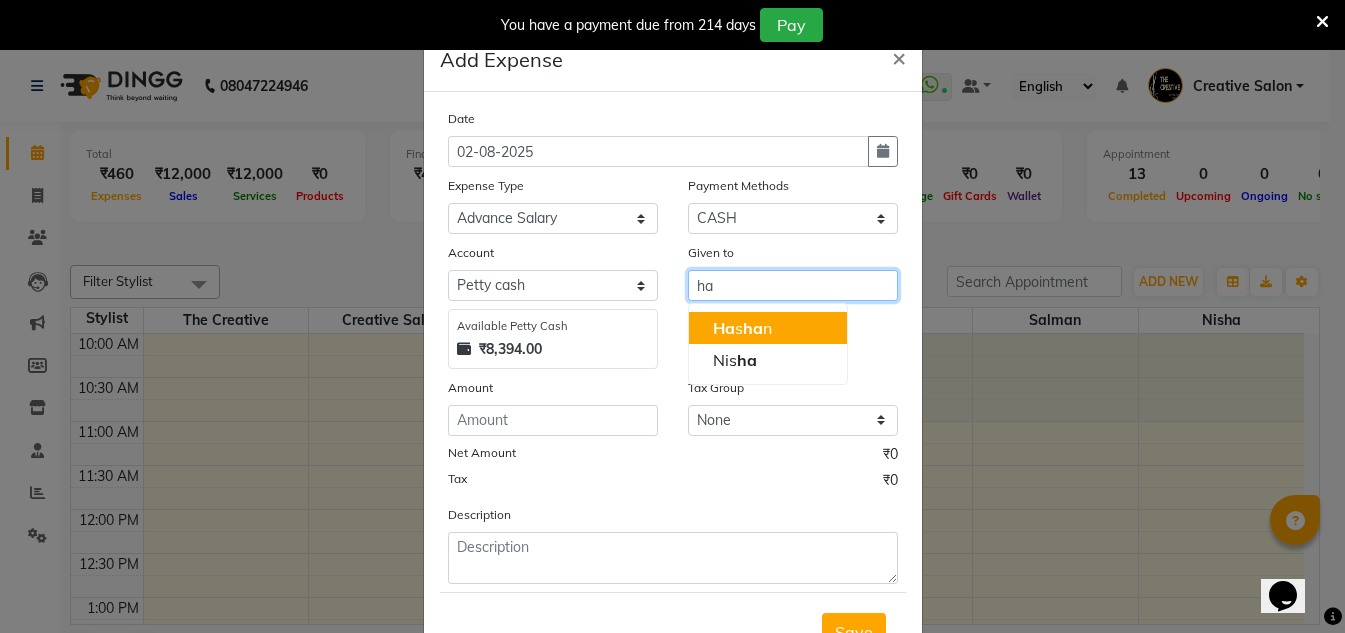 click on "Ha s ha n" at bounding box center [768, 328] 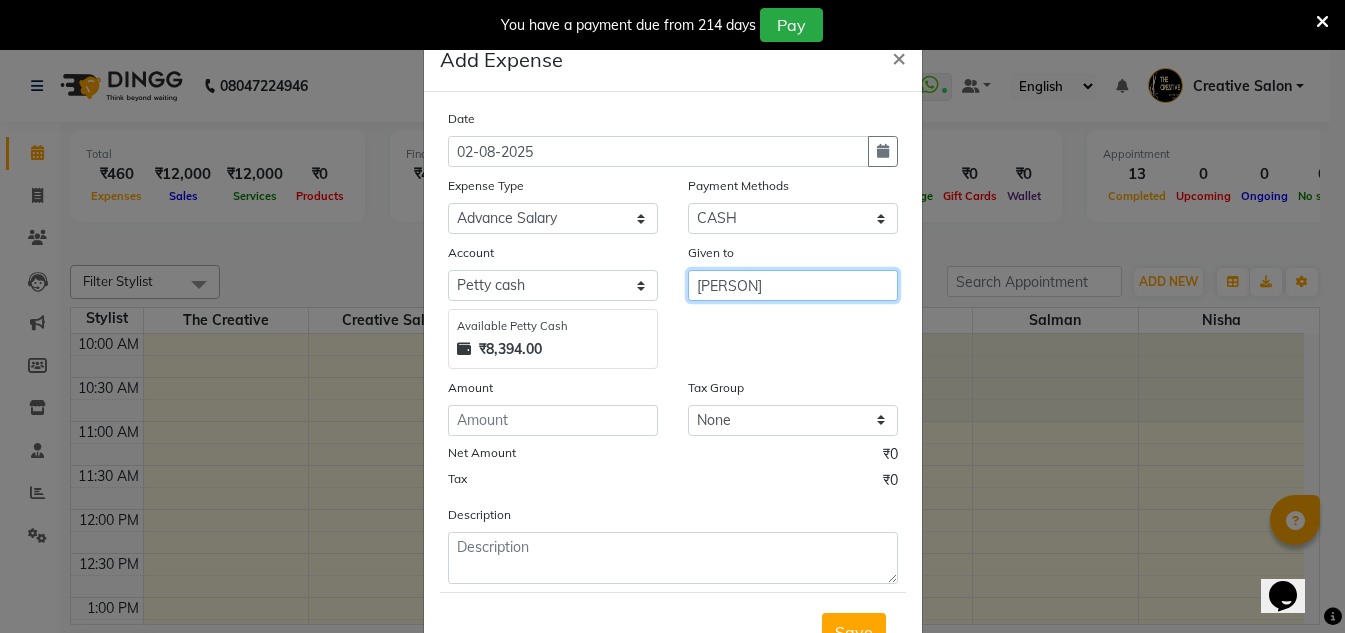 type on "[FIRST]" 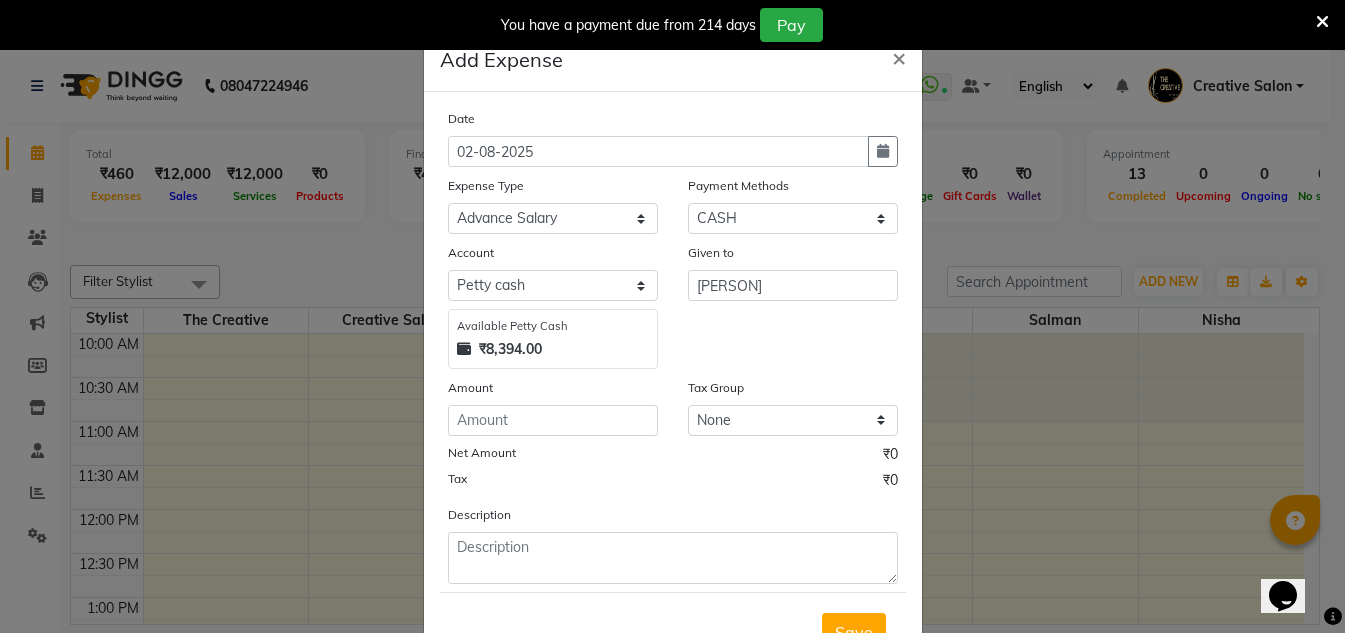 click on "Amount" 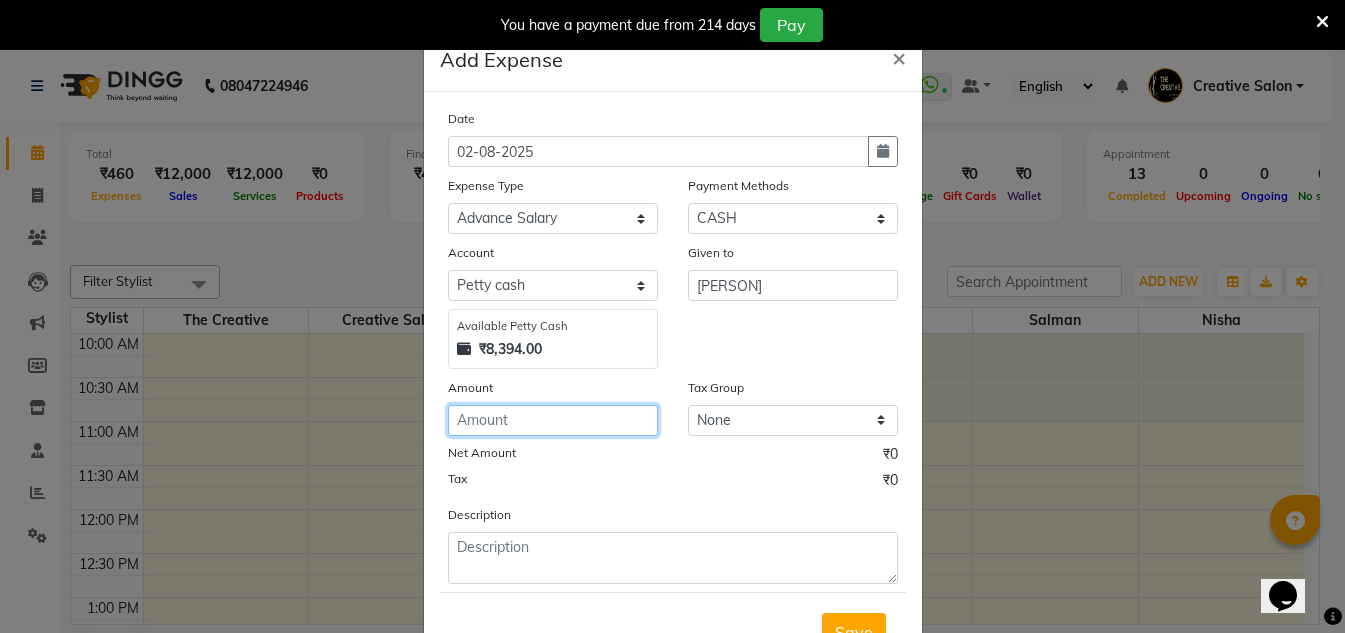 click 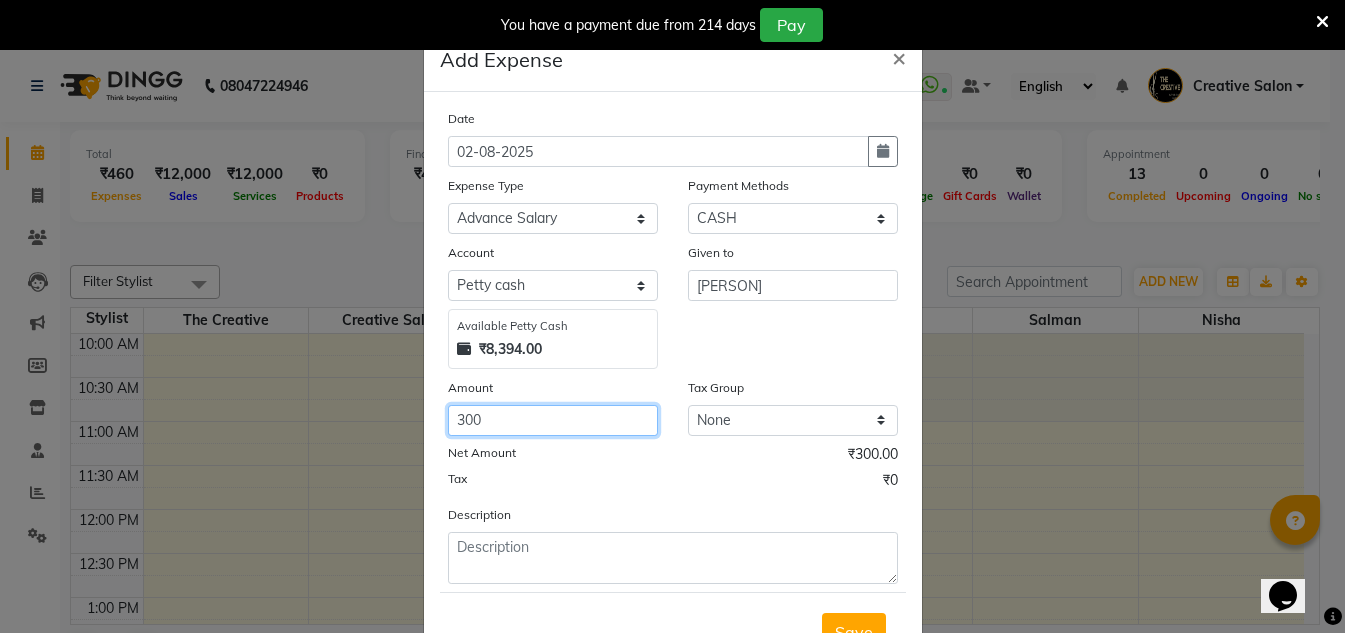 type on "300" 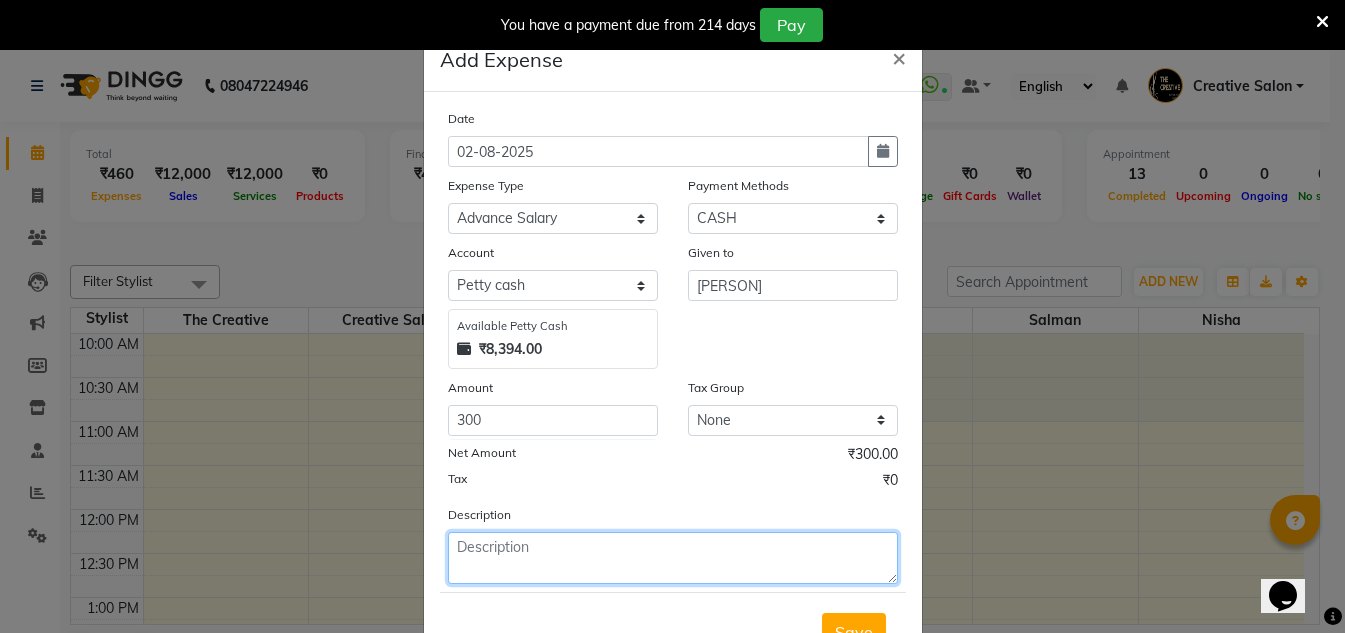 click 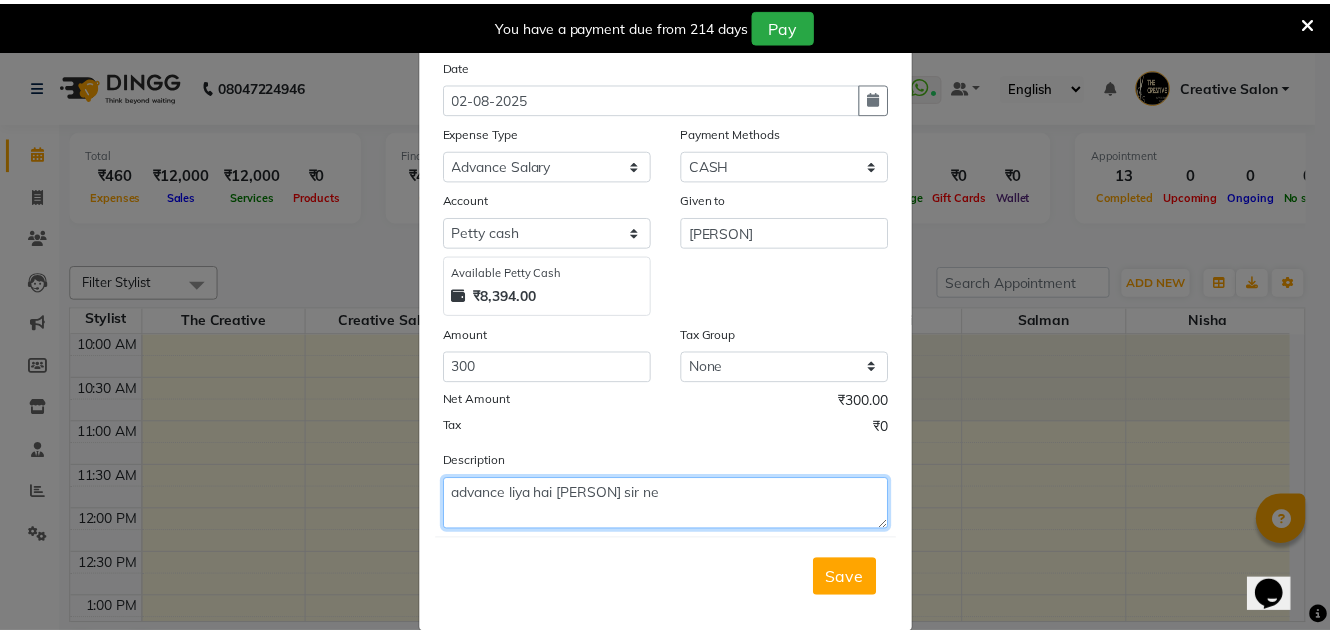 scroll, scrollTop: 83, scrollLeft: 0, axis: vertical 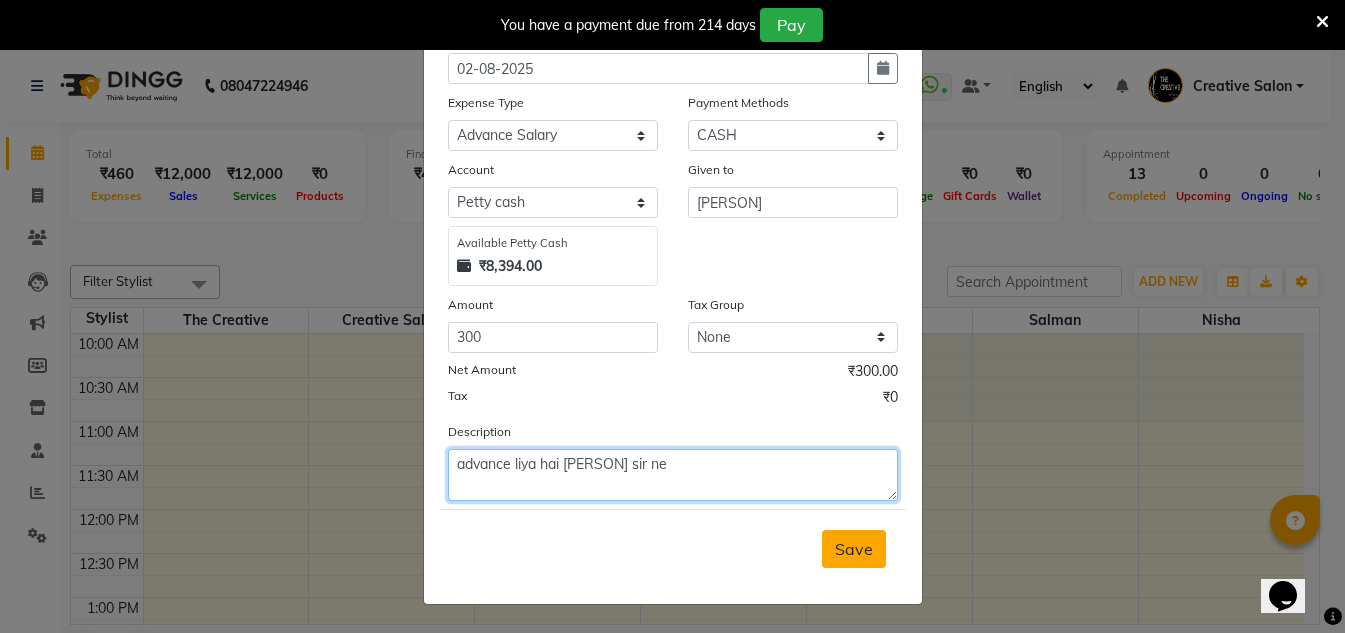 type on "advance liya hai hasan sir ne" 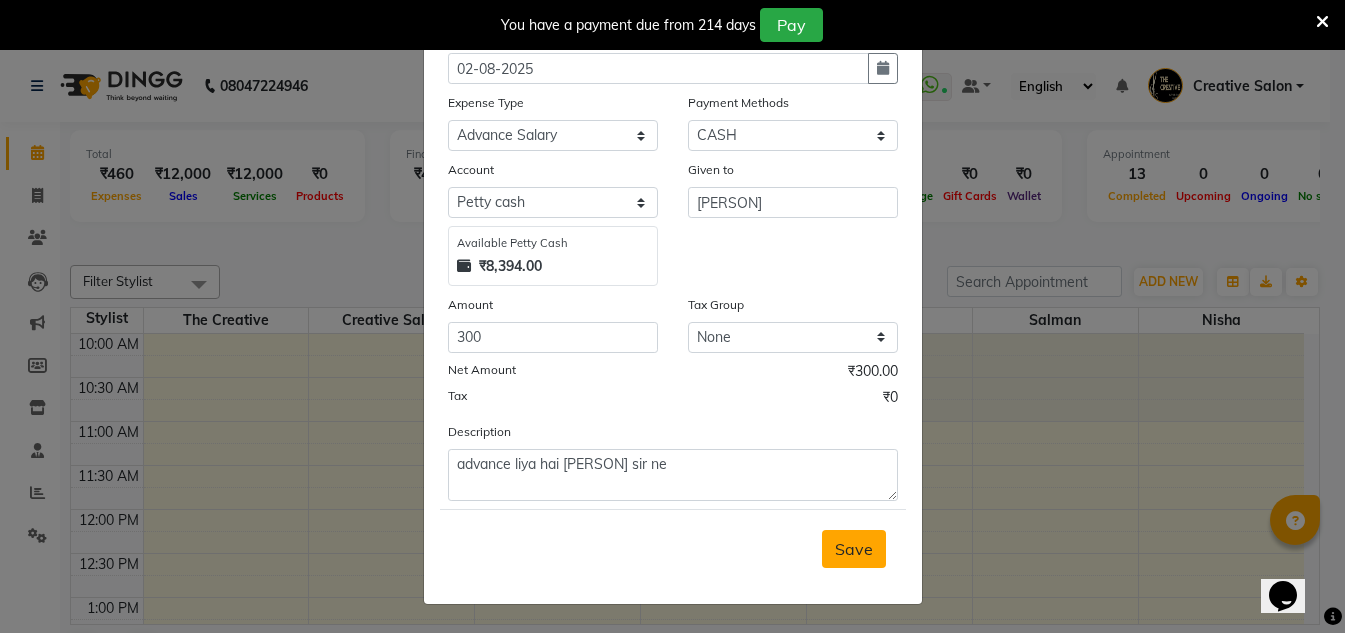 click on "Save" at bounding box center [854, 549] 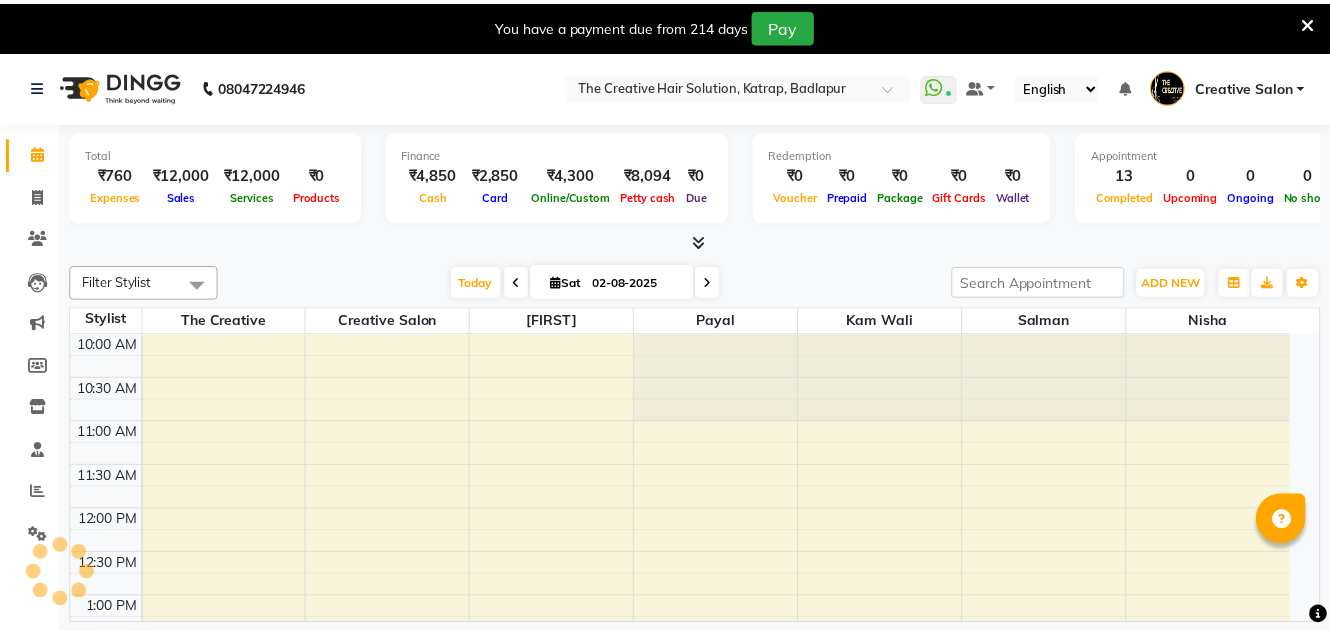 scroll, scrollTop: 0, scrollLeft: 0, axis: both 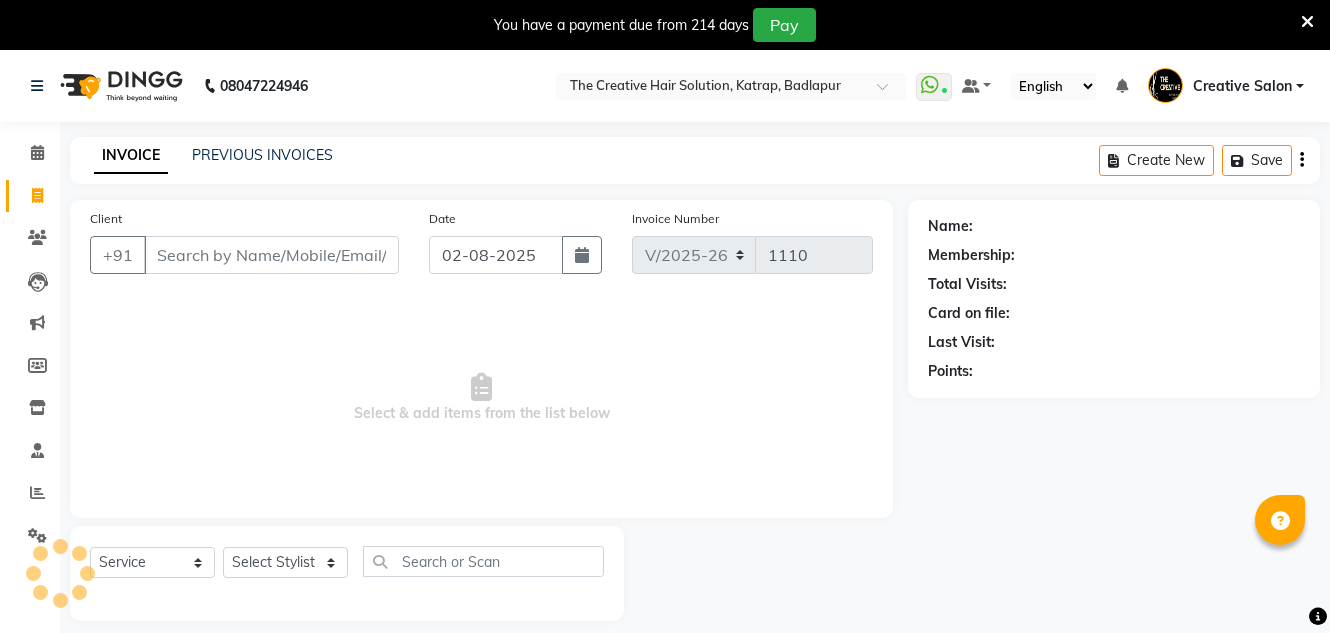 select on "527" 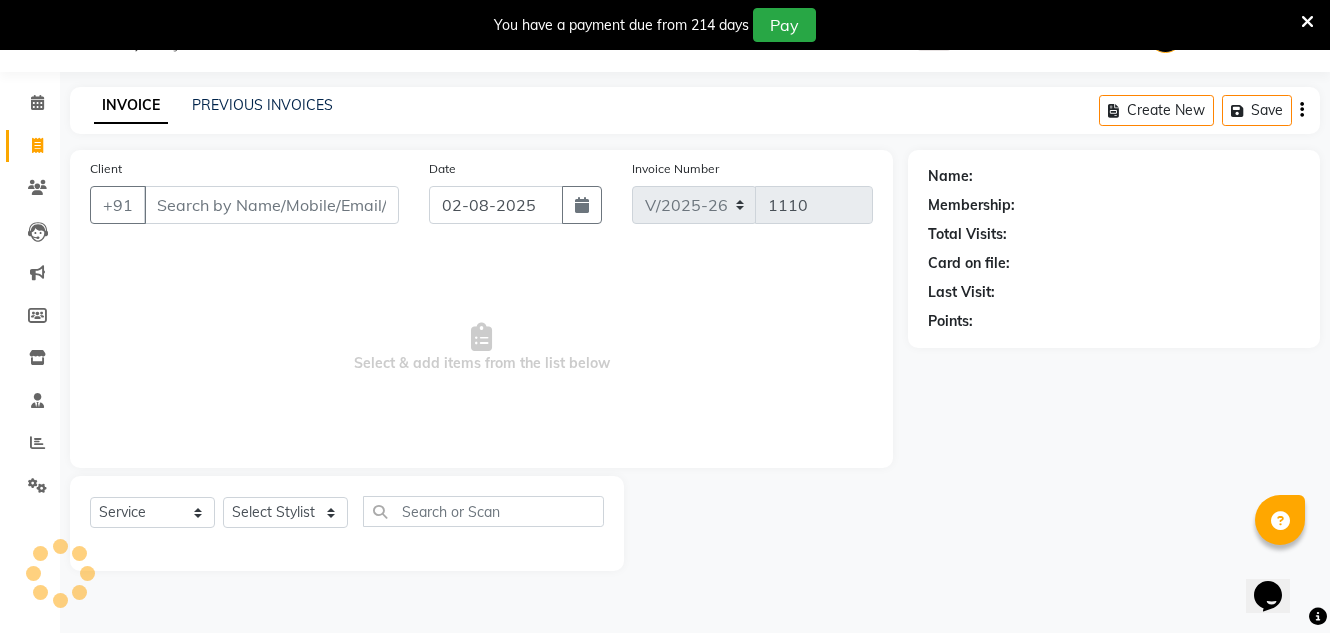 scroll, scrollTop: 0, scrollLeft: 0, axis: both 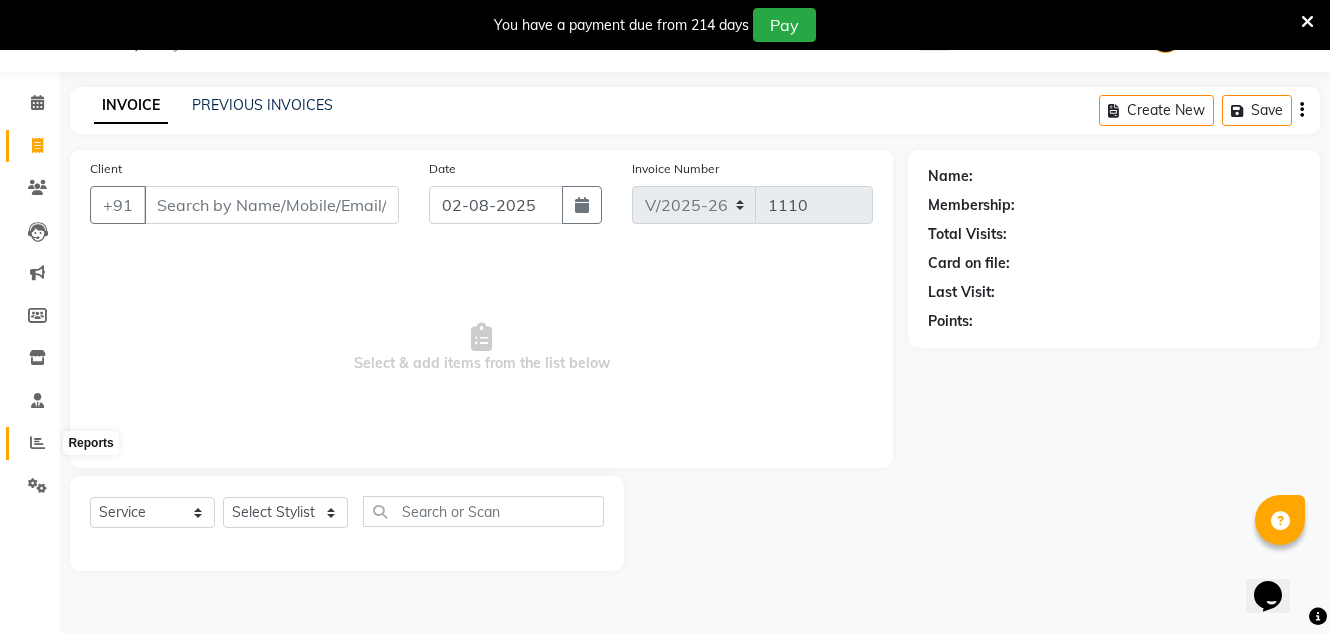 click 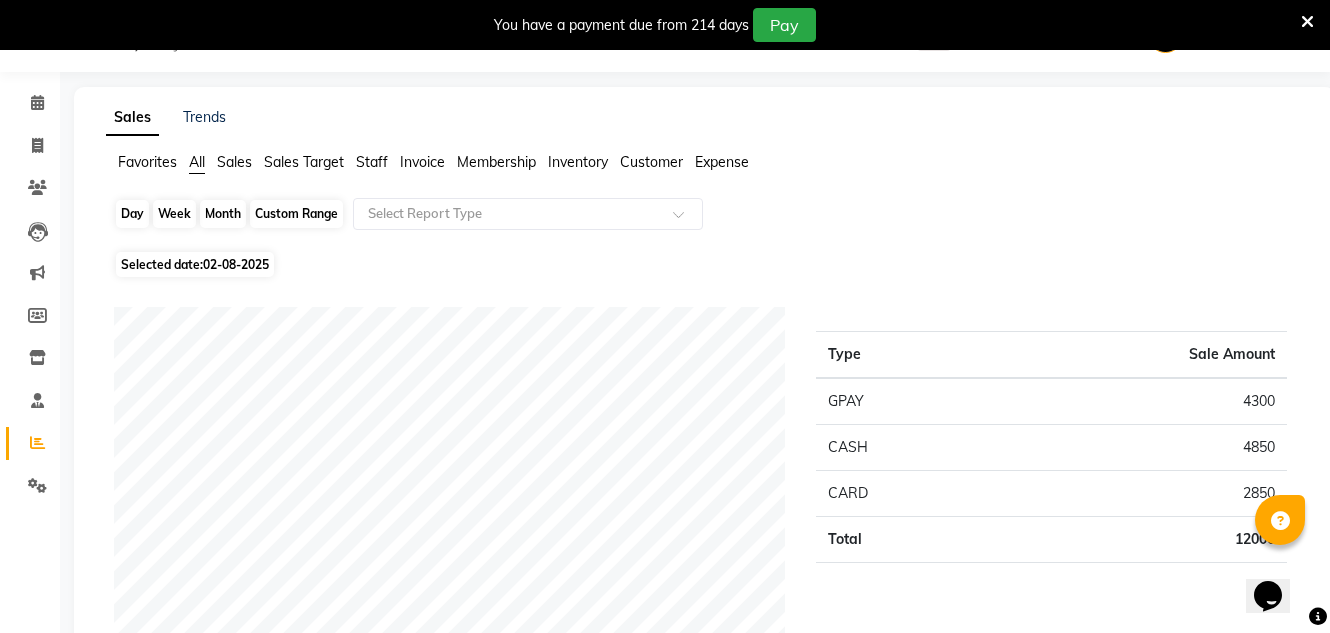 click on "Day" 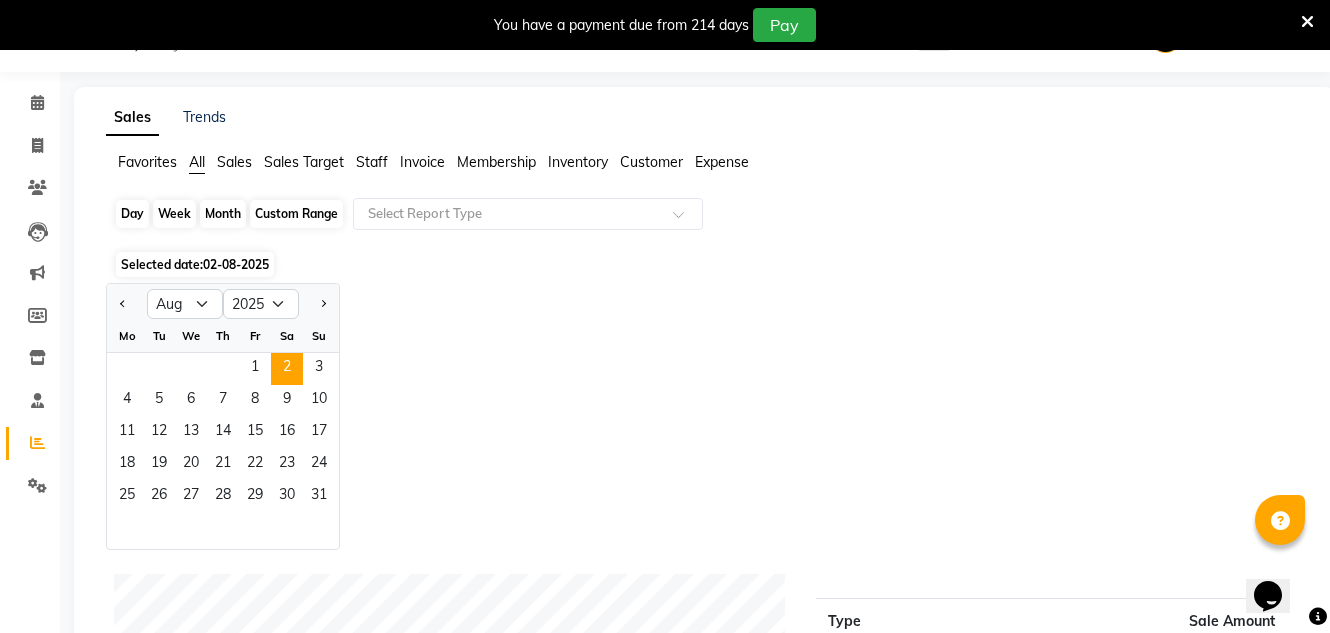 click on "Day" 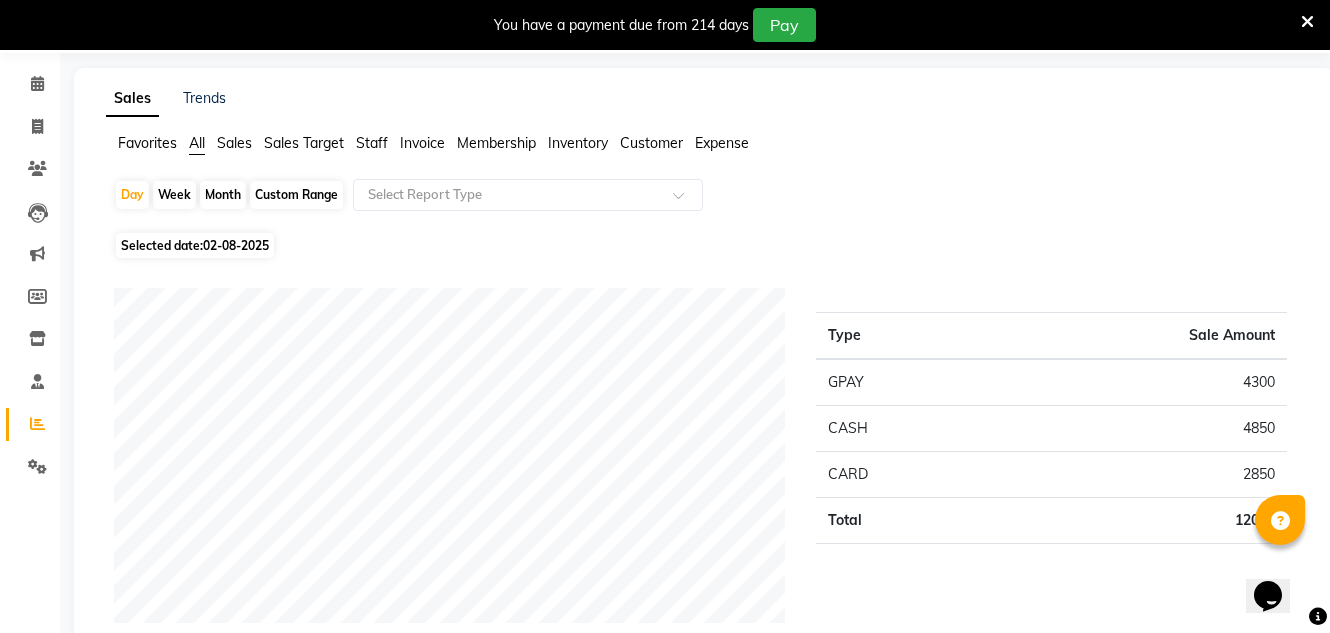 scroll, scrollTop: 0, scrollLeft: 0, axis: both 